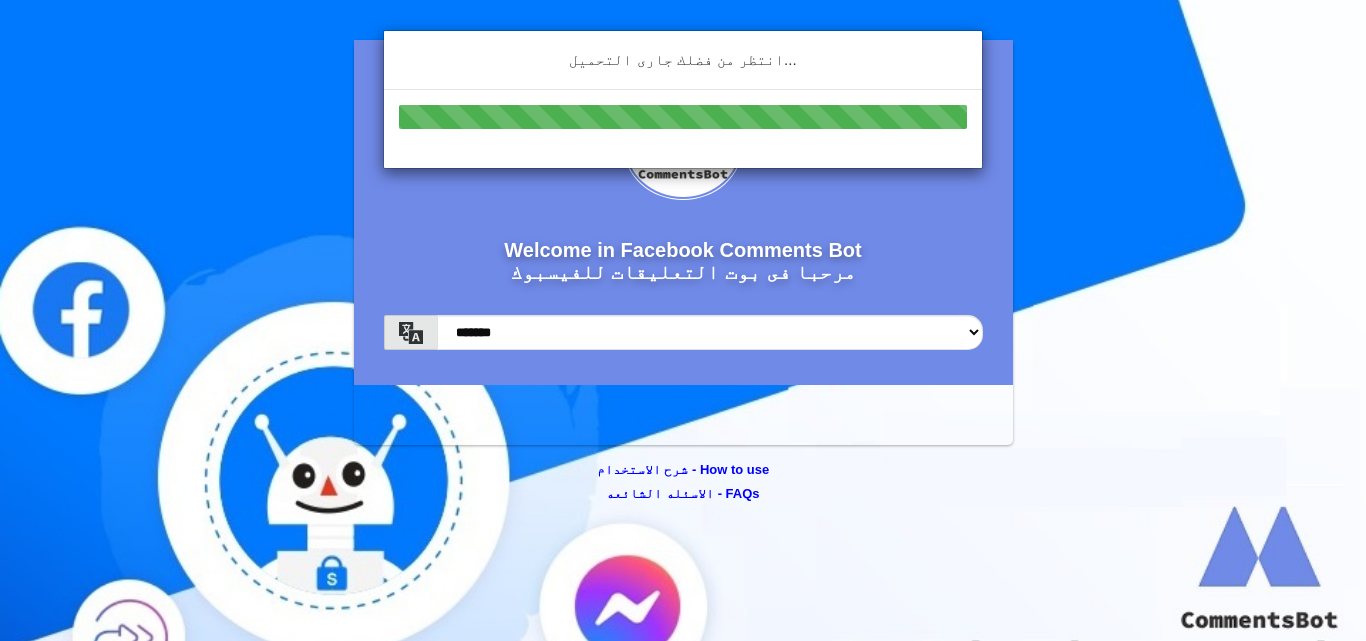 scroll, scrollTop: 0, scrollLeft: 0, axis: both 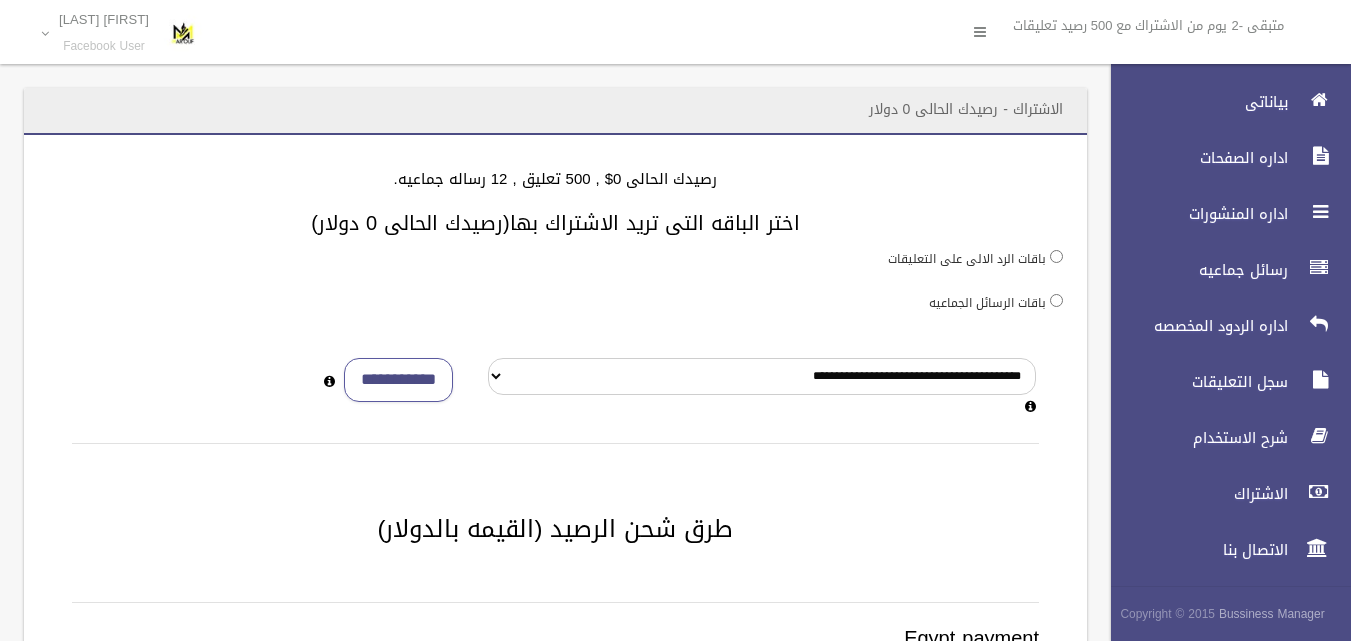 drag, startPoint x: 1324, startPoint y: 270, endPoint x: 996, endPoint y: 271, distance: 328.00153 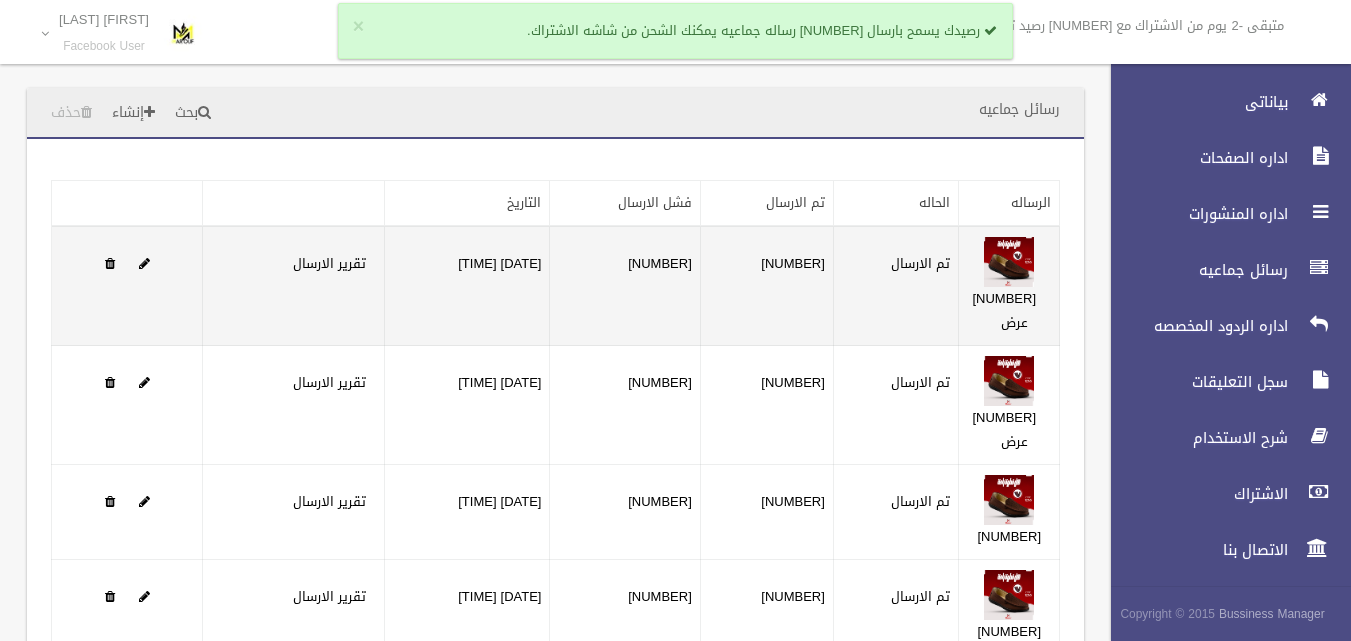 scroll, scrollTop: 0, scrollLeft: 0, axis: both 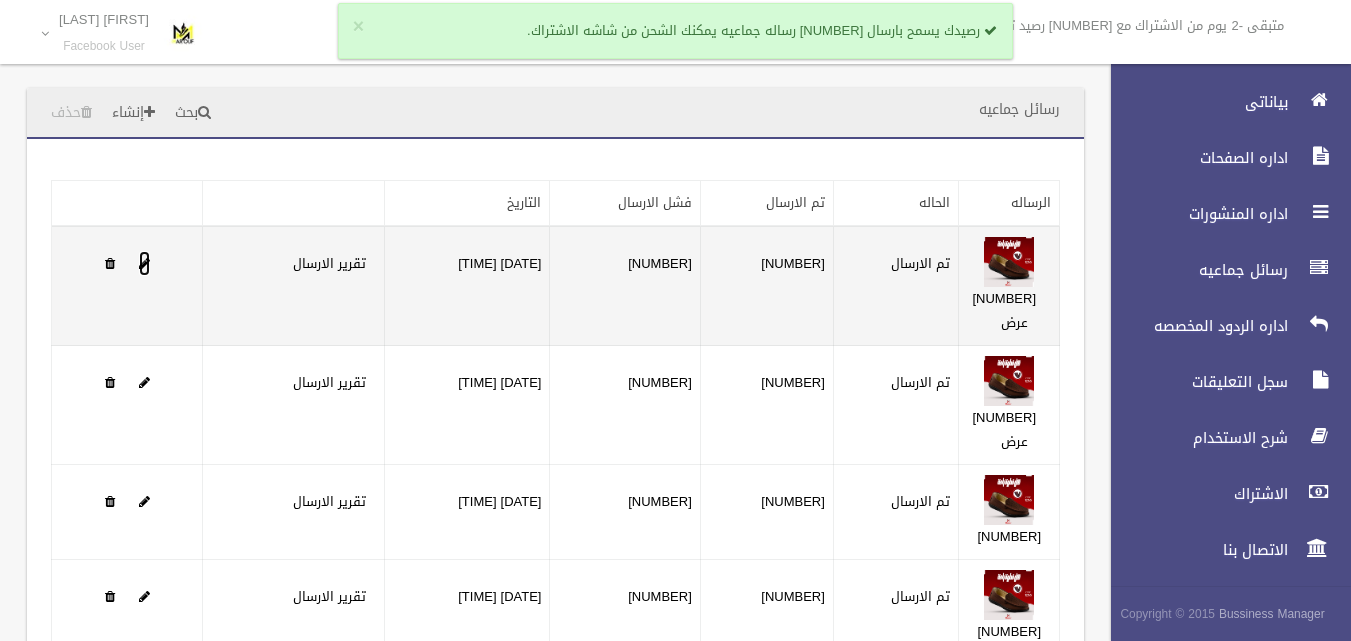 click at bounding box center [144, 263] 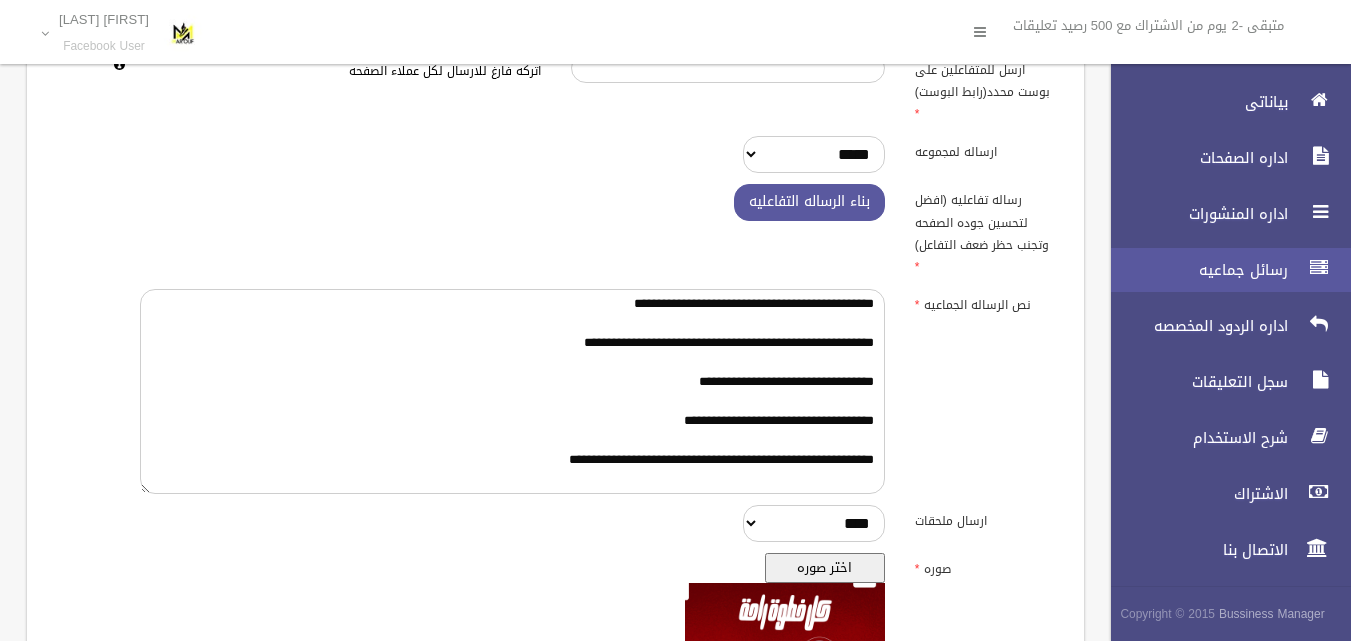 scroll, scrollTop: 200, scrollLeft: 0, axis: vertical 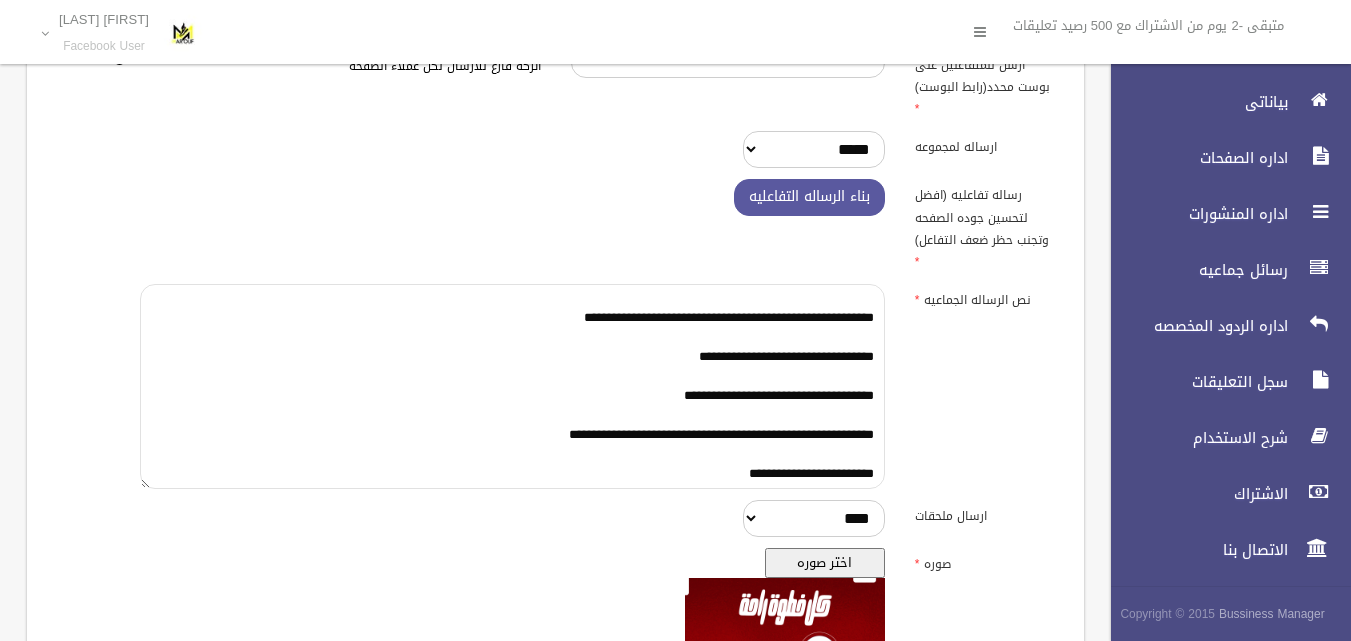 drag, startPoint x: 874, startPoint y: 274, endPoint x: 540, endPoint y: 519, distance: 414.22336 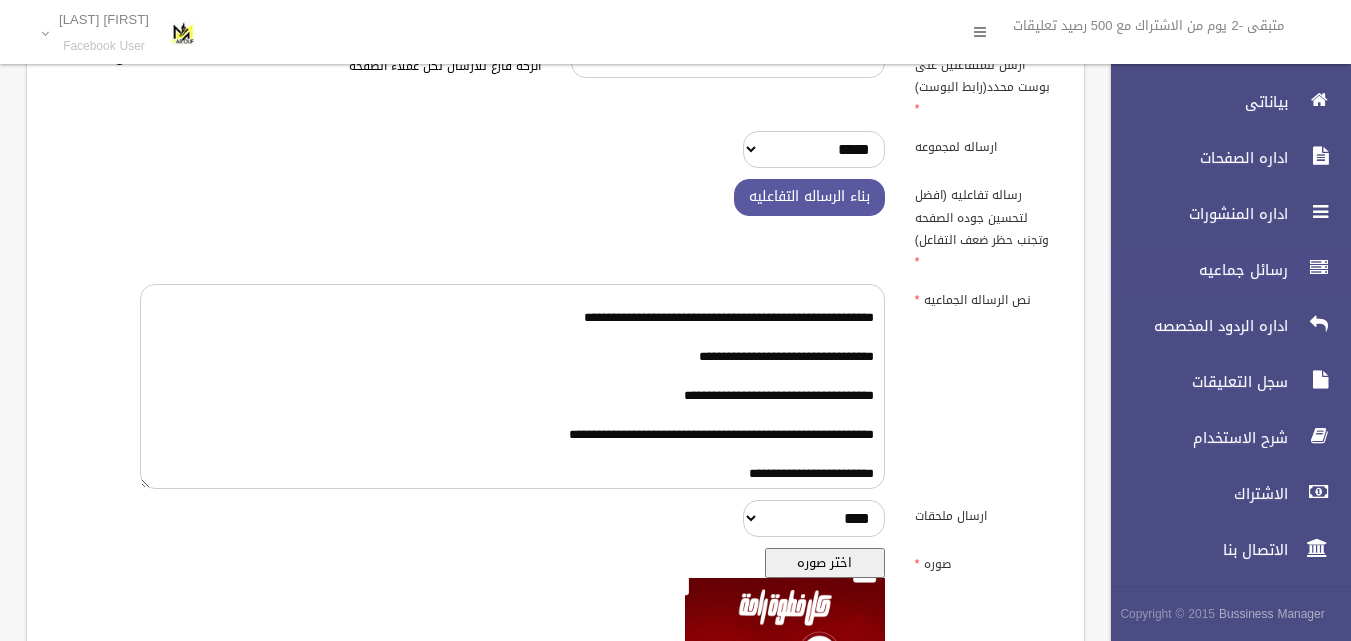 click on "رسائل جماعيه" at bounding box center (1222, 270) 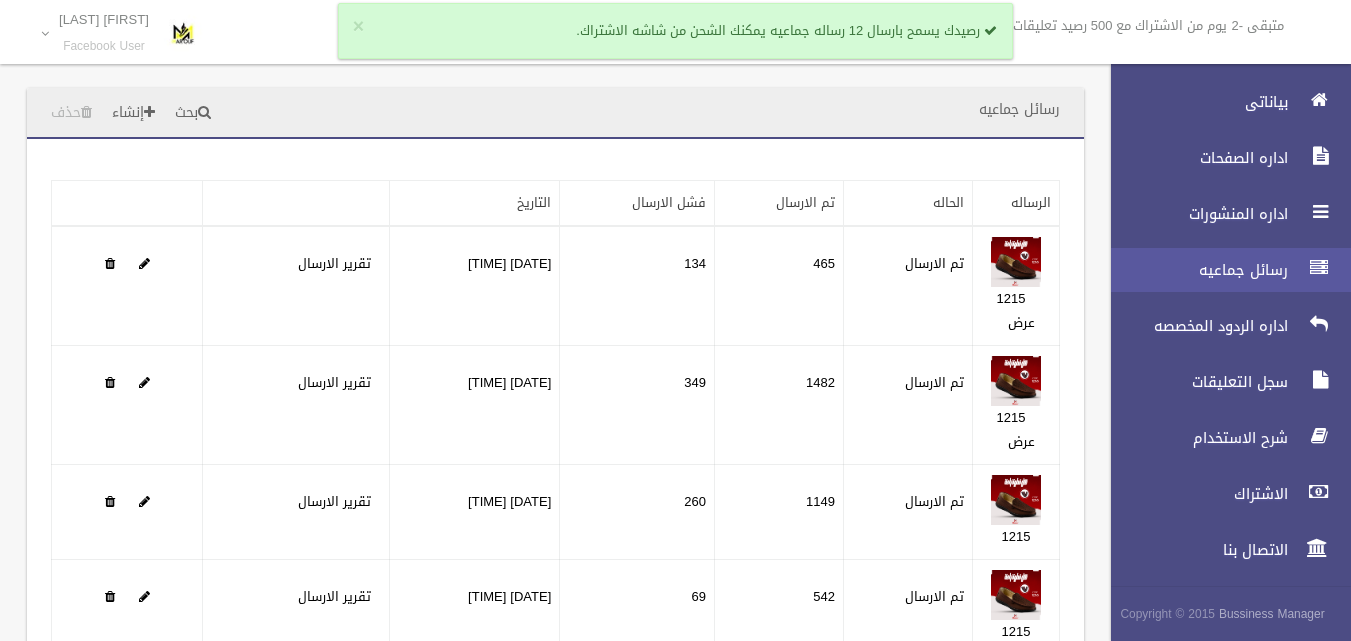 scroll, scrollTop: 0, scrollLeft: 0, axis: both 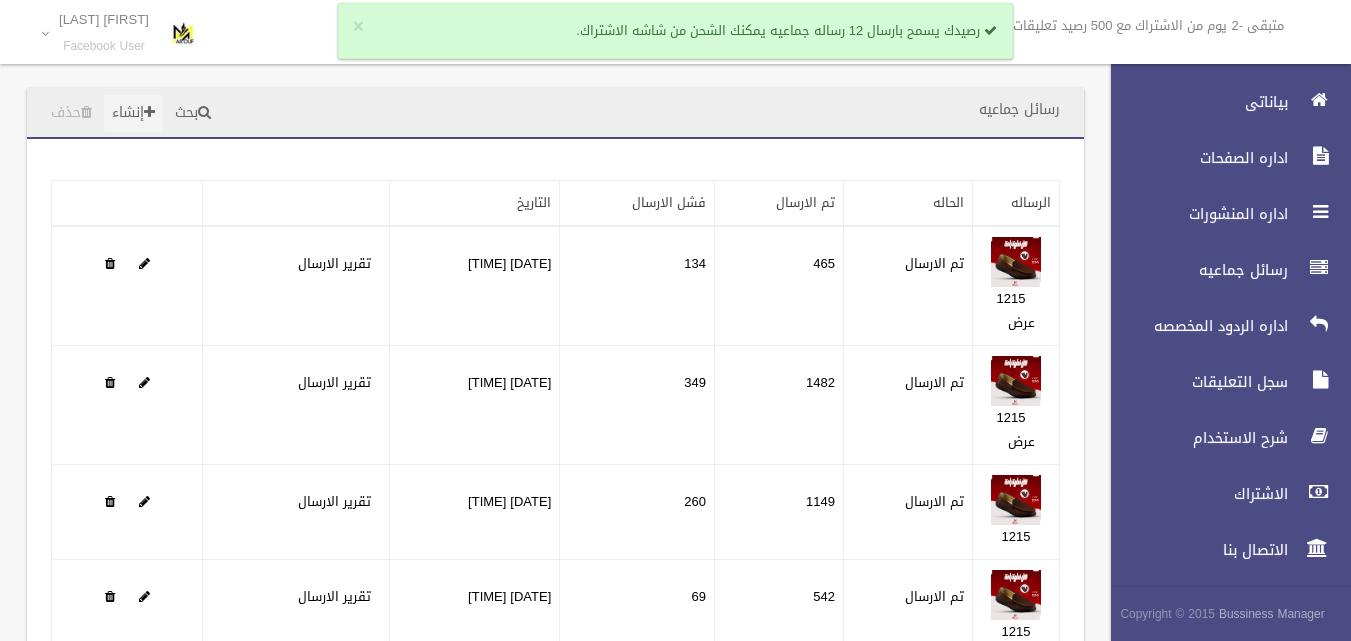 click on "إنشاء" at bounding box center [133, 113] 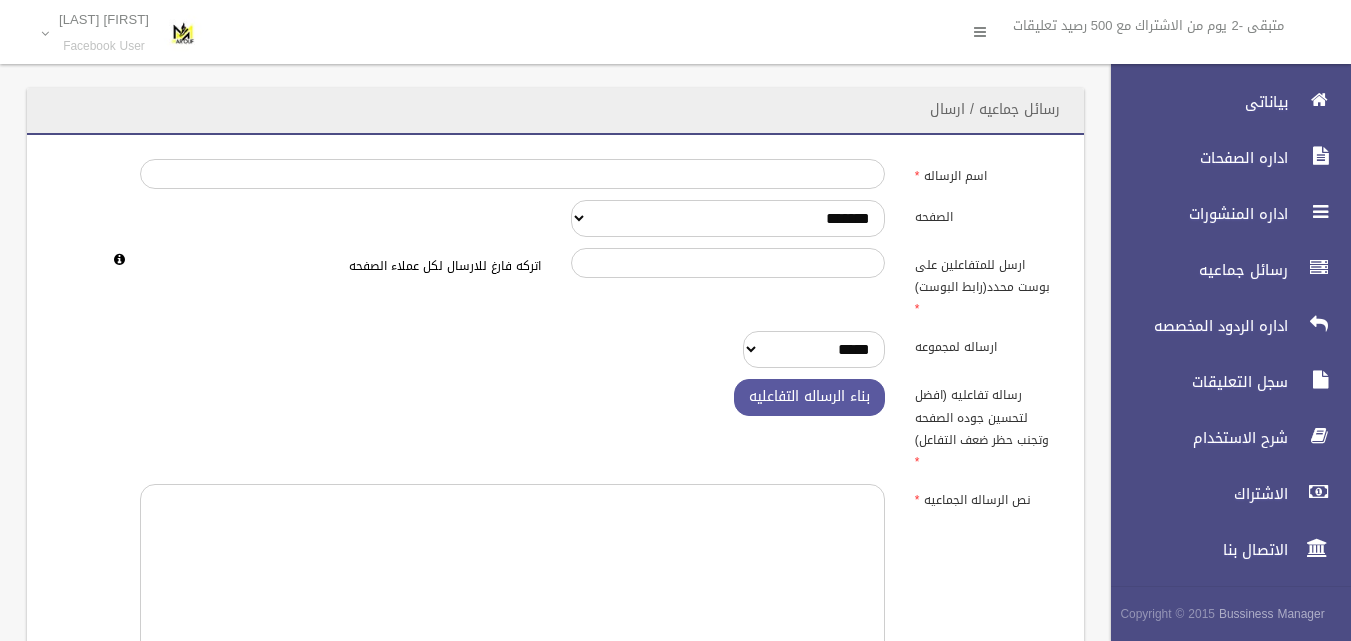 scroll, scrollTop: 0, scrollLeft: 0, axis: both 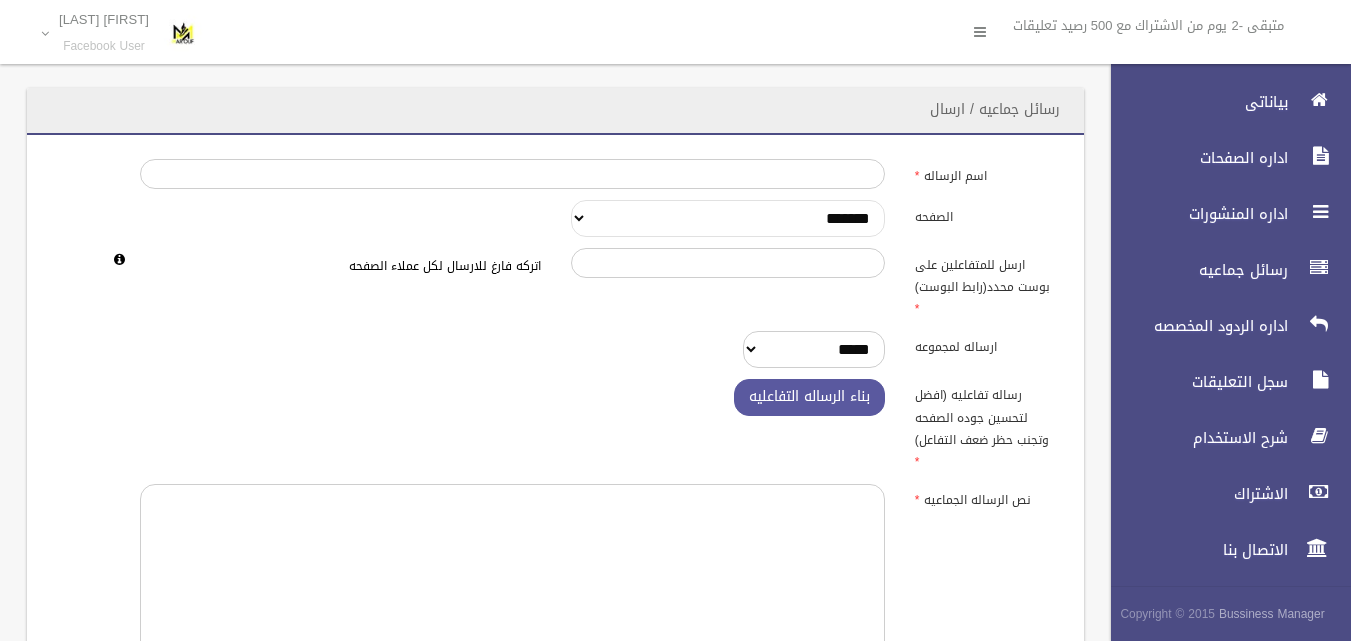 click on "**********" at bounding box center [728, 218] 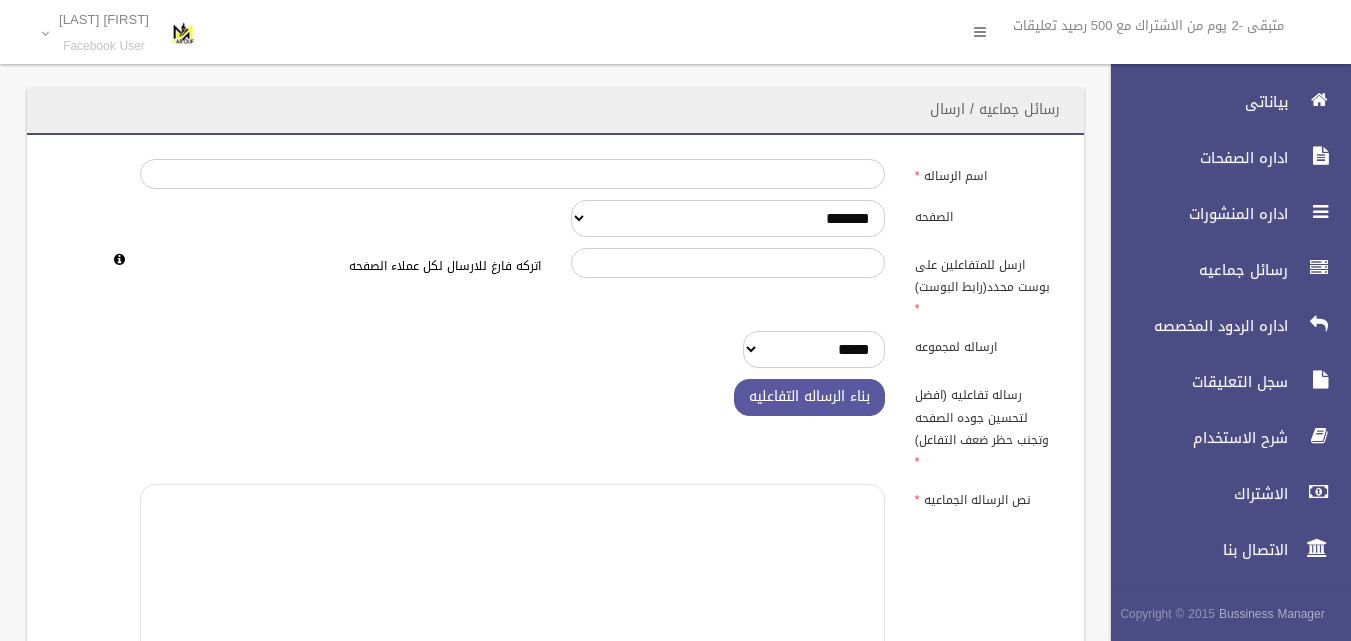 click at bounding box center [512, 586] 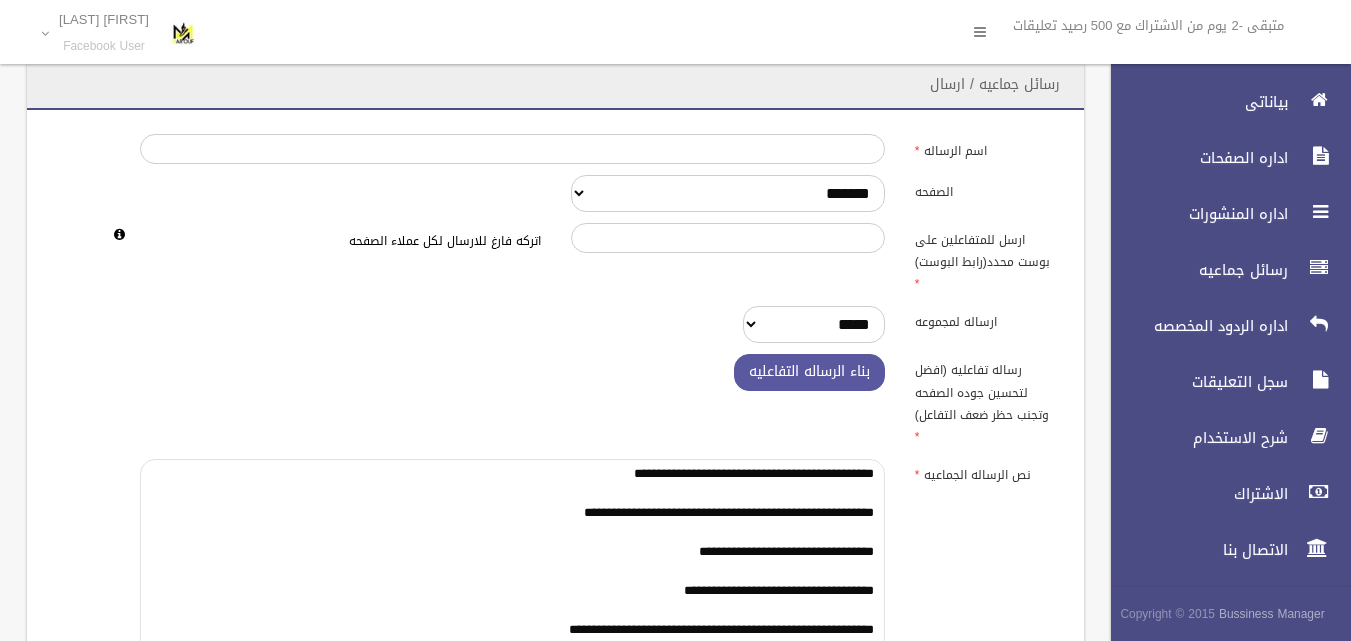 scroll, scrollTop: 18, scrollLeft: 0, axis: vertical 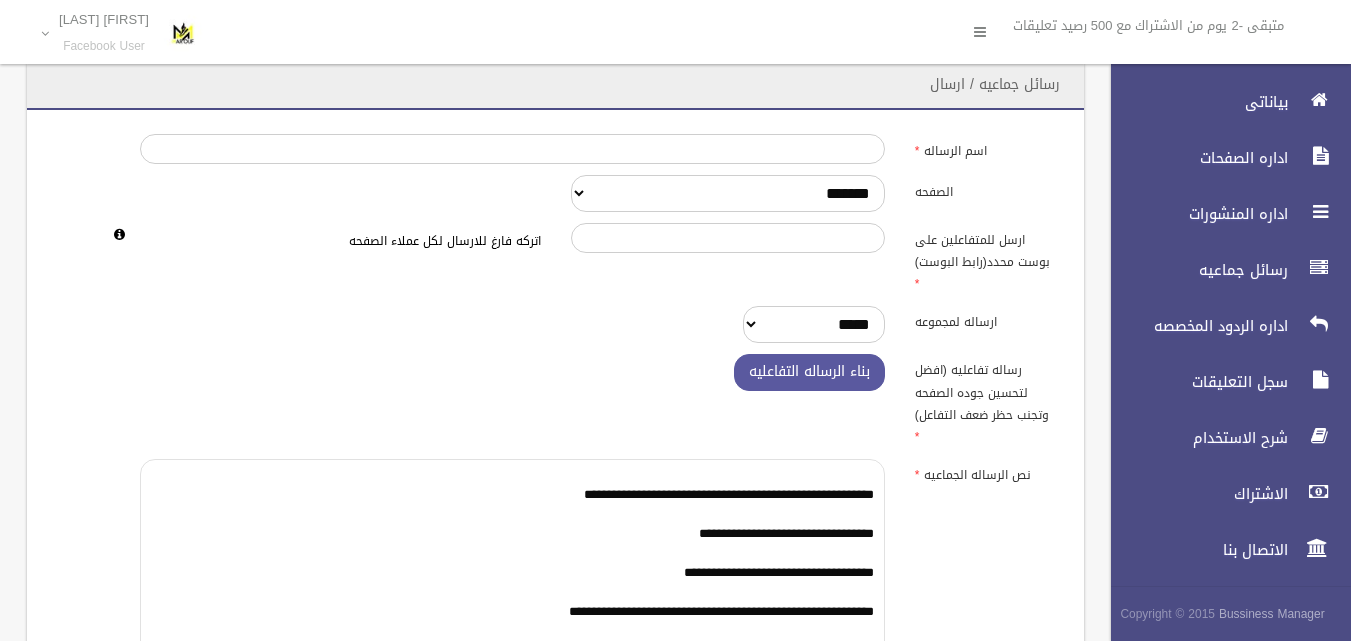 type on "**********" 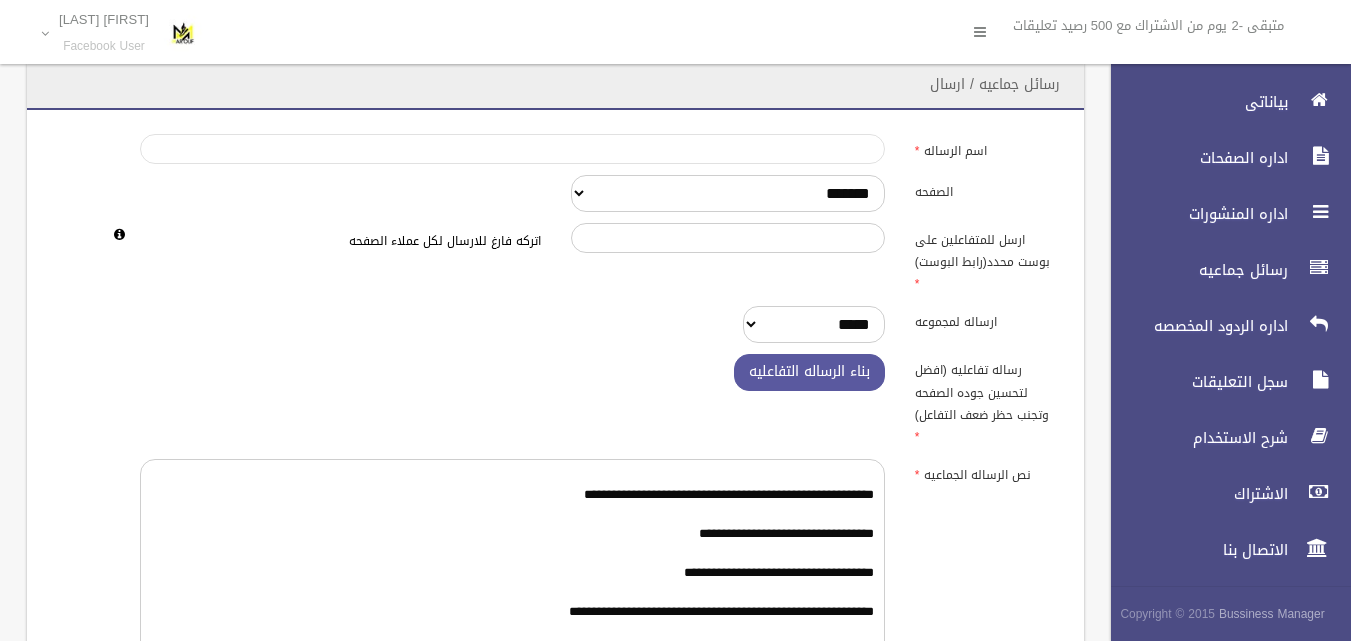 click on "اسم الرساله" at bounding box center (512, 149) 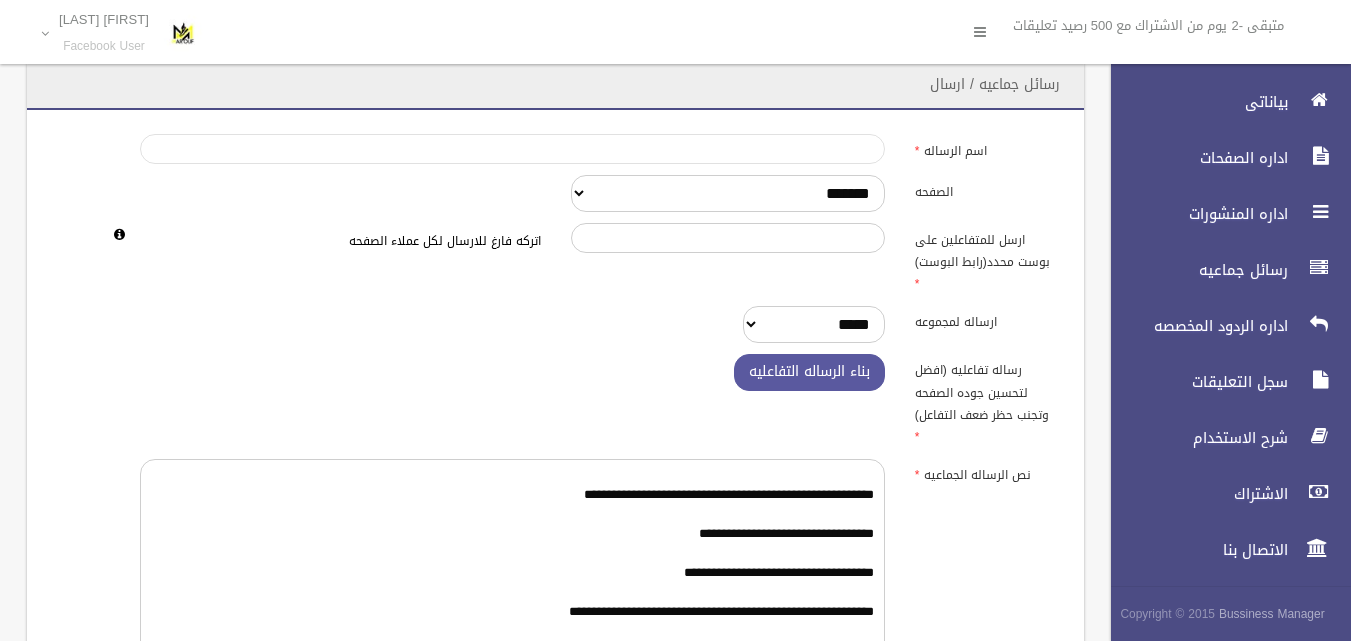 type on "****" 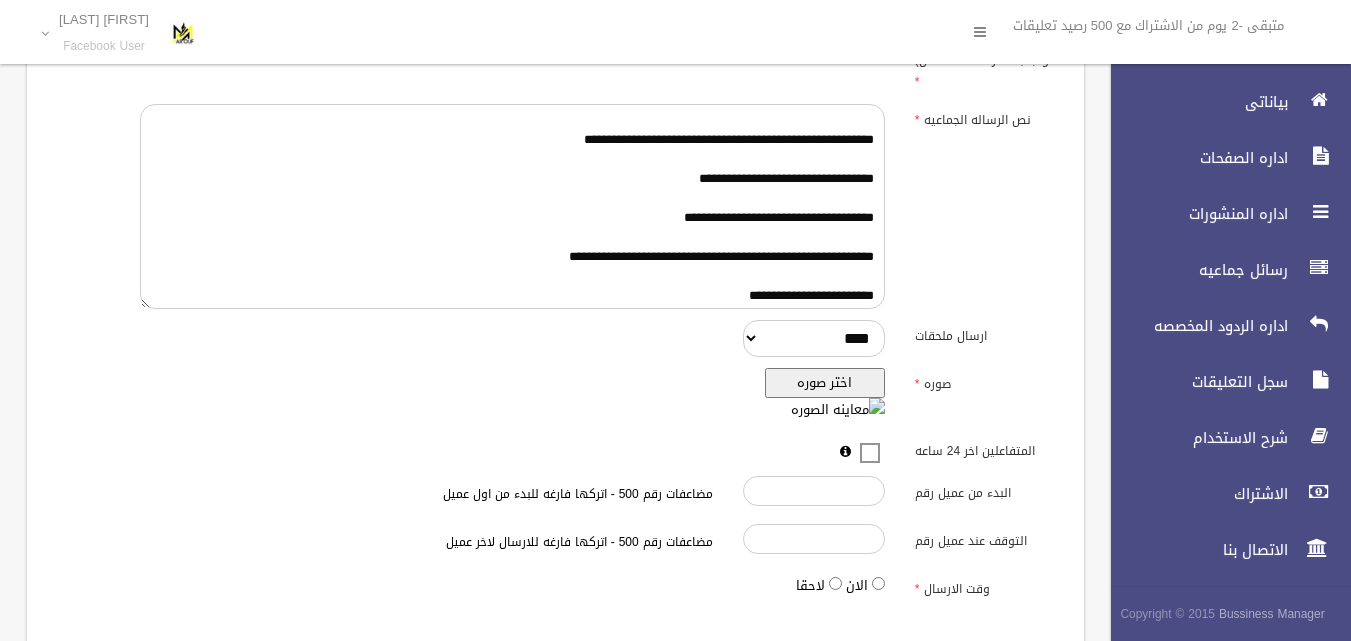 scroll, scrollTop: 475, scrollLeft: 0, axis: vertical 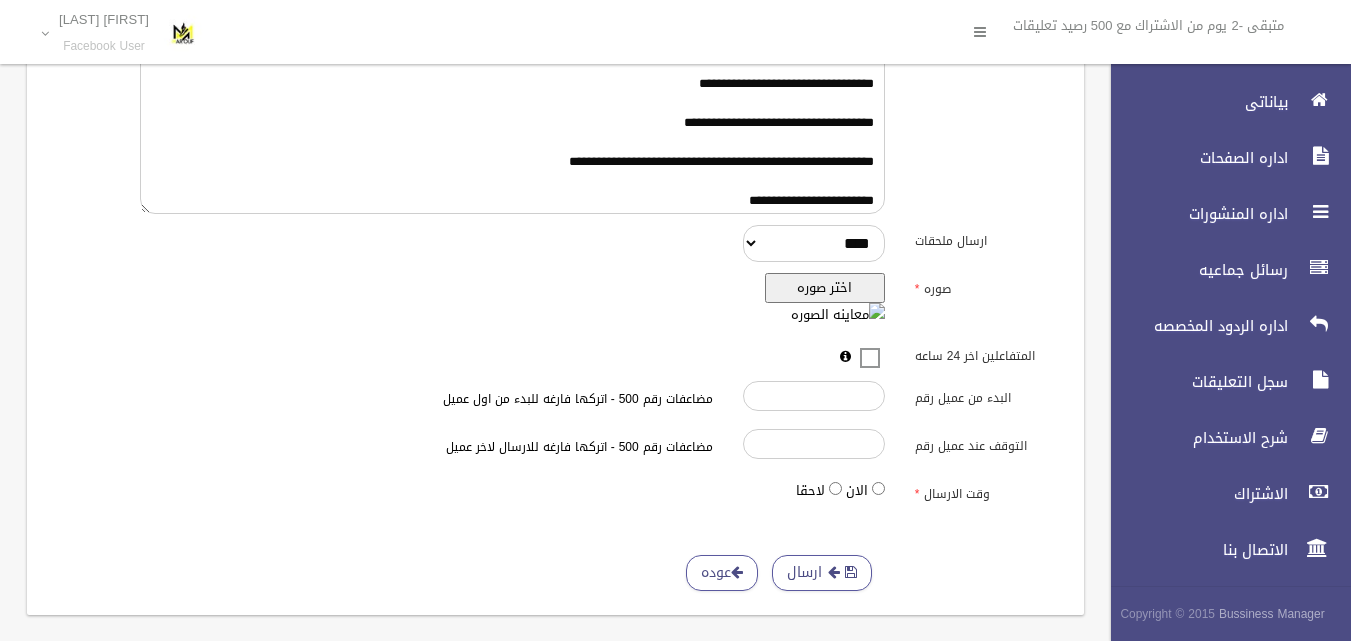 click on "اختر صوره" at bounding box center [825, 288] 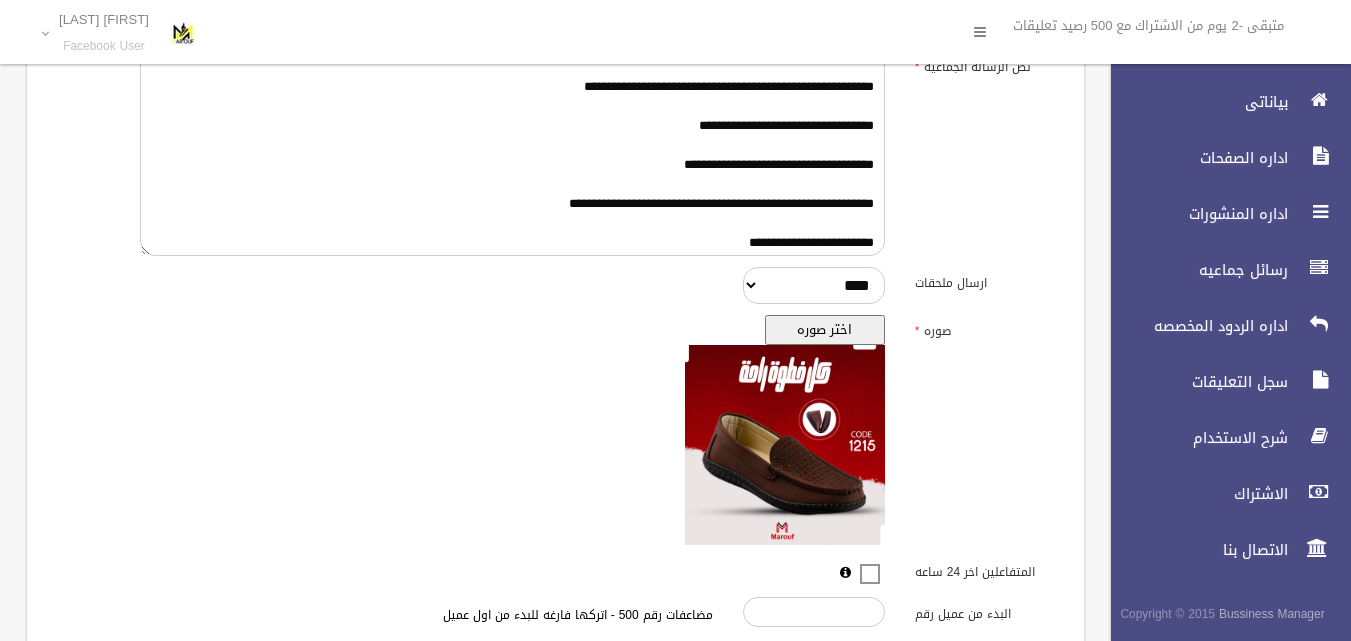 scroll, scrollTop: 650, scrollLeft: 0, axis: vertical 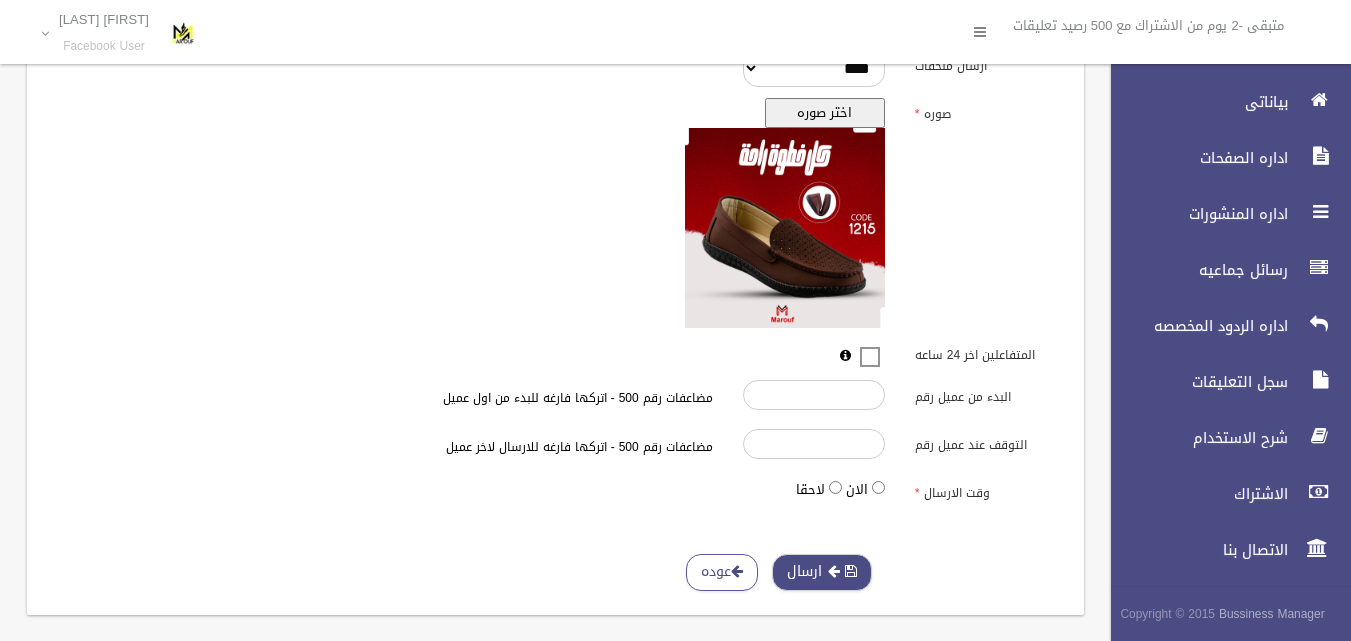 click on "ارسال" at bounding box center [822, 572] 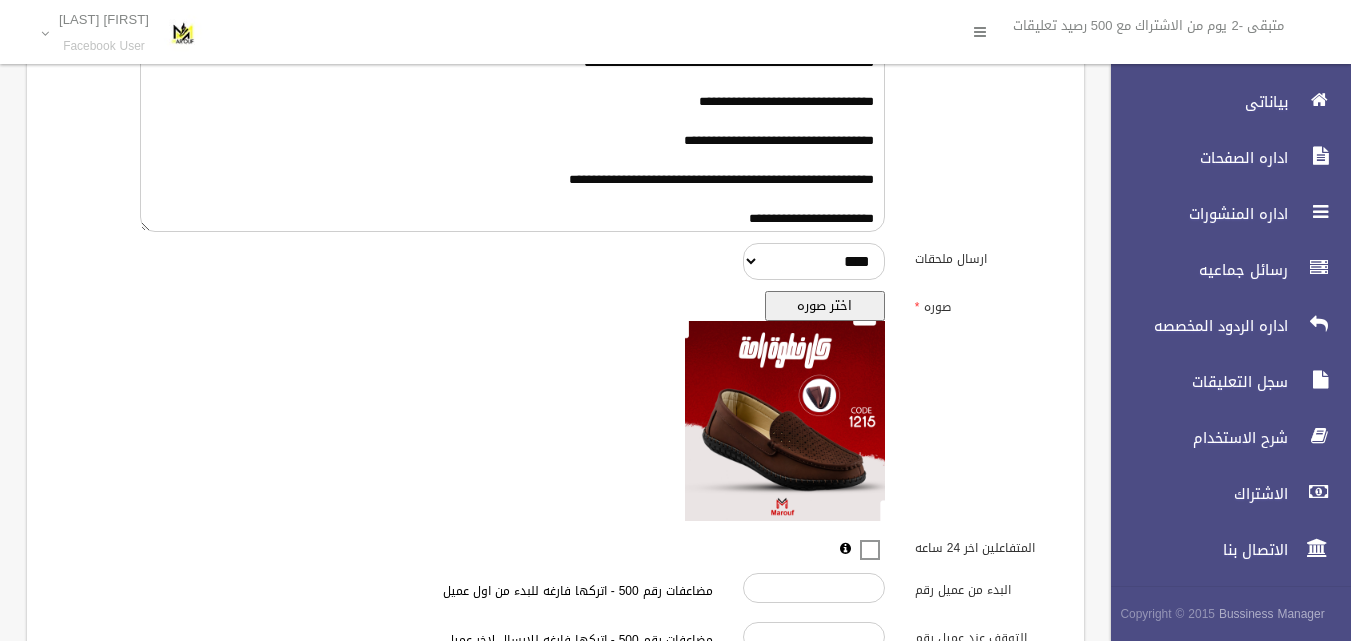 scroll, scrollTop: 50, scrollLeft: 0, axis: vertical 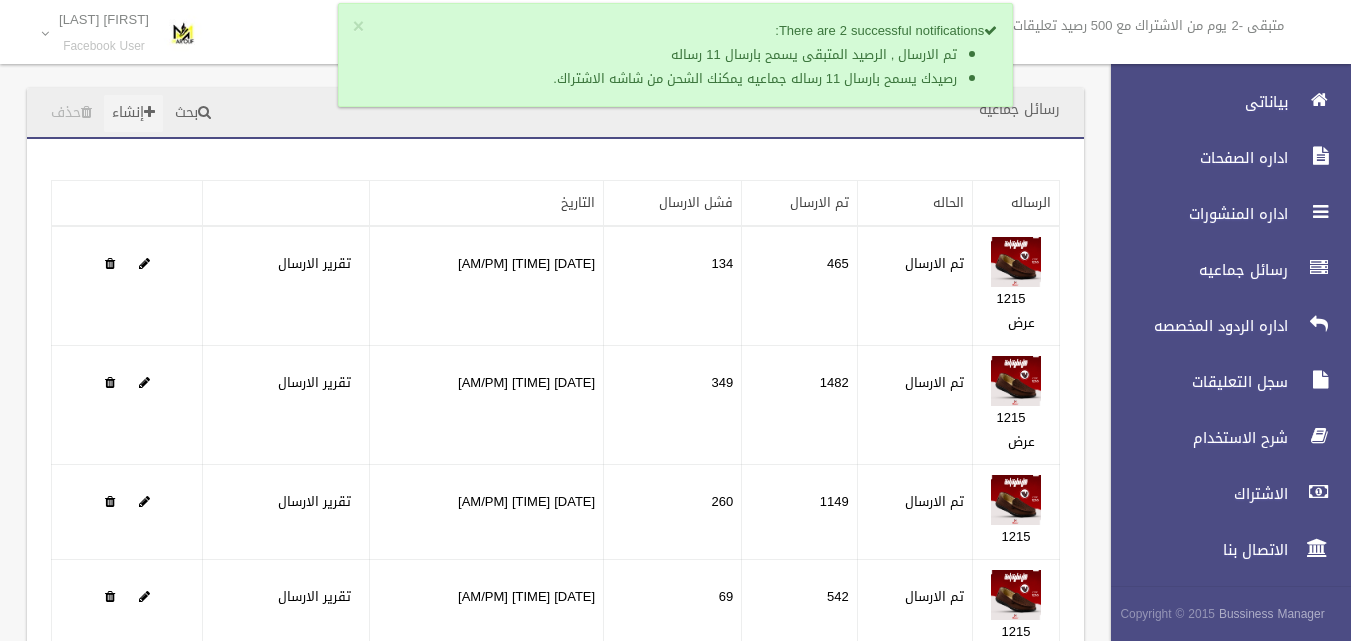 click on "إنشاء" at bounding box center (133, 113) 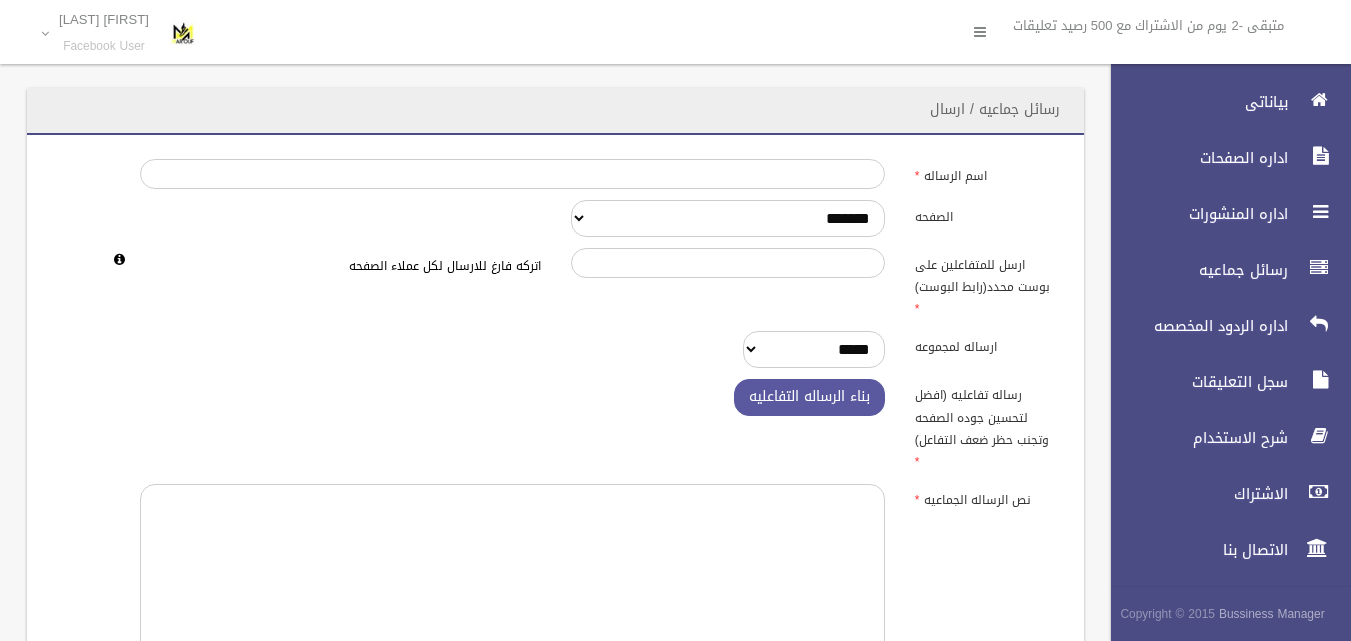 scroll, scrollTop: 0, scrollLeft: 0, axis: both 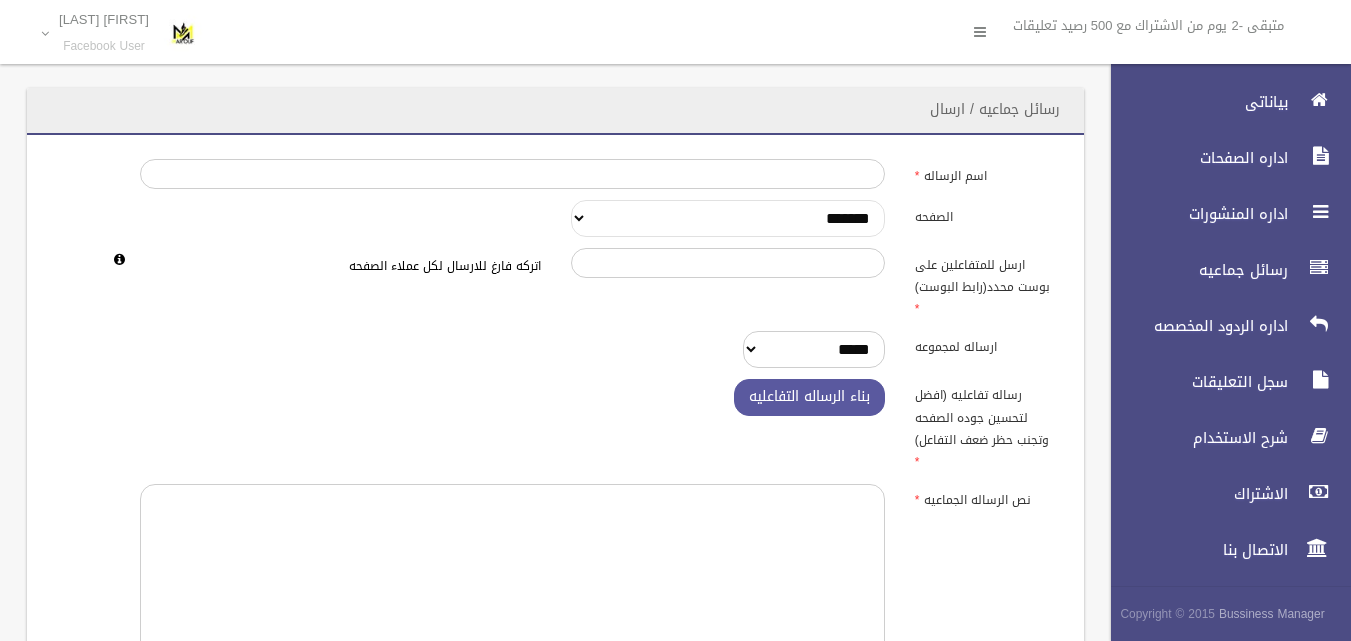 click on "**********" at bounding box center [728, 218] 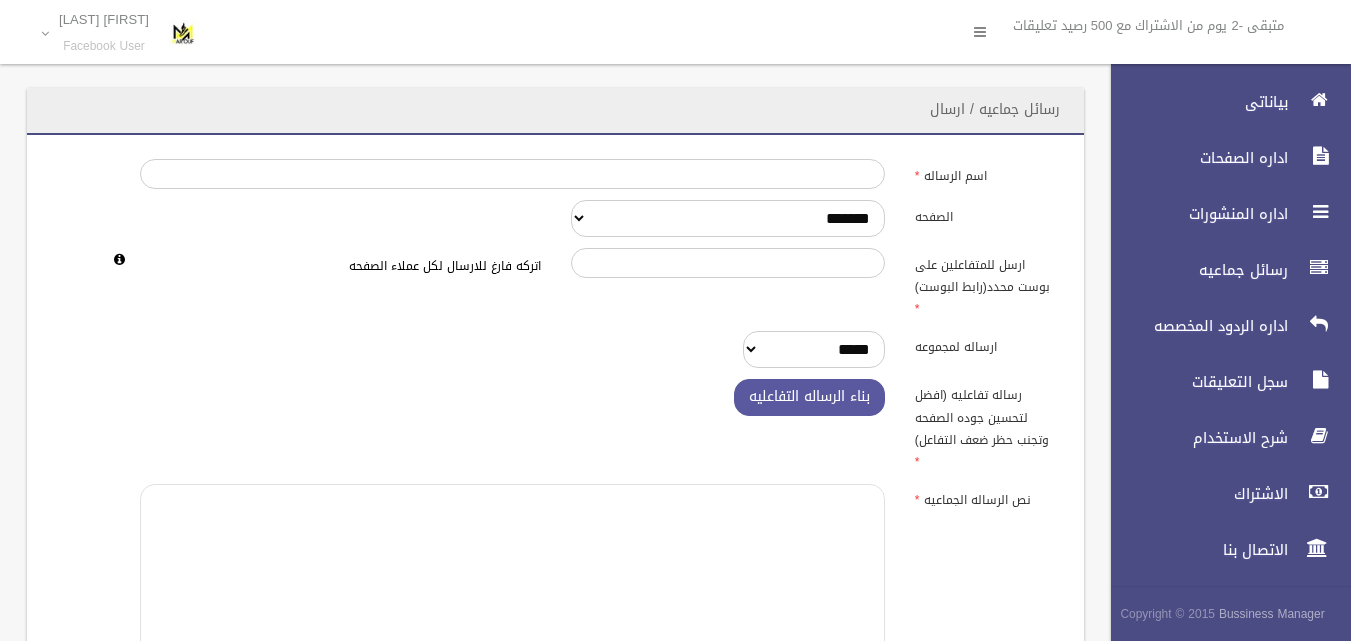 click at bounding box center [512, 586] 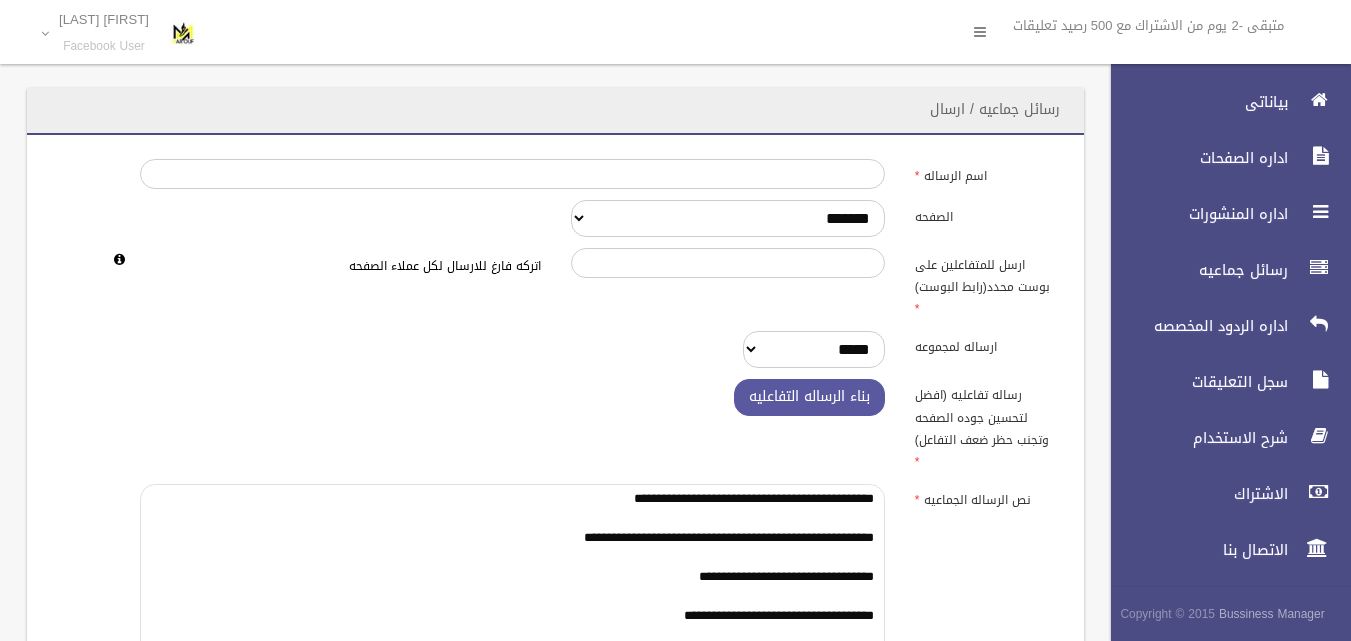 scroll, scrollTop: 25, scrollLeft: 0, axis: vertical 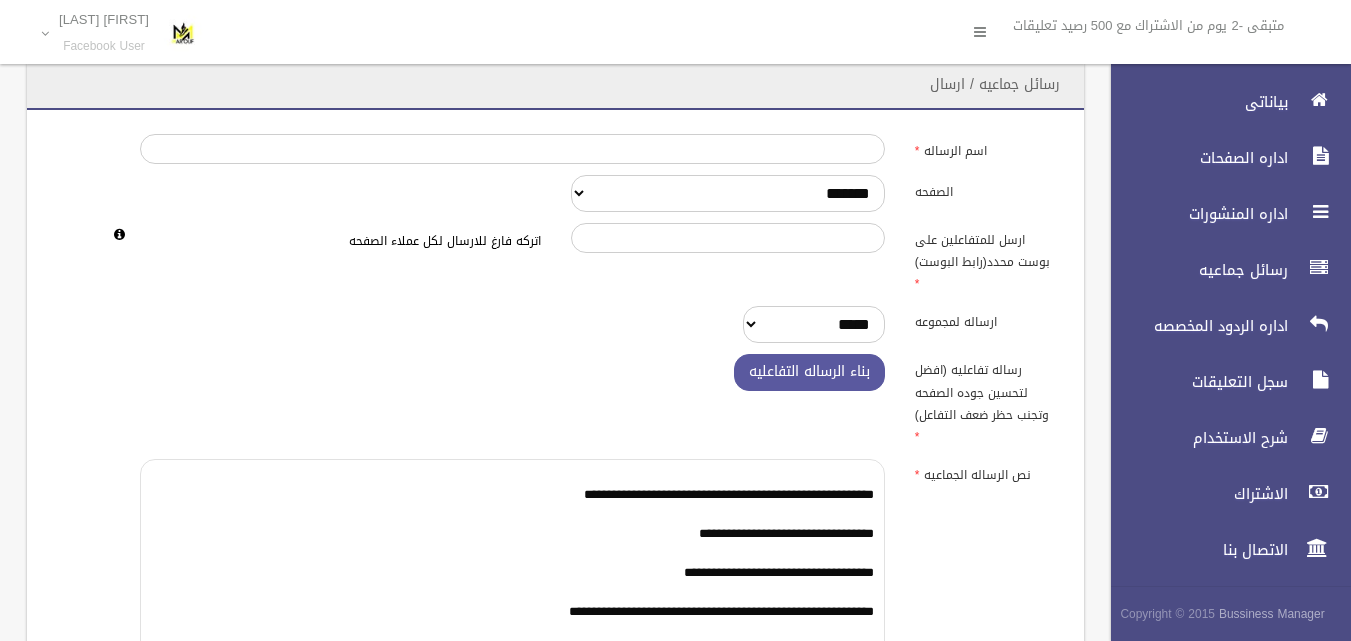 type on "**********" 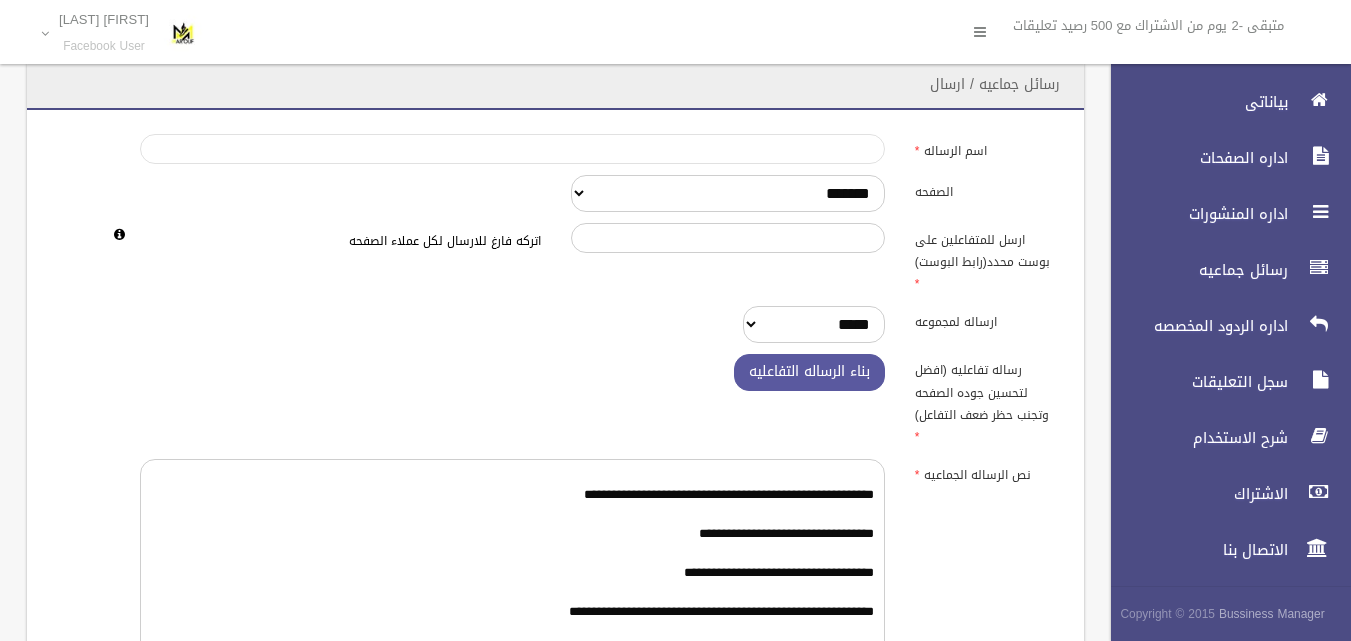 click on "اسم الرساله" at bounding box center [512, 149] 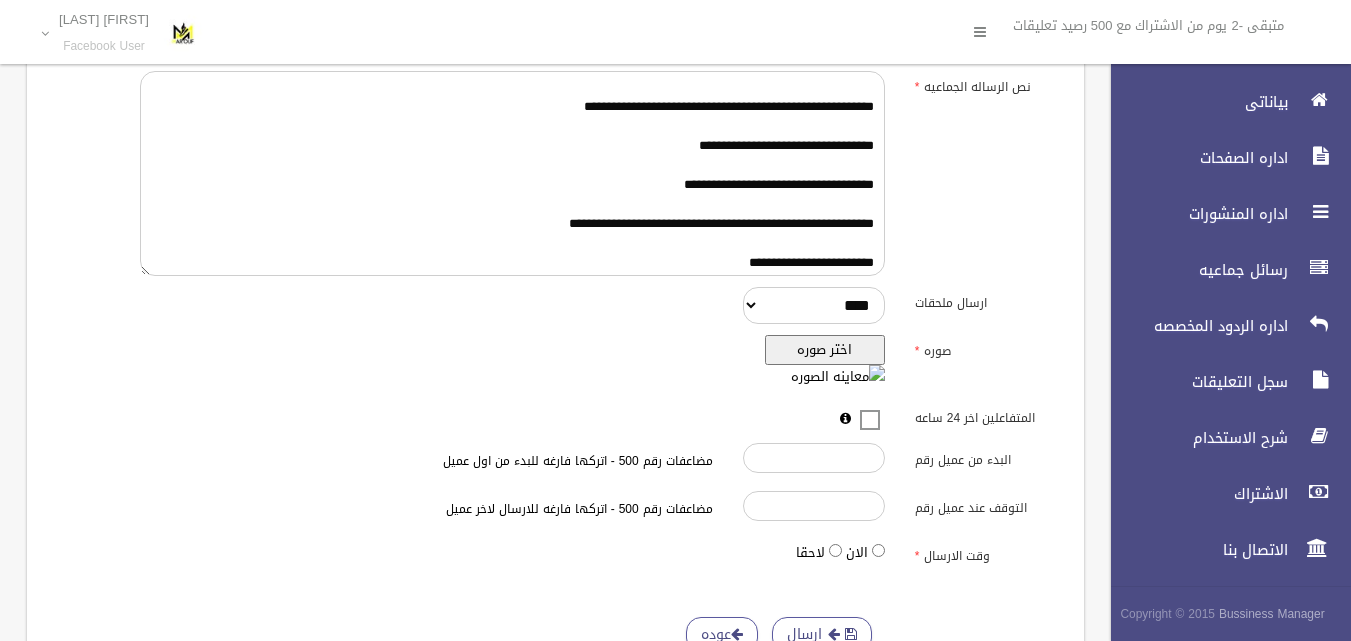 scroll, scrollTop: 475, scrollLeft: 0, axis: vertical 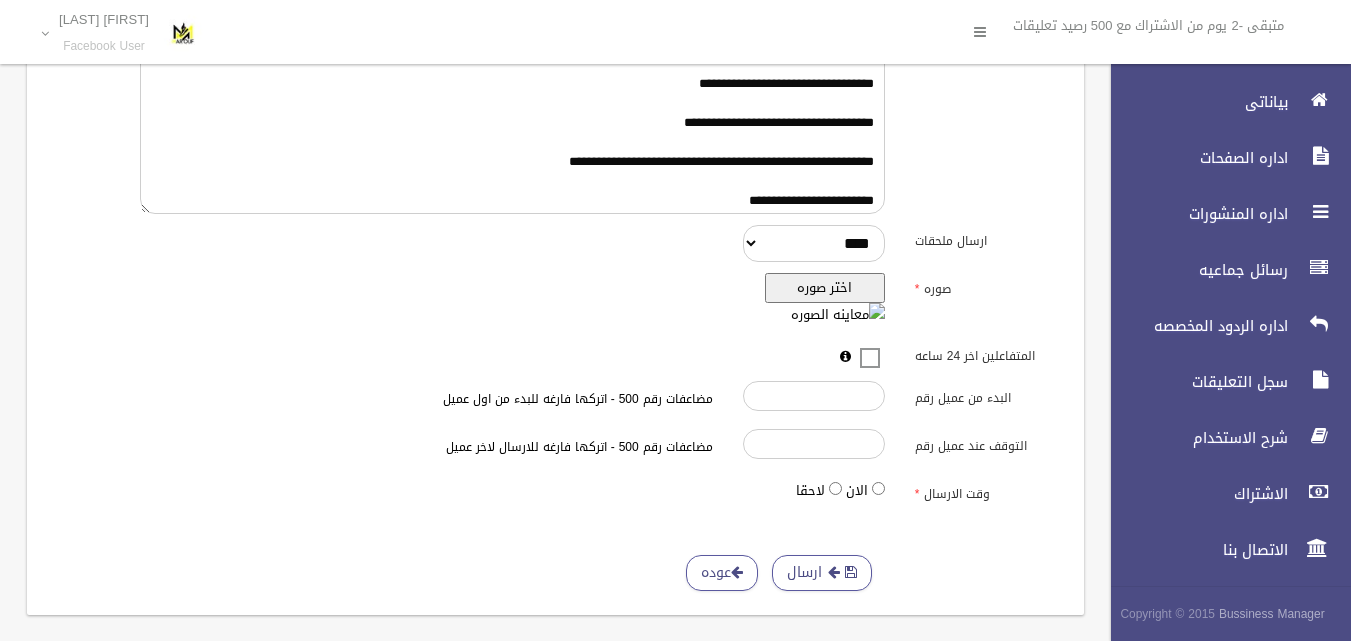 click on "اختر صوره" at bounding box center [825, 288] 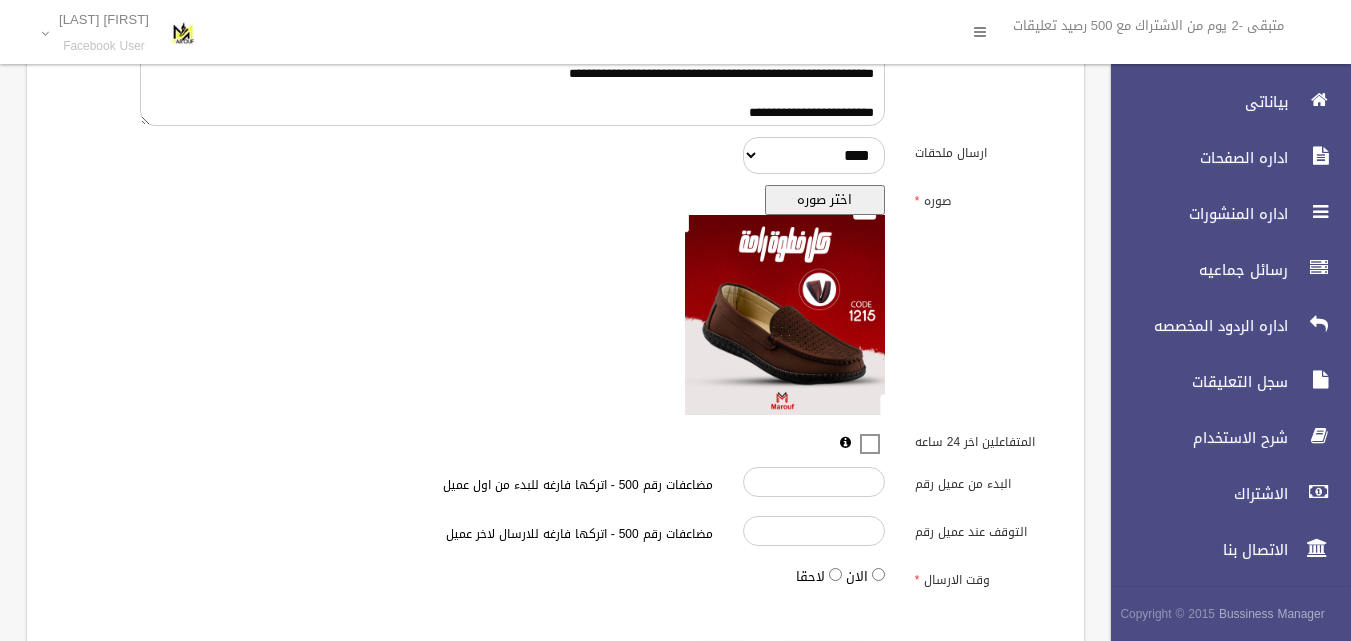 scroll, scrollTop: 650, scrollLeft: 0, axis: vertical 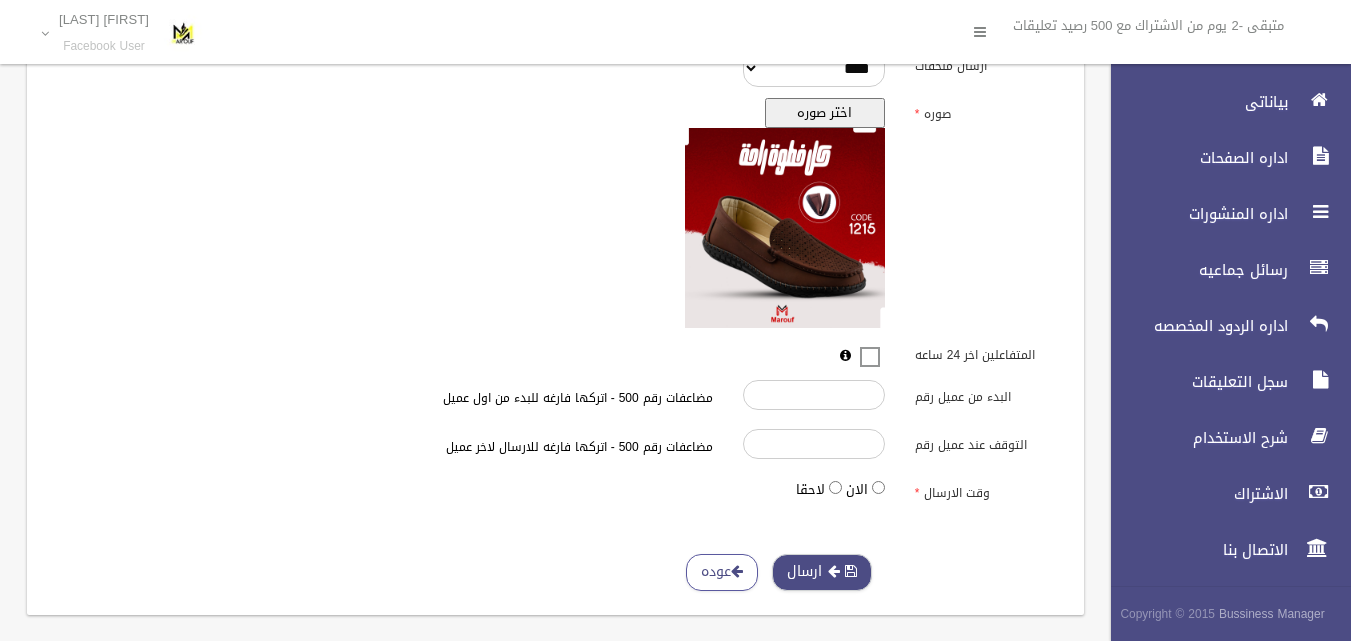 click on "ارسال" at bounding box center [822, 572] 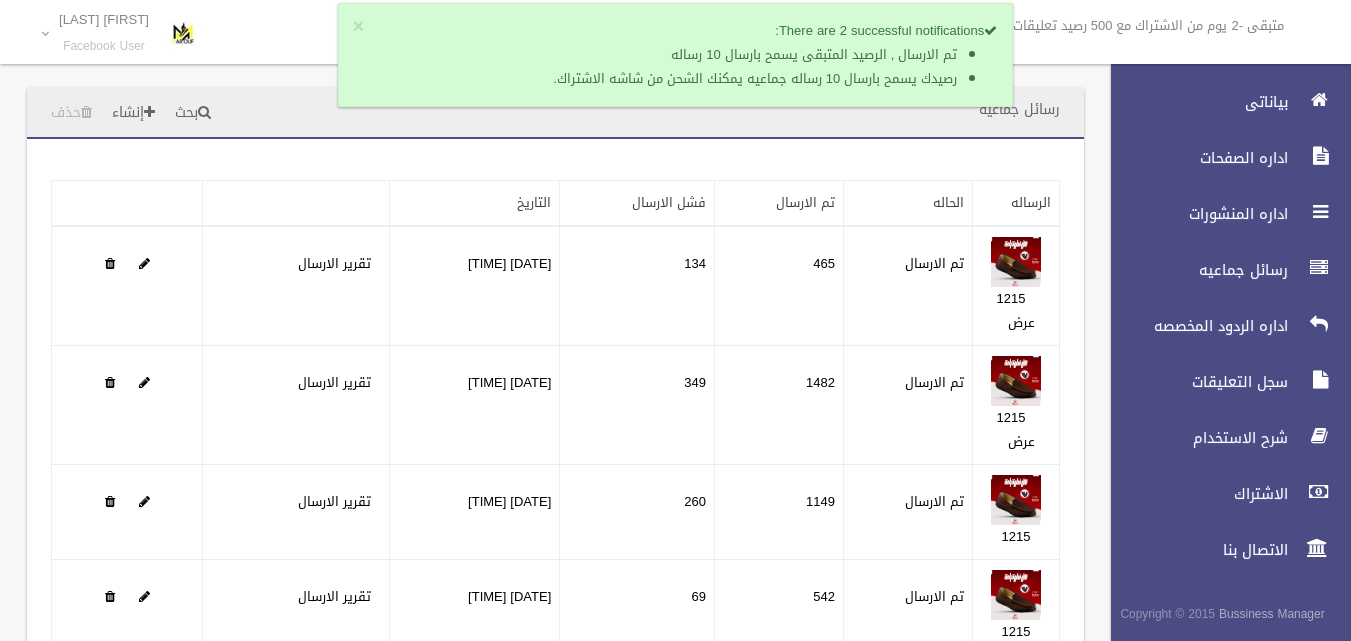scroll, scrollTop: 0, scrollLeft: 0, axis: both 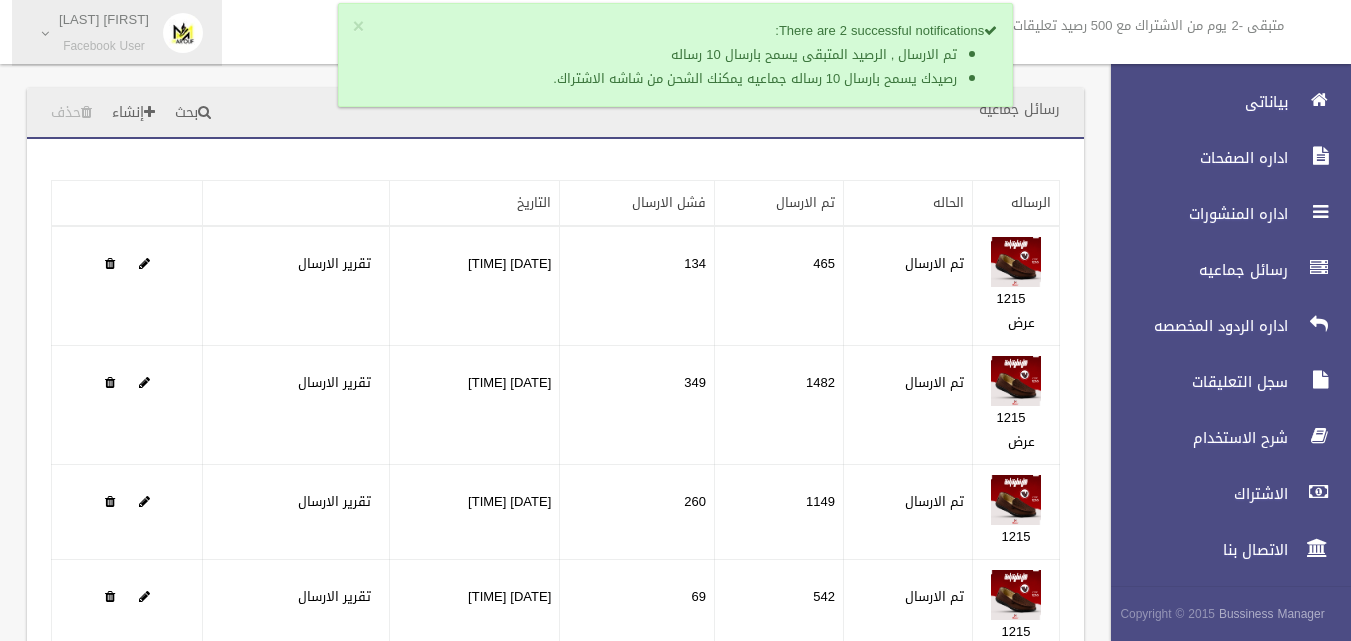 click on "[FIRST] [LAST]" at bounding box center [104, 19] 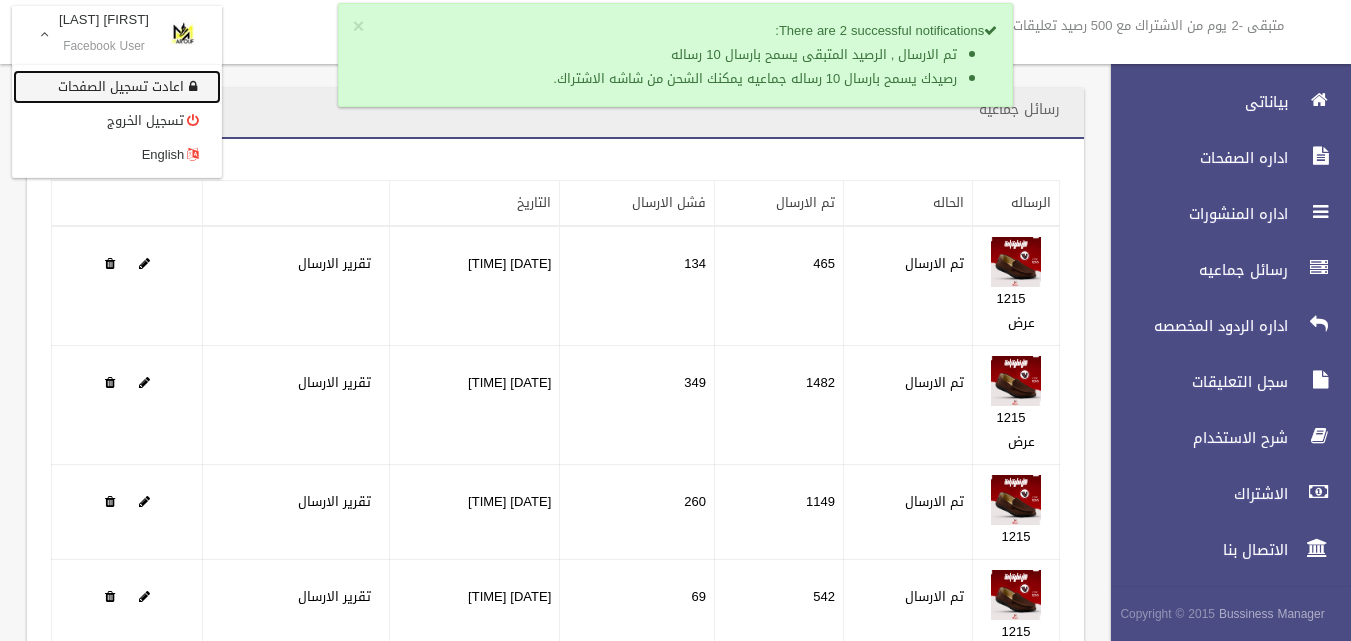 click on "اعادت تسجيل الصفحات" at bounding box center [117, 87] 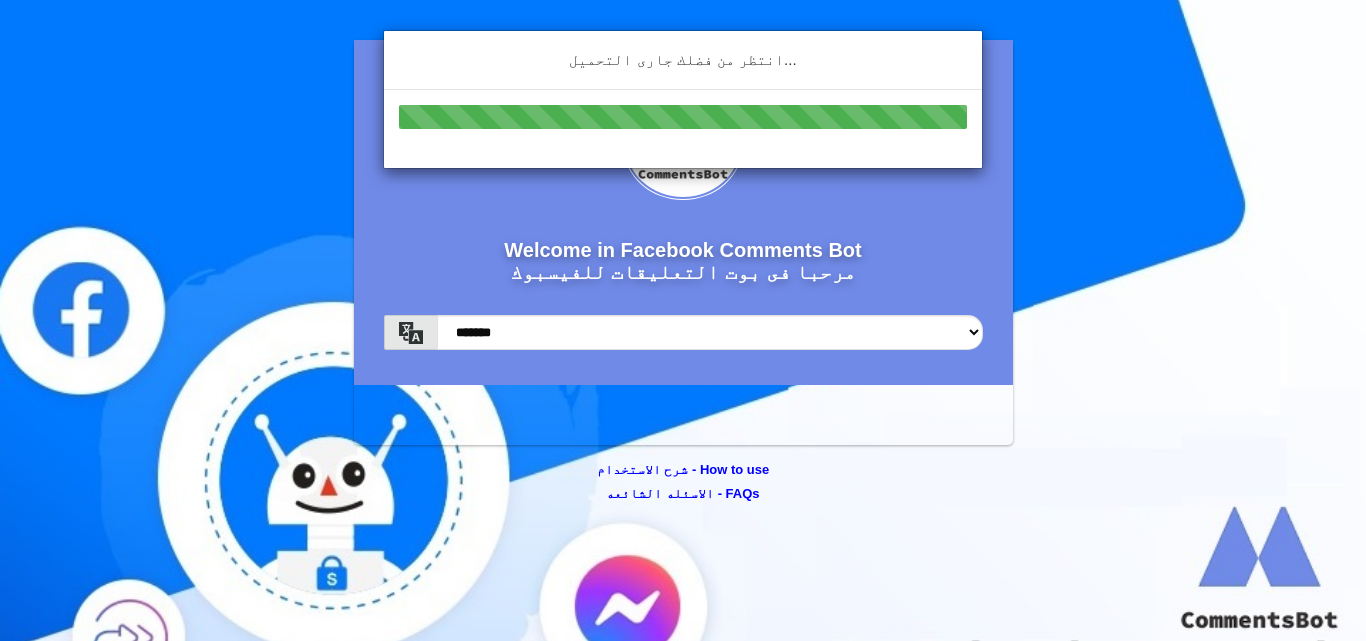 scroll, scrollTop: 0, scrollLeft: 0, axis: both 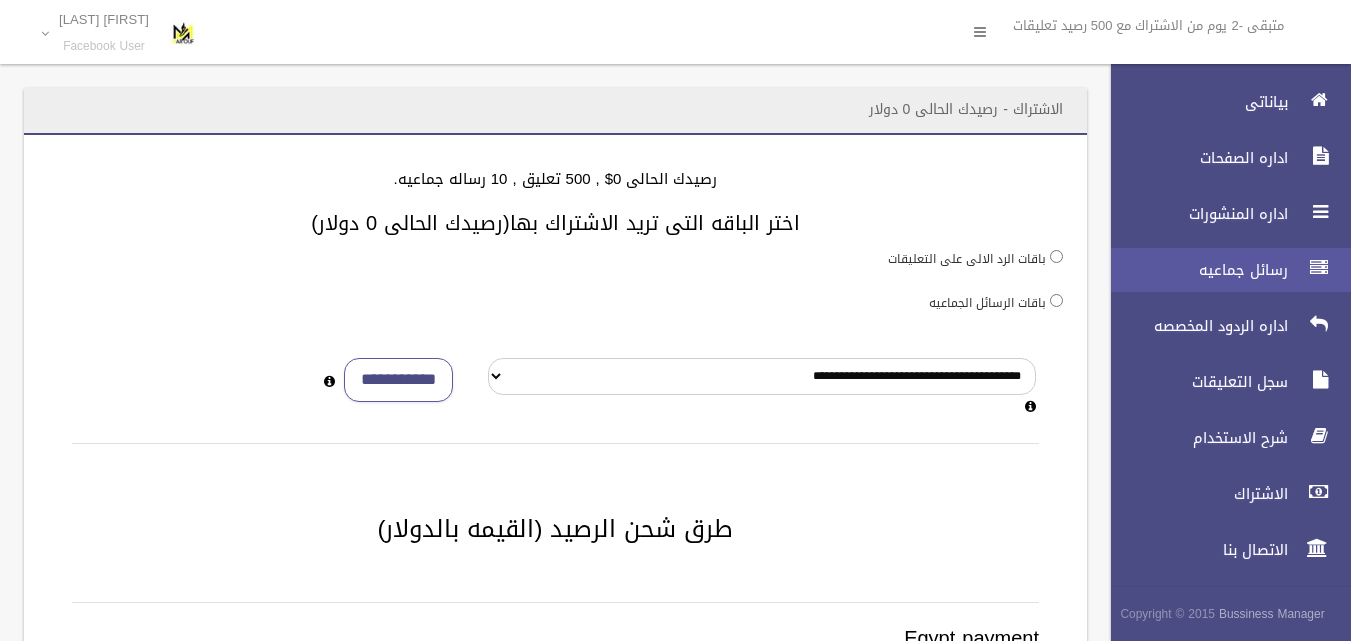 click on "رسائل جماعيه" at bounding box center (1194, 270) 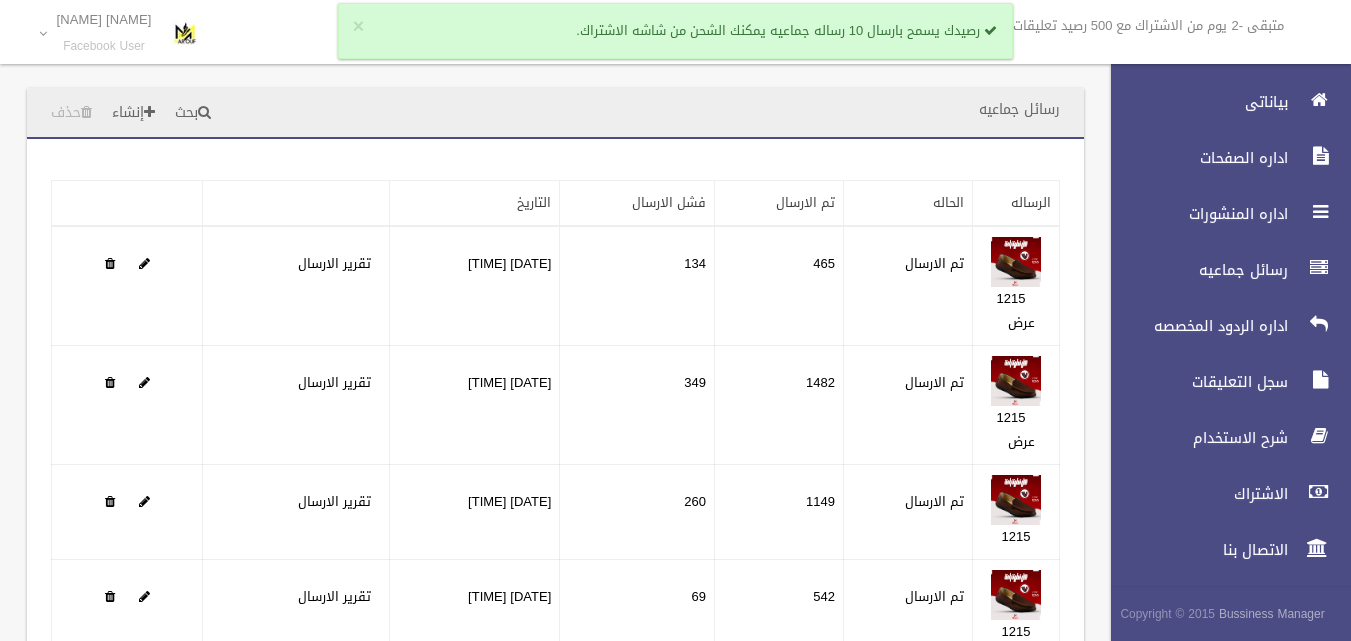 scroll, scrollTop: 0, scrollLeft: 0, axis: both 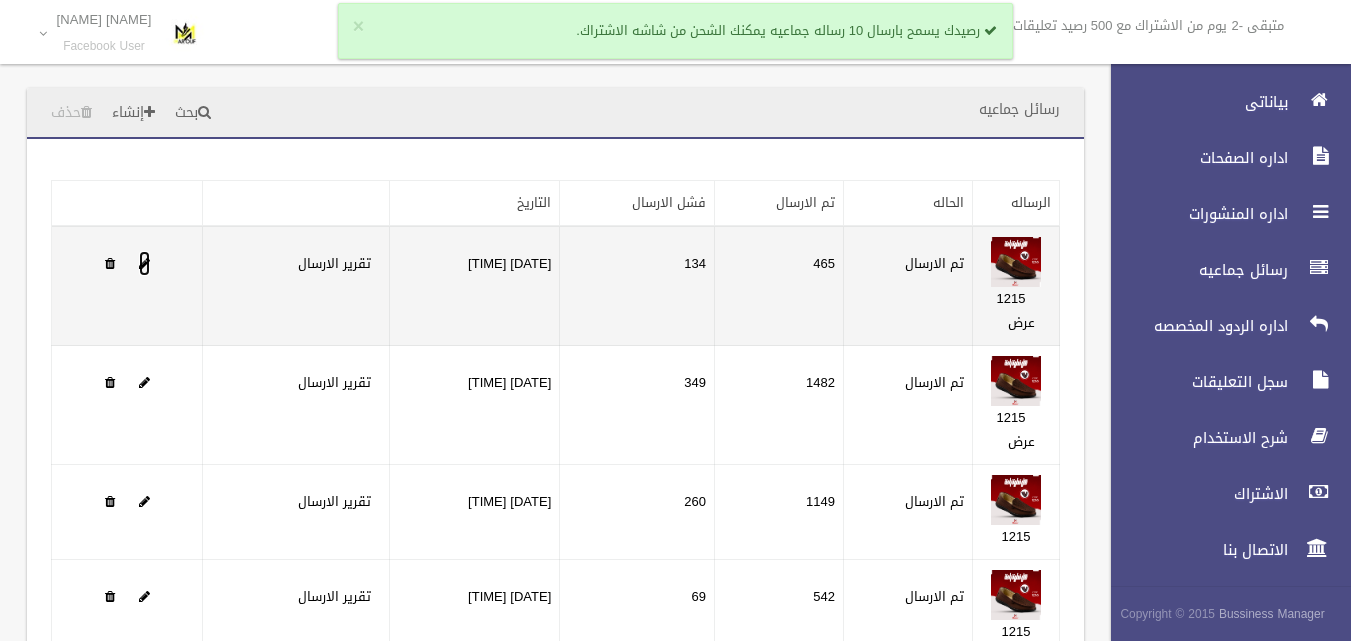 click at bounding box center (144, 263) 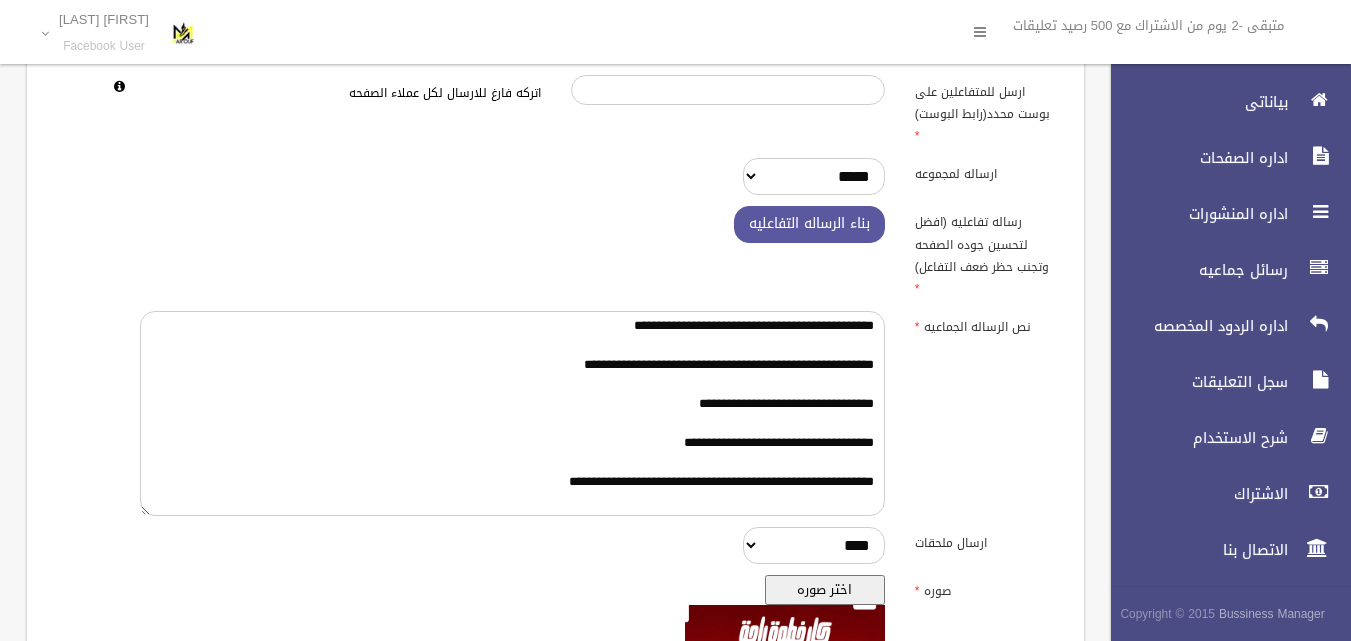 scroll, scrollTop: 200, scrollLeft: 0, axis: vertical 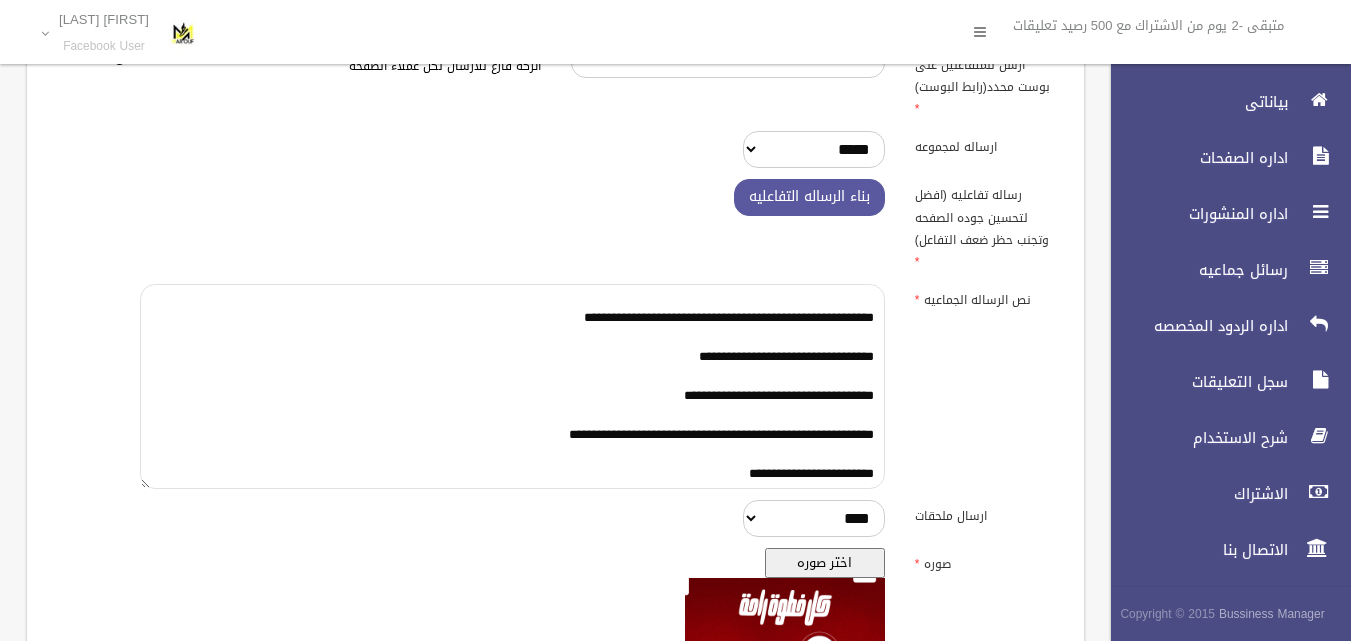 drag, startPoint x: 878, startPoint y: 271, endPoint x: 624, endPoint y: 503, distance: 344.00583 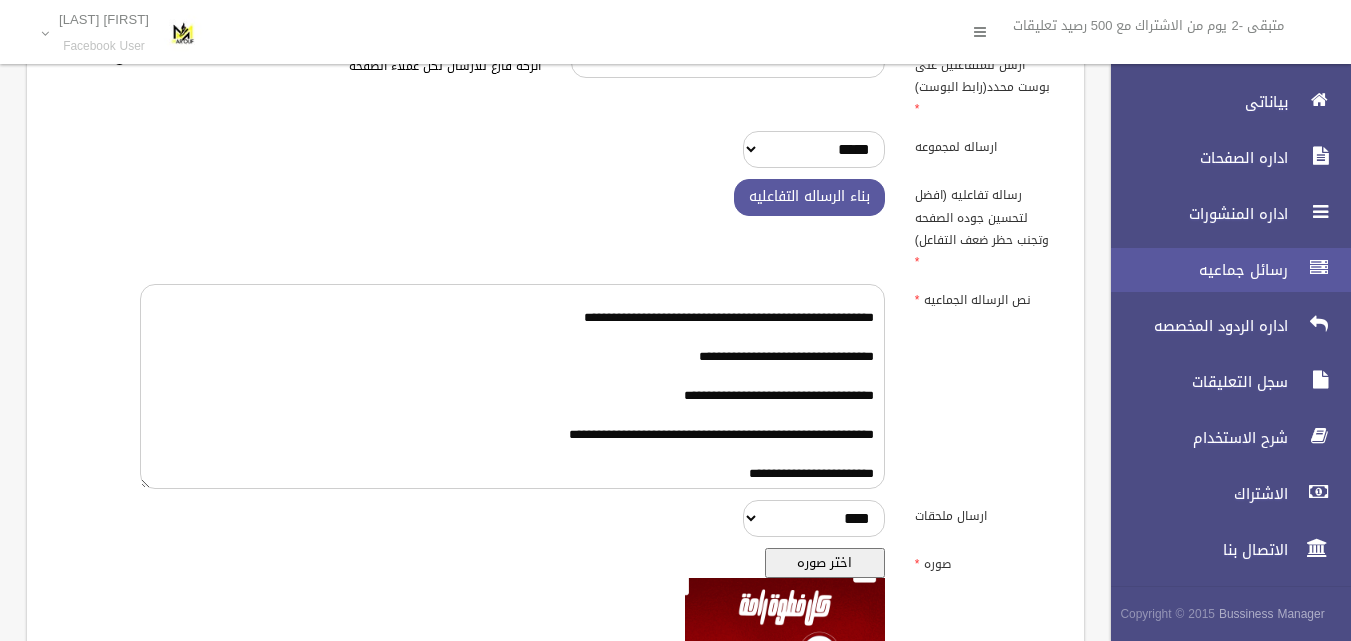 click on "رسائل جماعيه" at bounding box center [1194, 270] 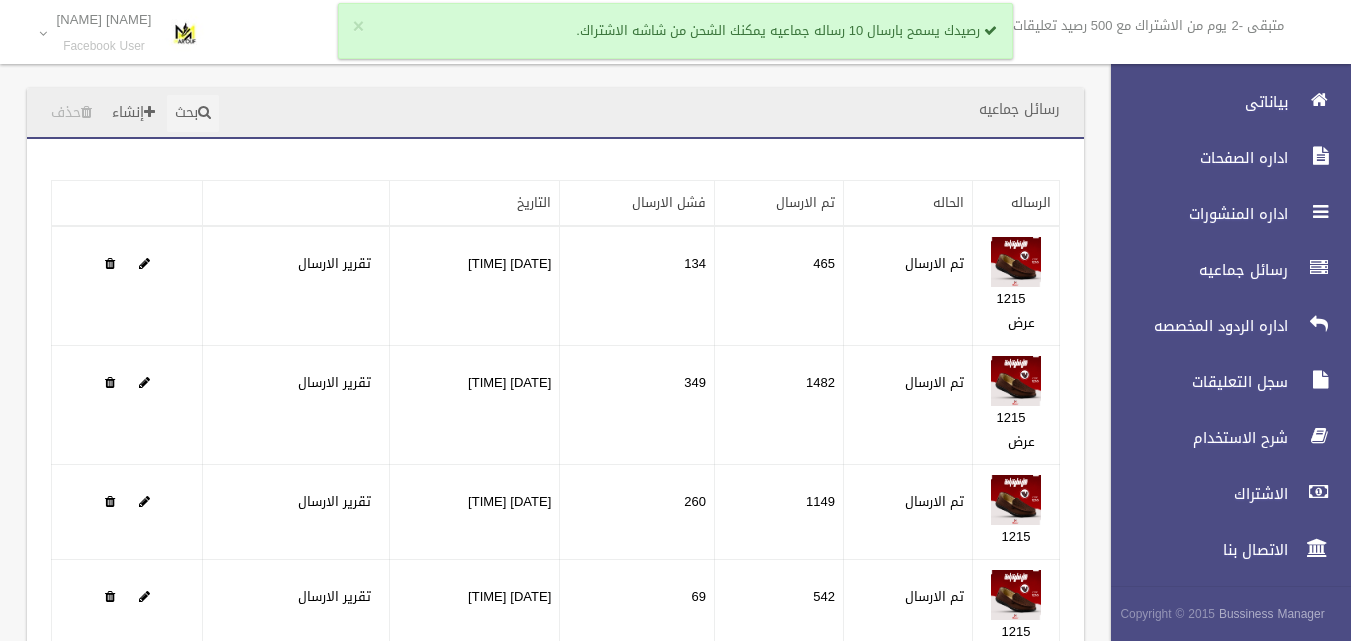 scroll, scrollTop: 0, scrollLeft: 0, axis: both 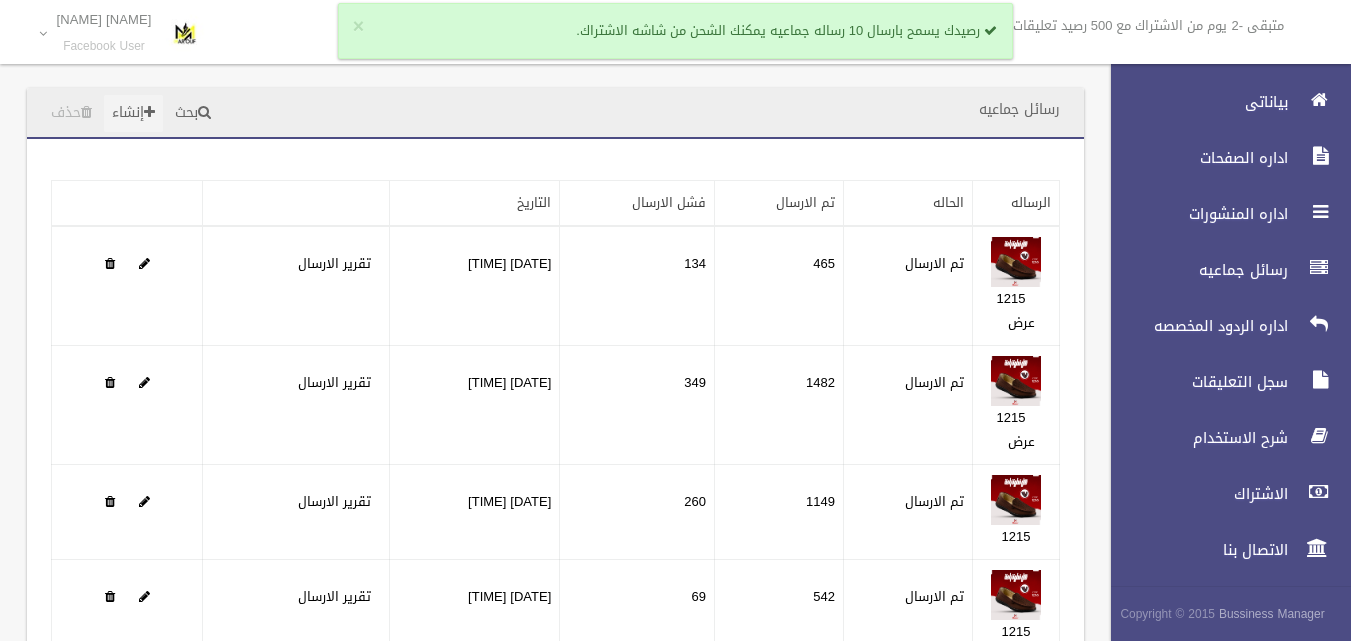 click on "إنشاء" at bounding box center (133, 113) 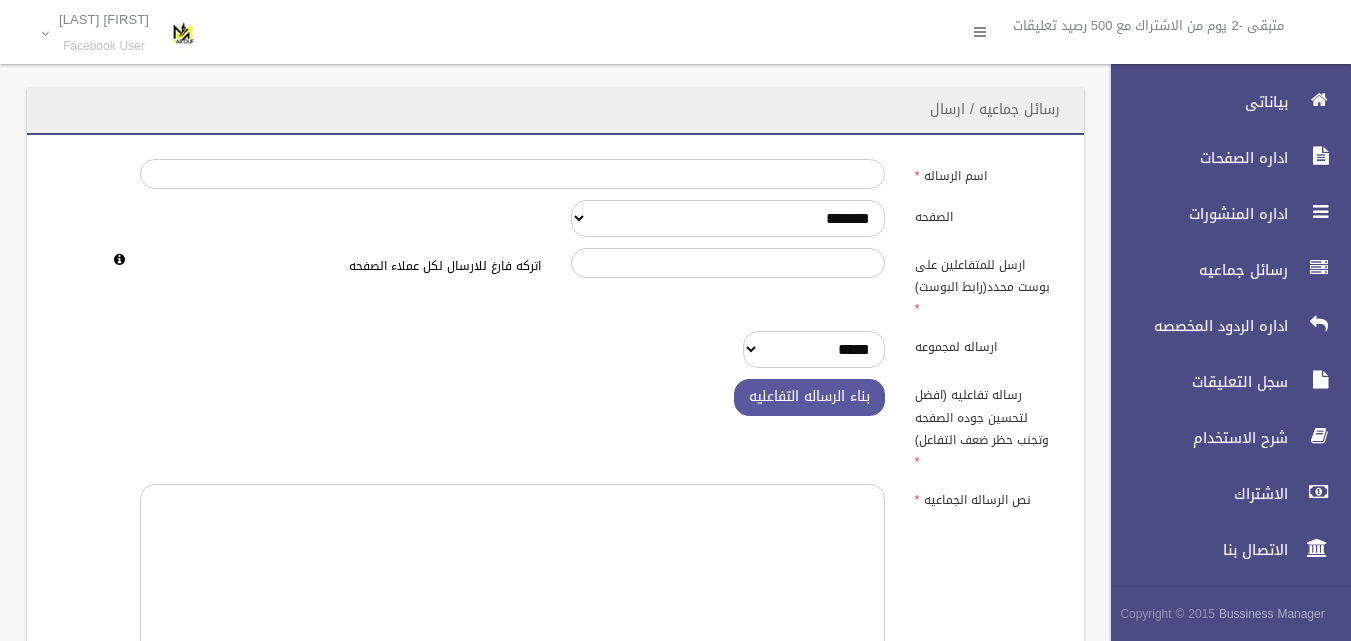 scroll, scrollTop: 0, scrollLeft: 0, axis: both 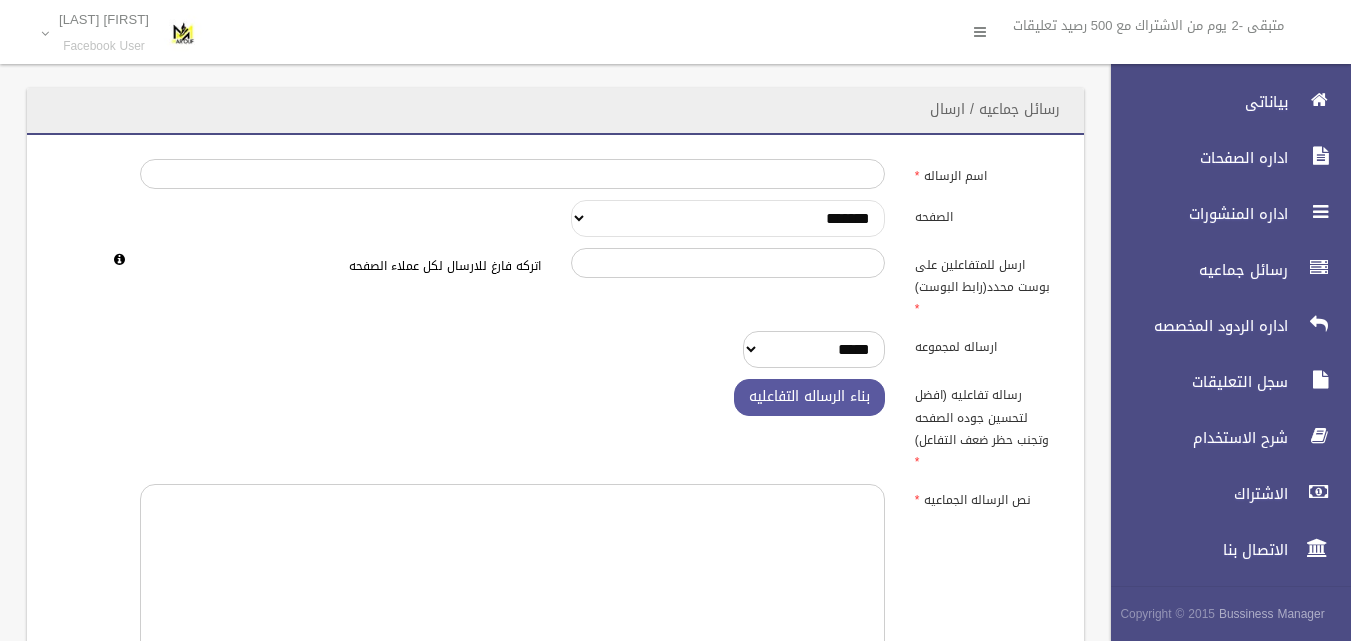 click on "**********" at bounding box center [728, 218] 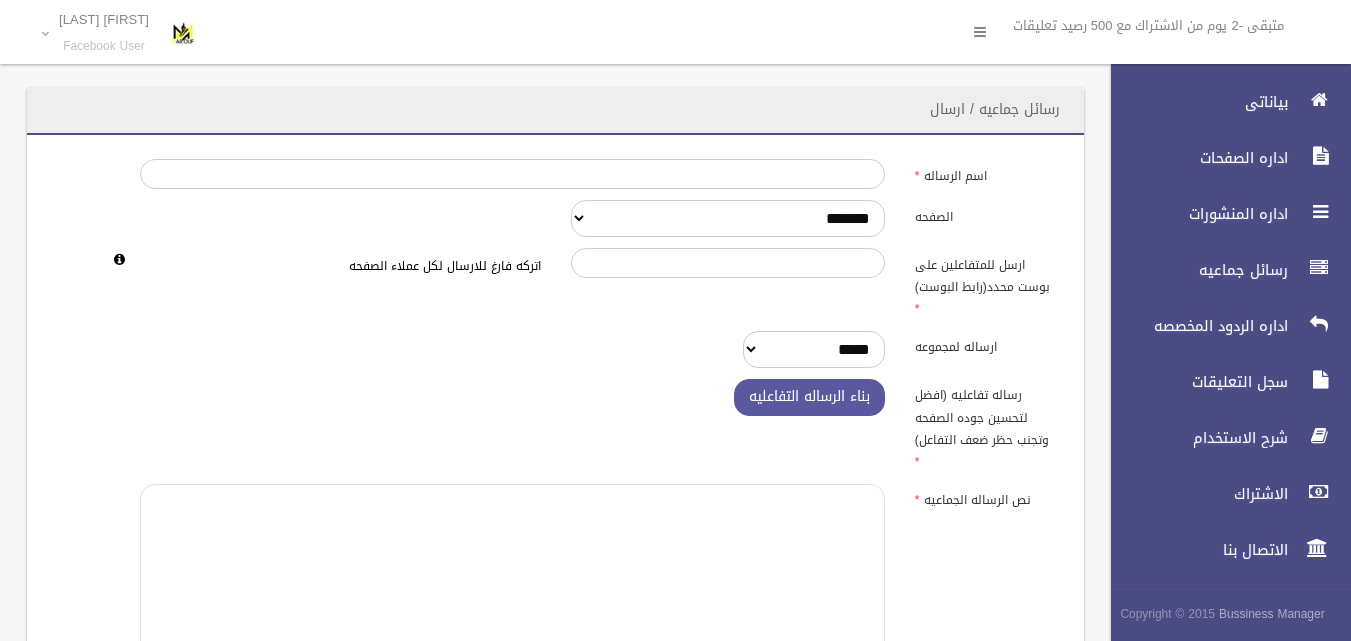 click at bounding box center [512, 586] 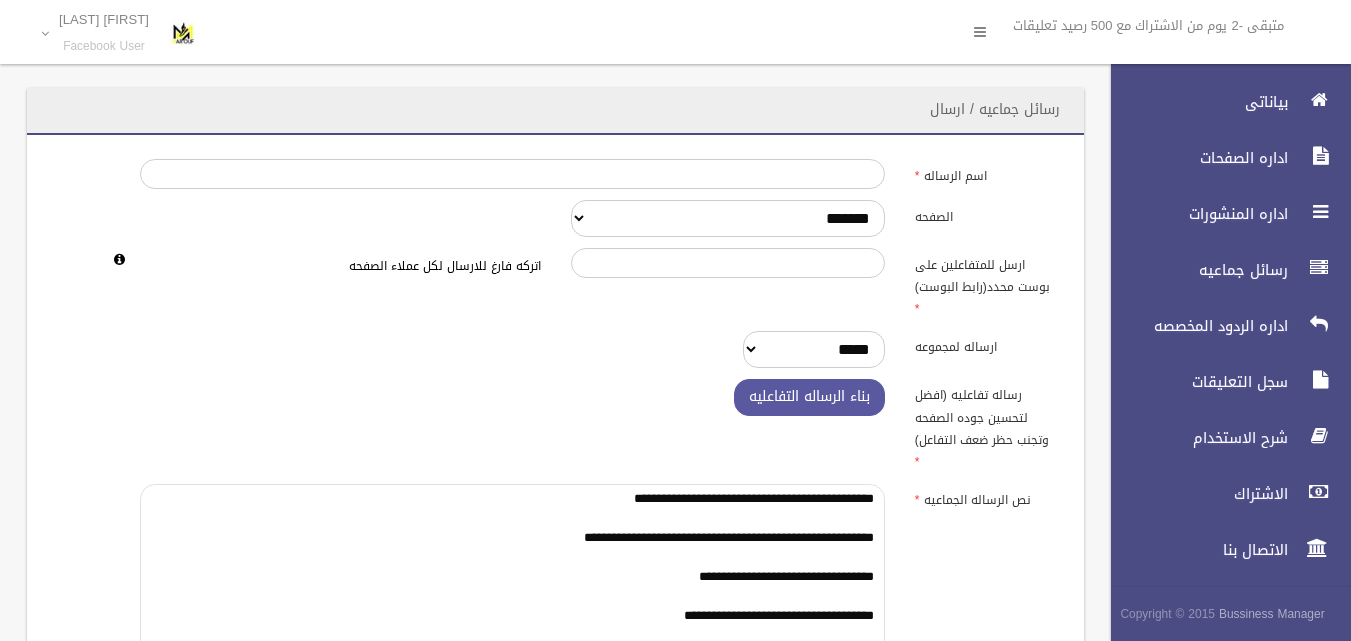 scroll, scrollTop: 18, scrollLeft: 0, axis: vertical 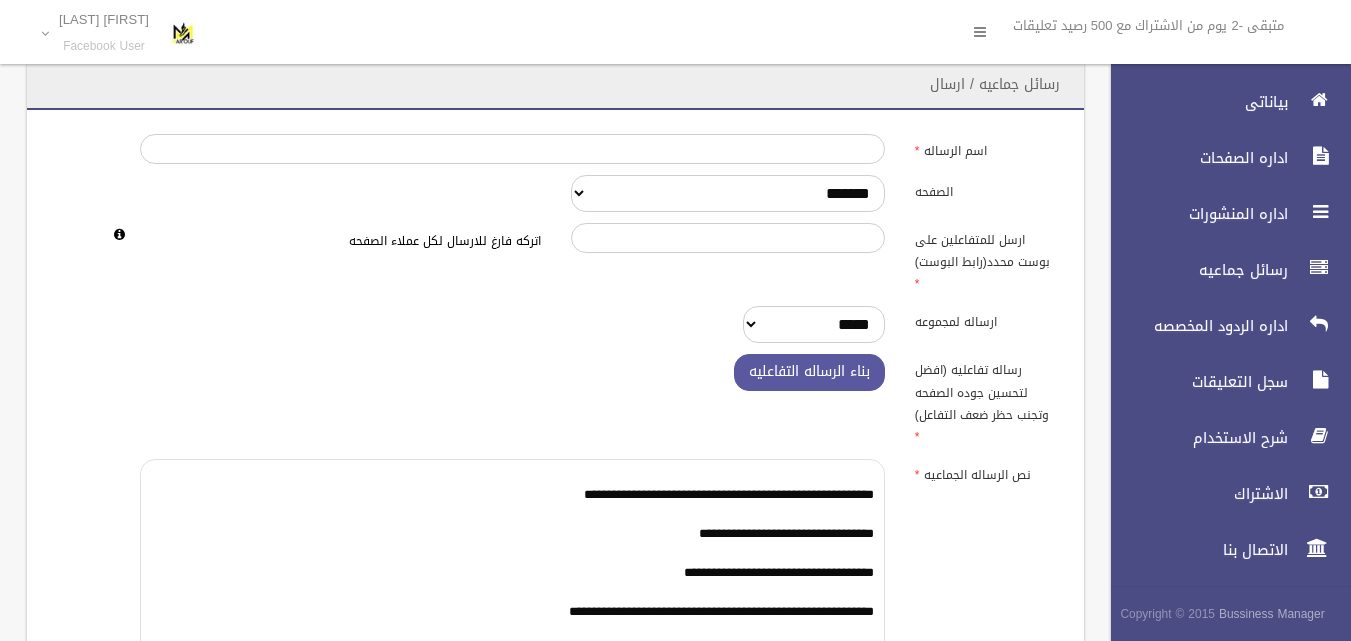 type on "**********" 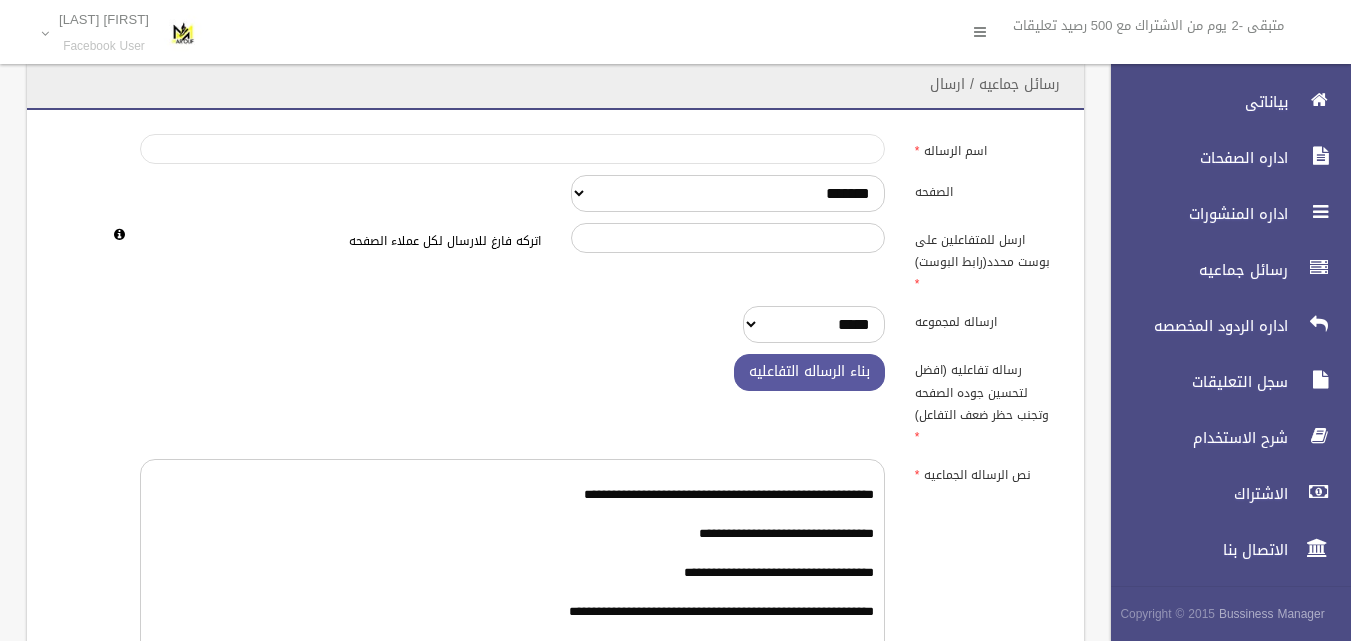 click on "اسم الرساله" at bounding box center [512, 149] 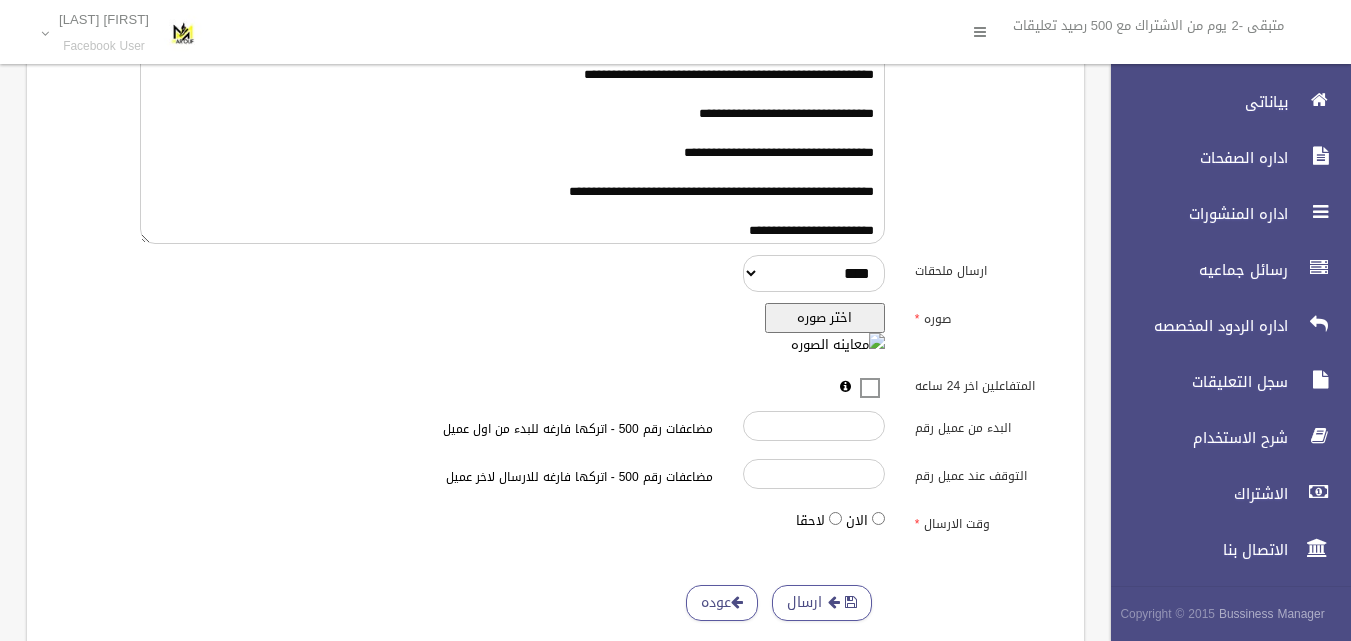 scroll, scrollTop: 475, scrollLeft: 0, axis: vertical 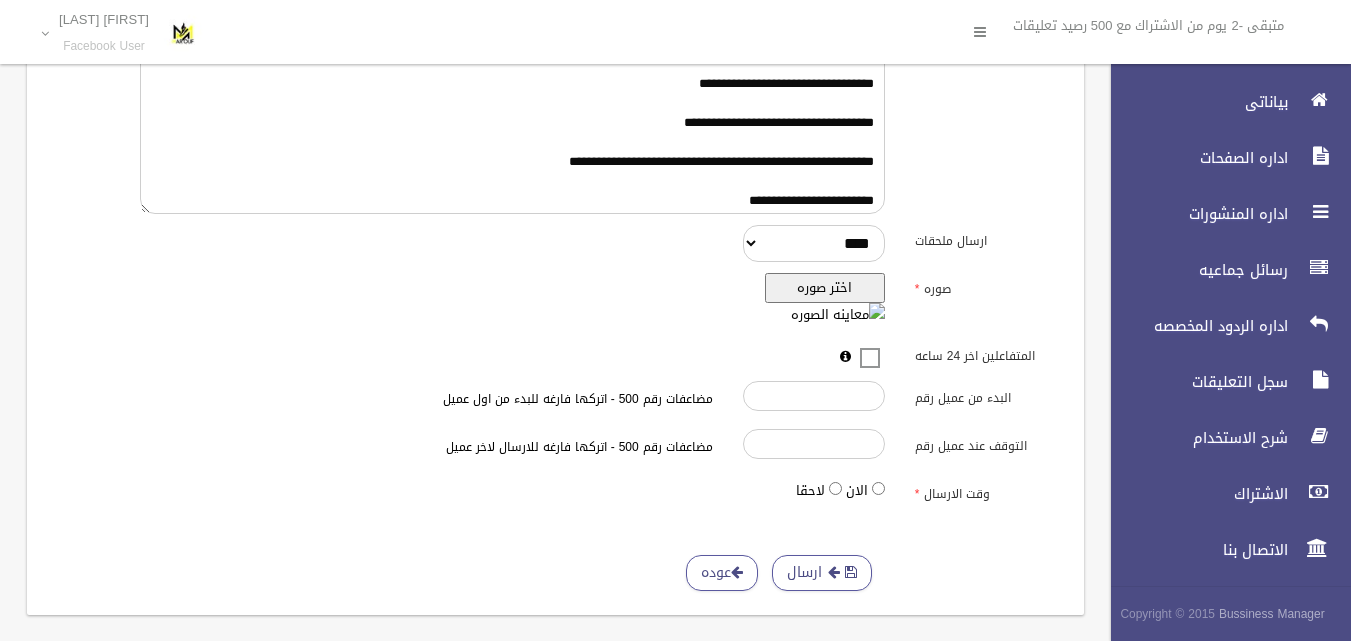 click on "اختر صوره" at bounding box center (825, 288) 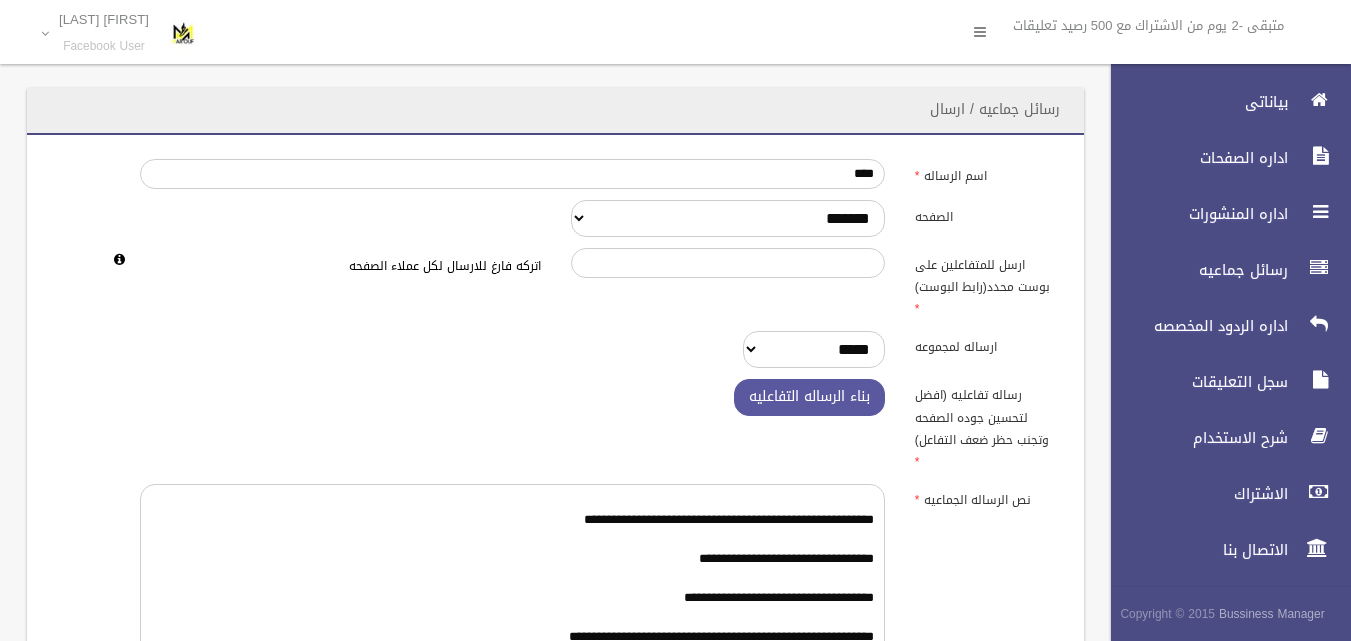 scroll, scrollTop: 600, scrollLeft: 0, axis: vertical 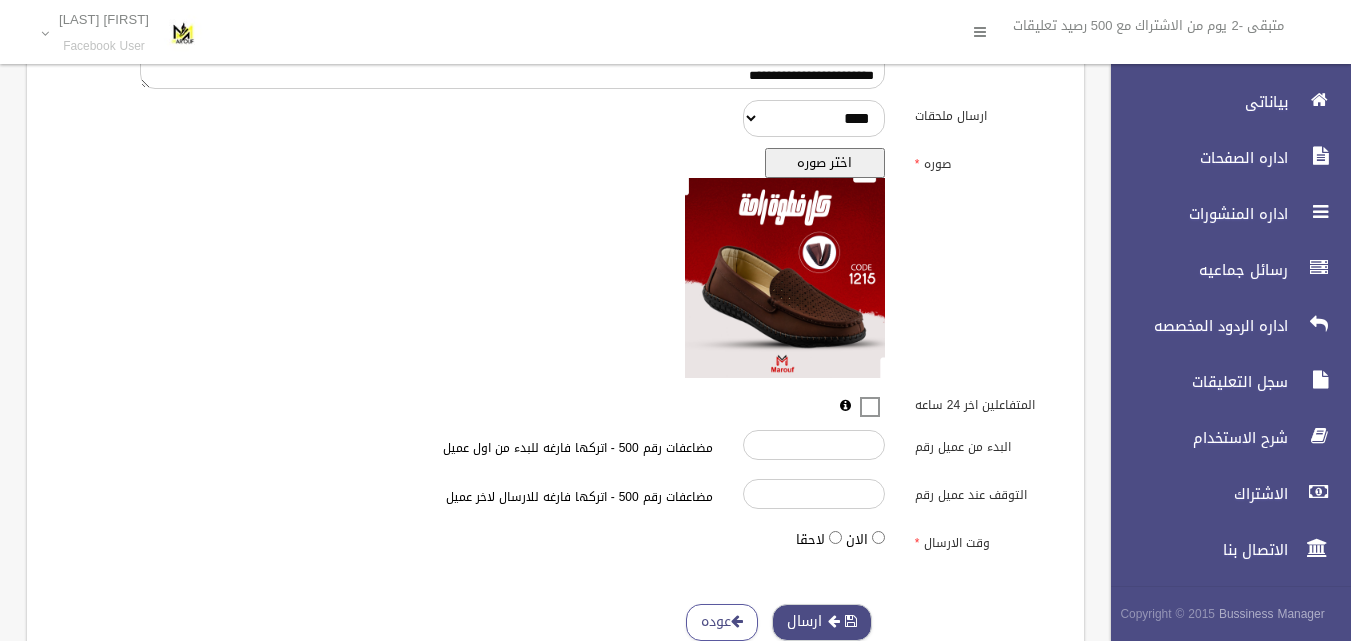 click at bounding box center (851, 621) 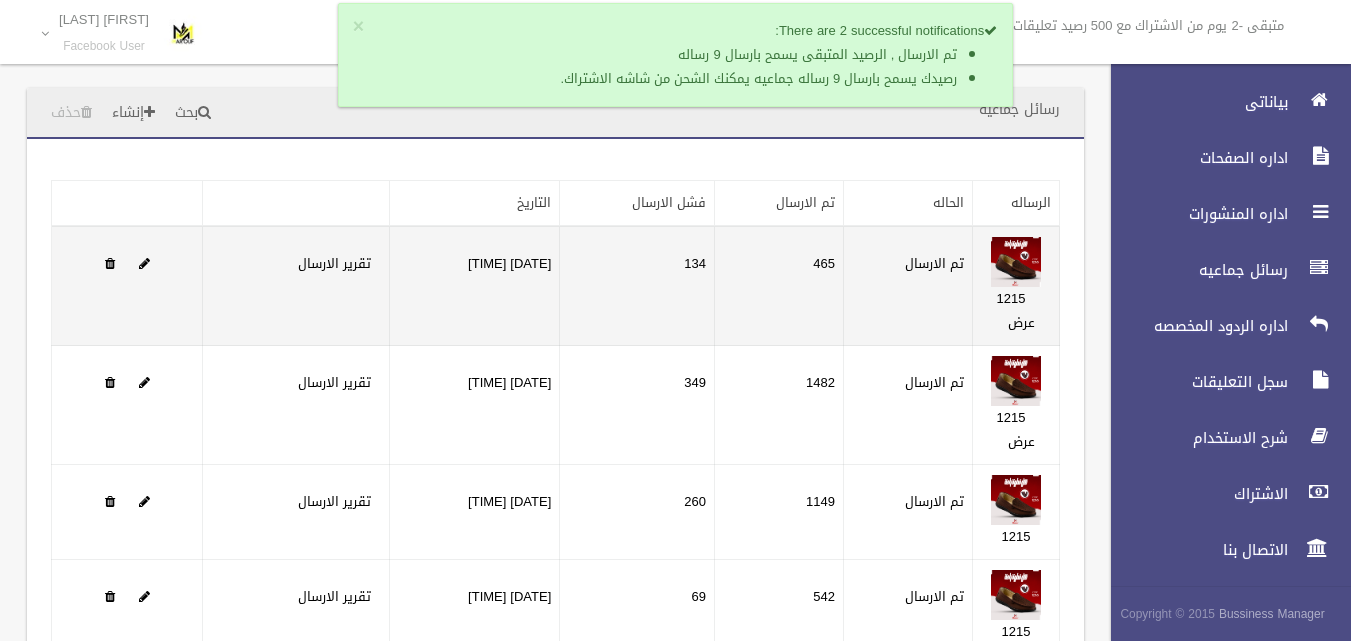 scroll, scrollTop: 0, scrollLeft: 0, axis: both 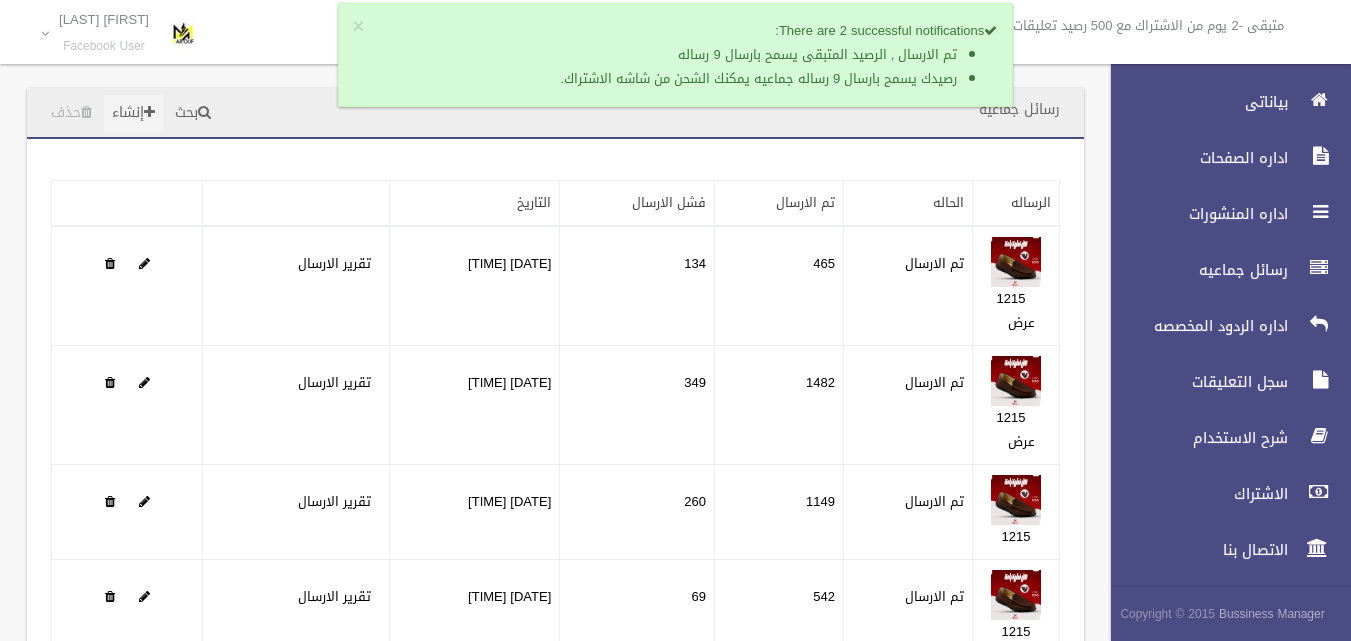 click on "إنشاء" at bounding box center [133, 113] 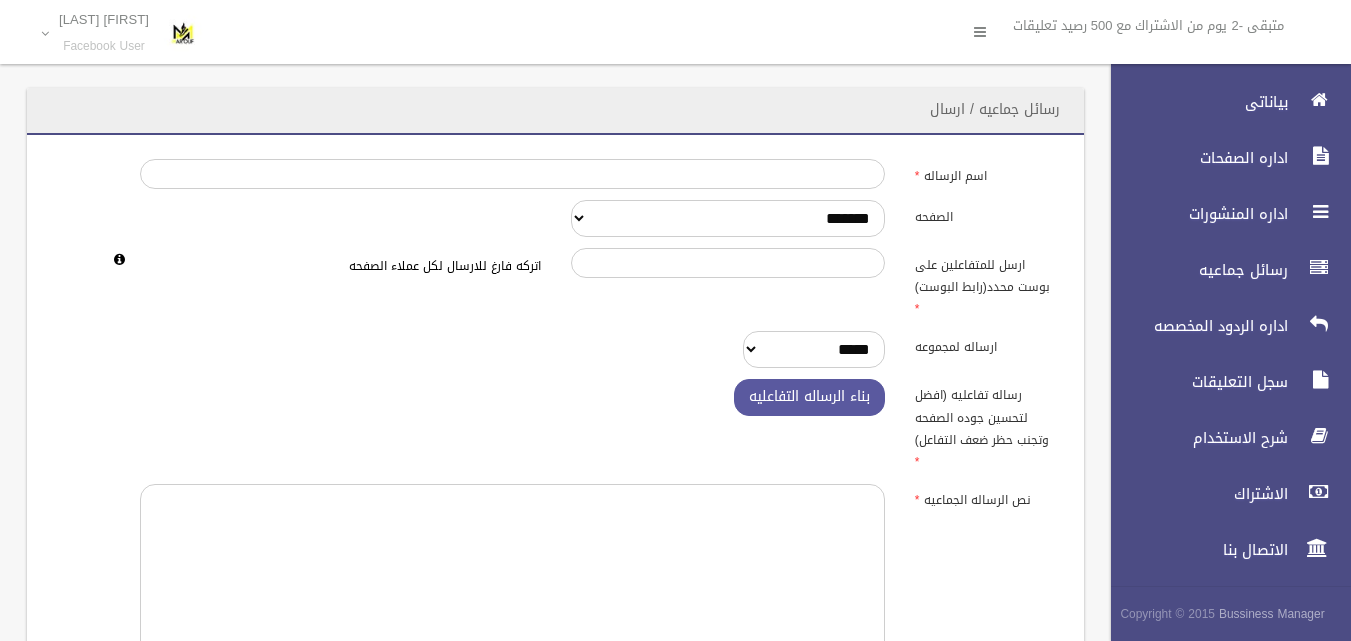 scroll, scrollTop: 0, scrollLeft: 0, axis: both 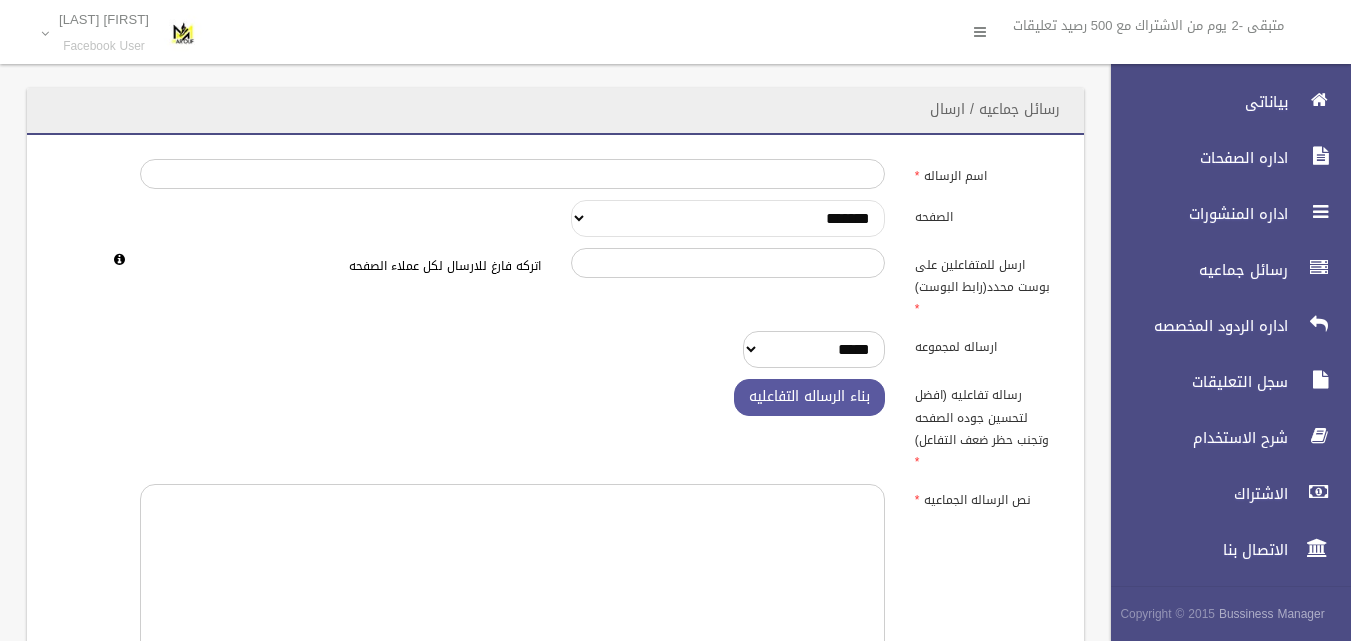 click on "**********" at bounding box center (728, 218) 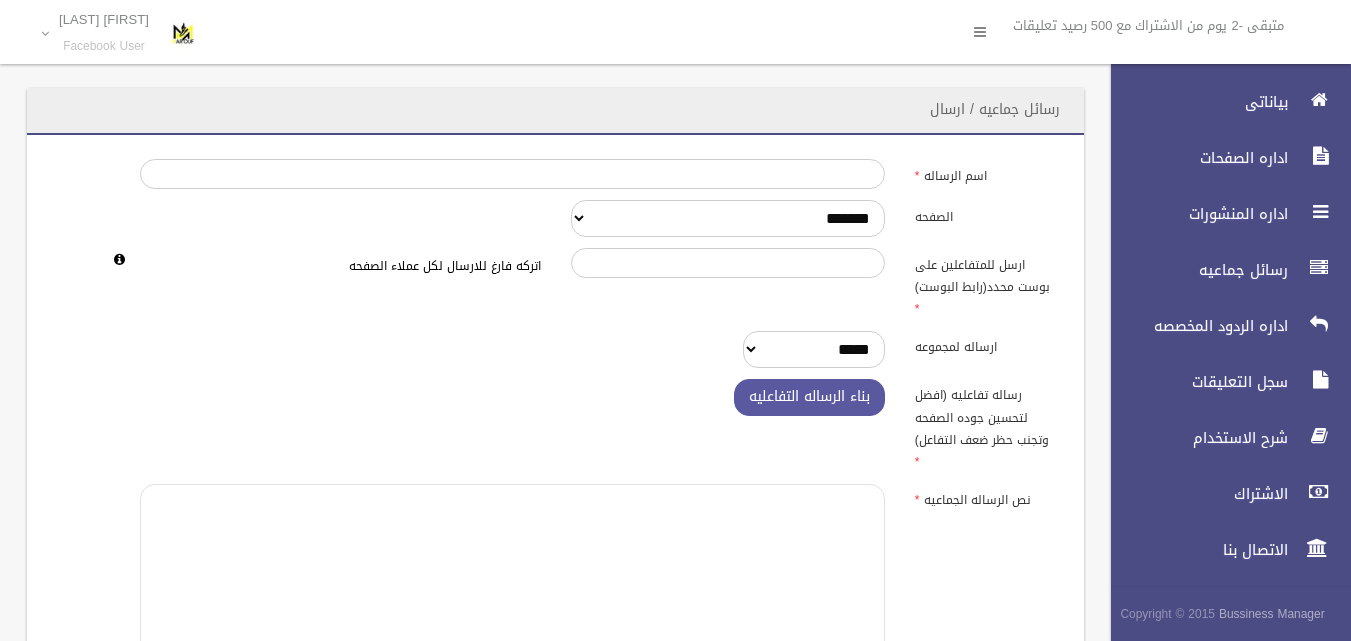 click at bounding box center (512, 586) 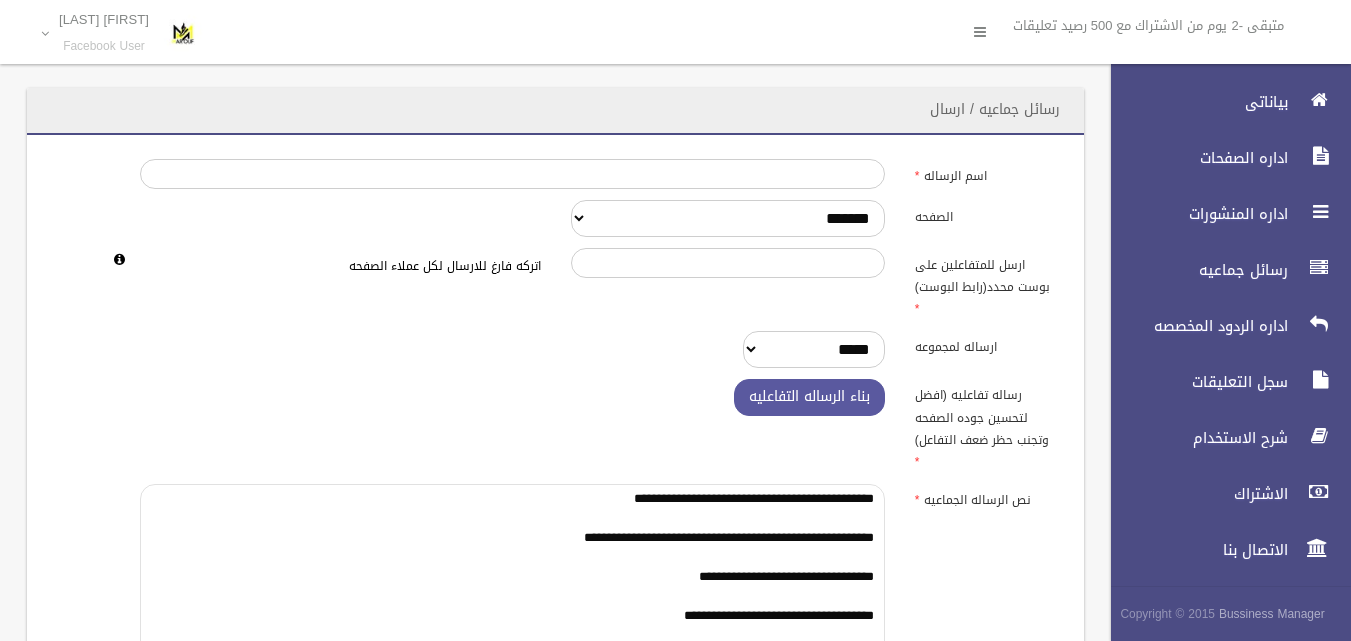 scroll, scrollTop: 18, scrollLeft: 0, axis: vertical 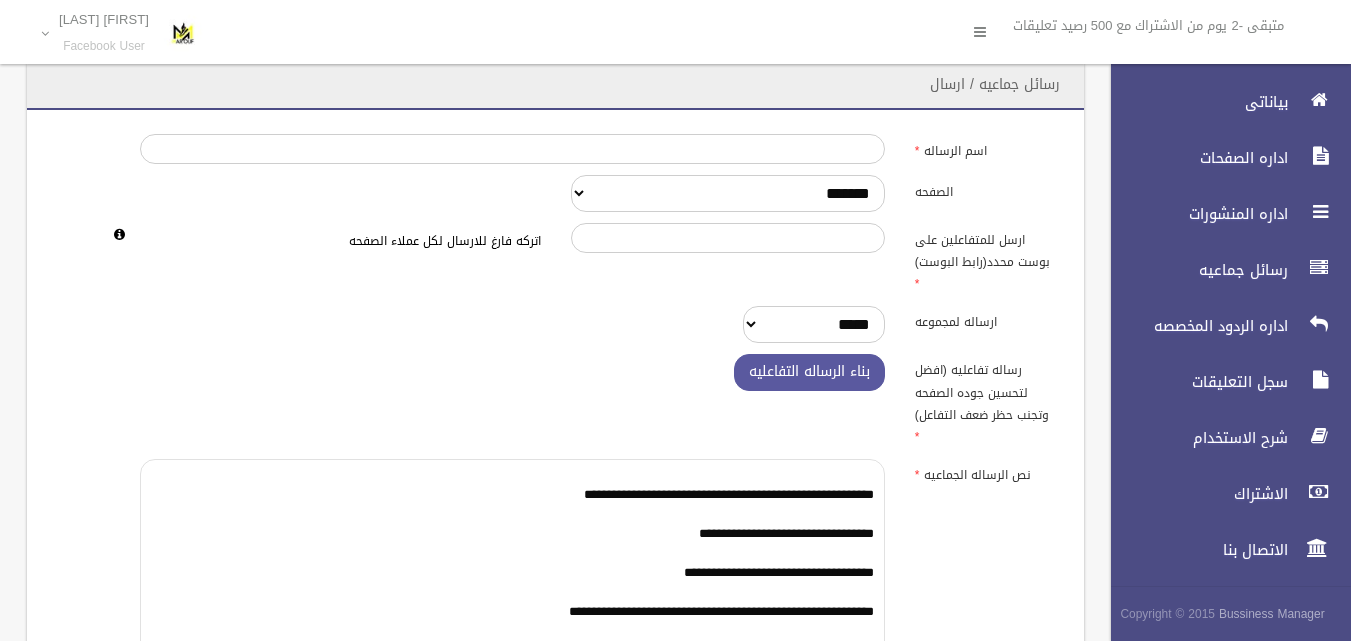 type on "**********" 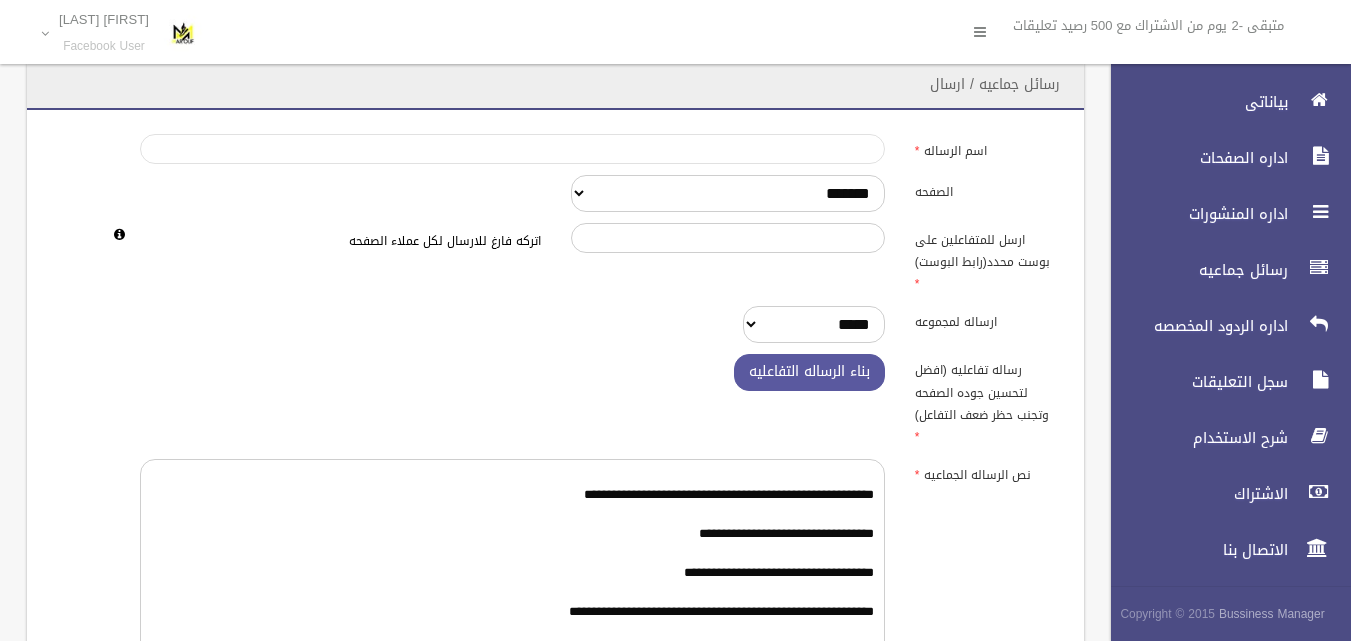 click on "اسم الرساله" at bounding box center [512, 149] 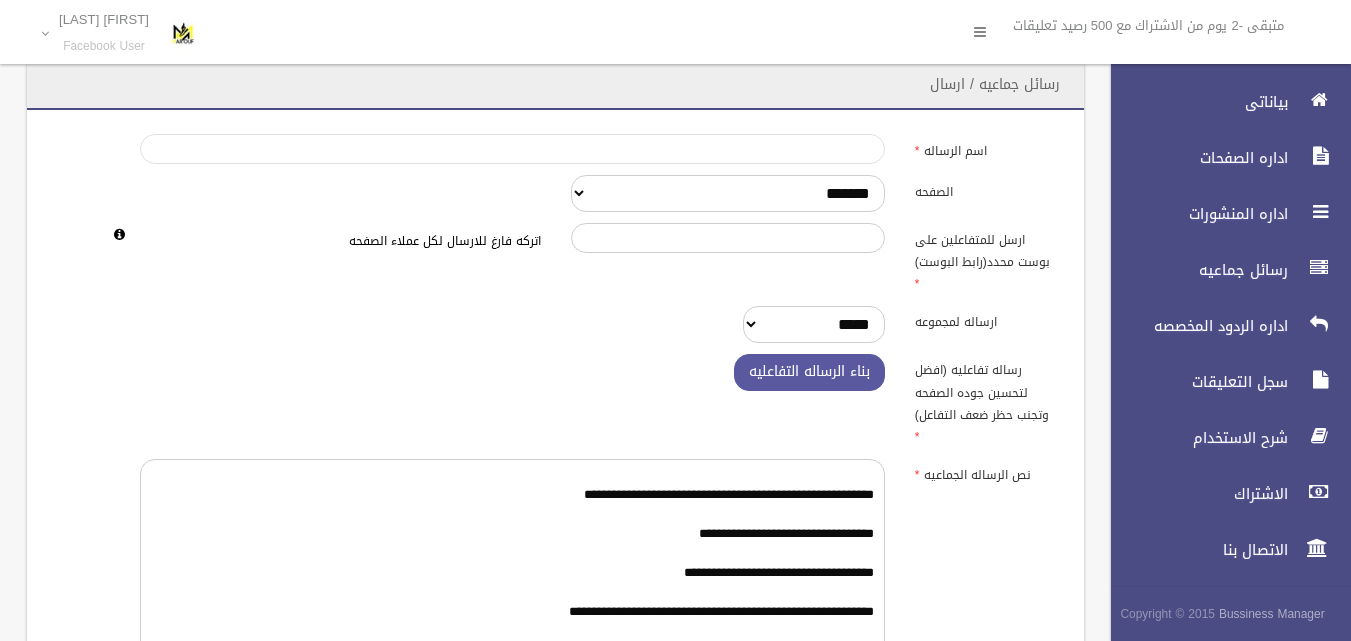 click on "اسم الرساله" at bounding box center [512, 149] 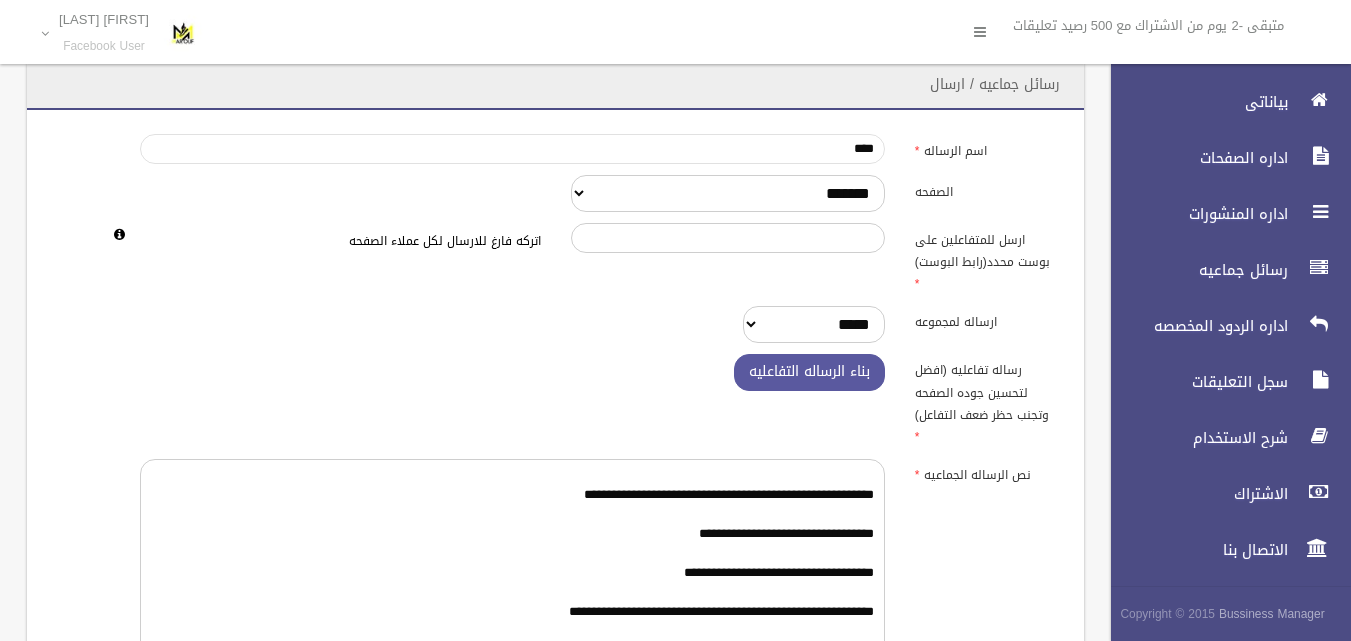 type on "****" 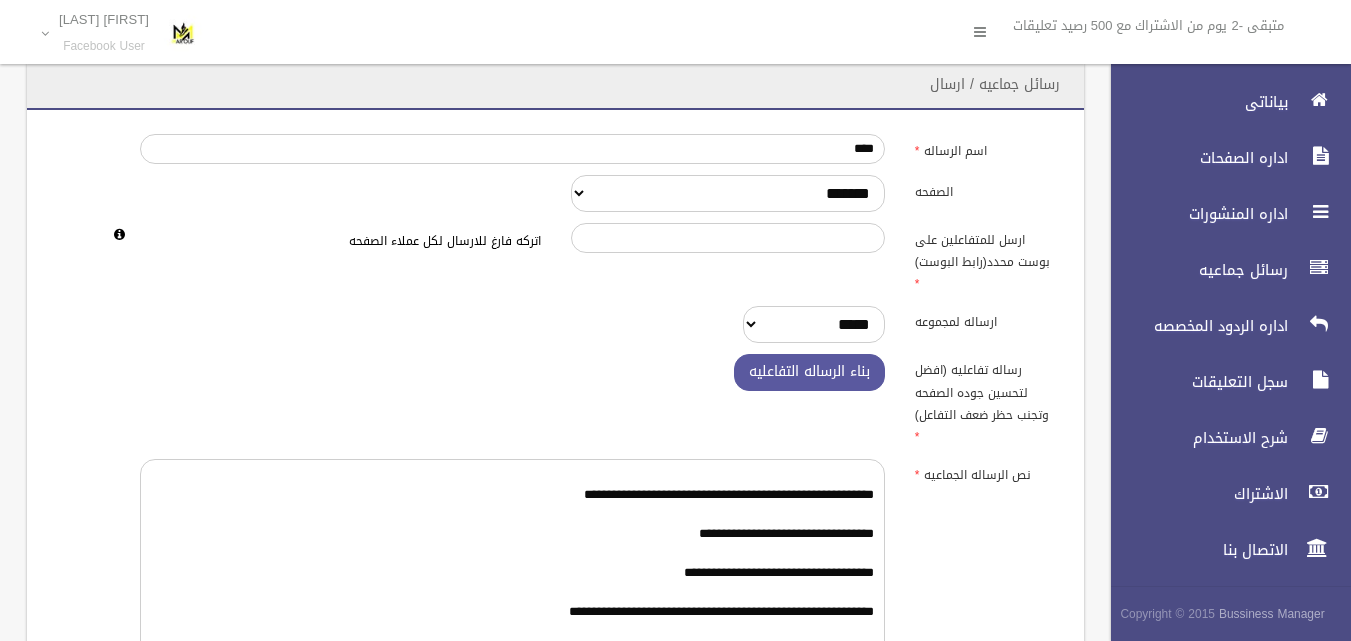 click on "رسائل جماعيه / ارسال" at bounding box center (555, 86) 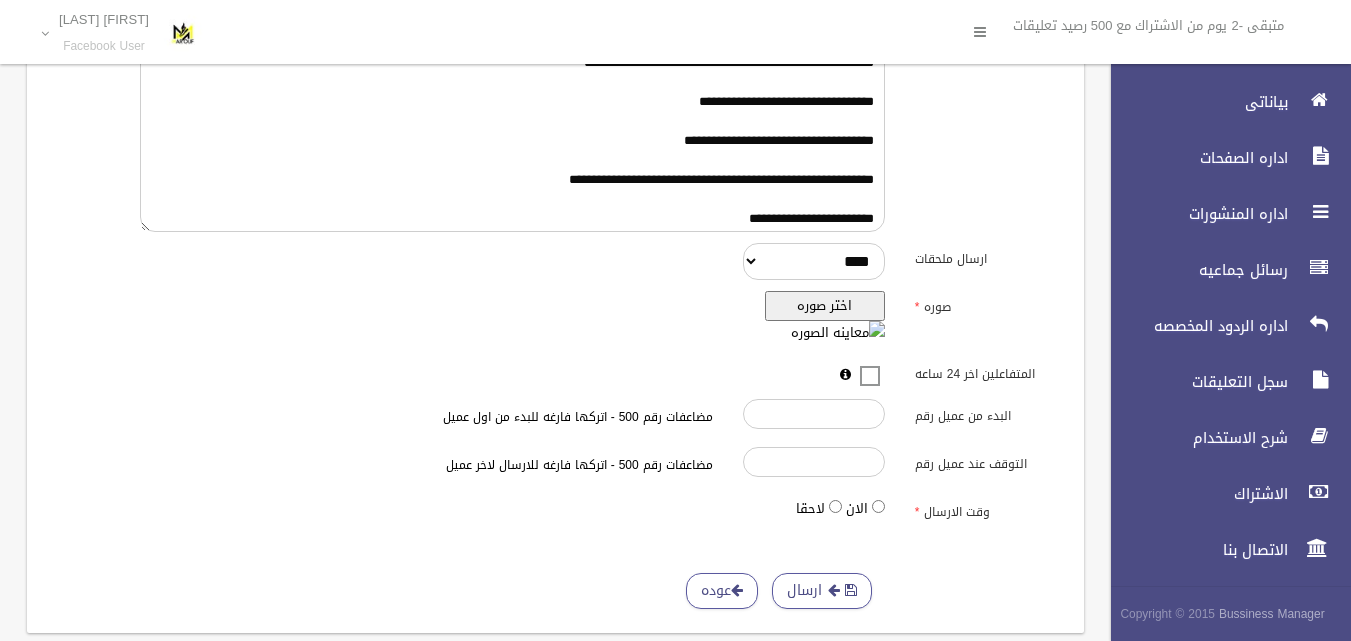 scroll, scrollTop: 475, scrollLeft: 0, axis: vertical 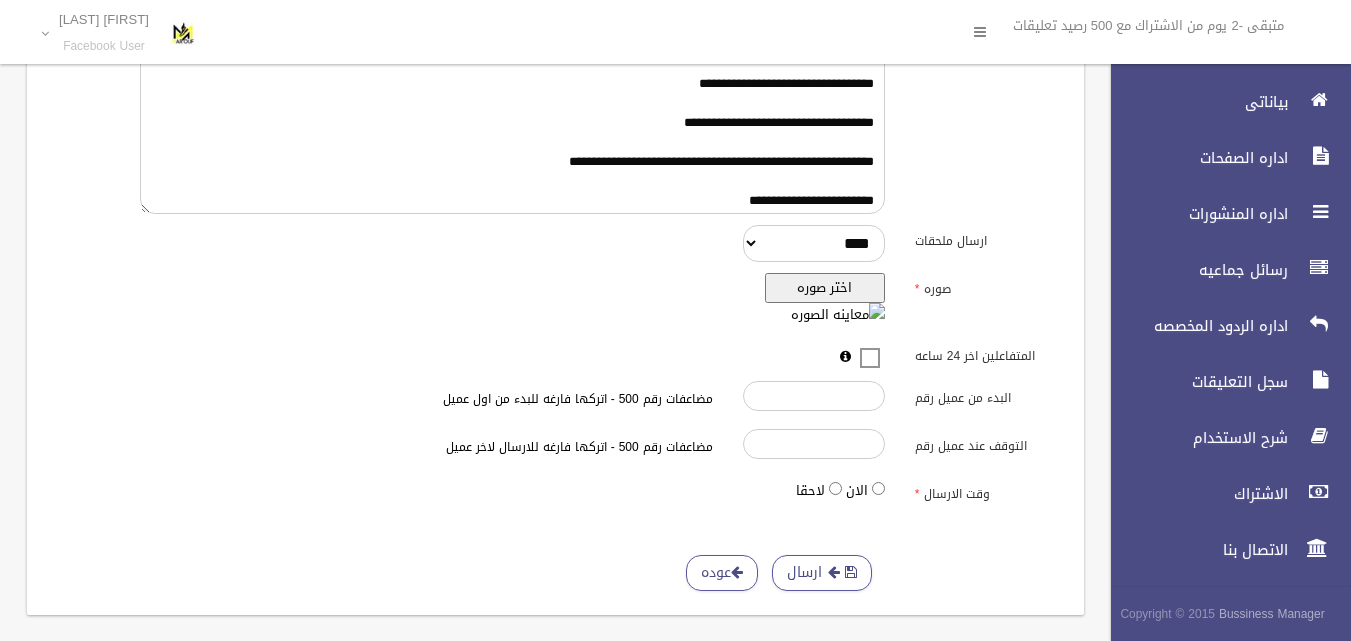 click on "اختر صوره" at bounding box center (825, 288) 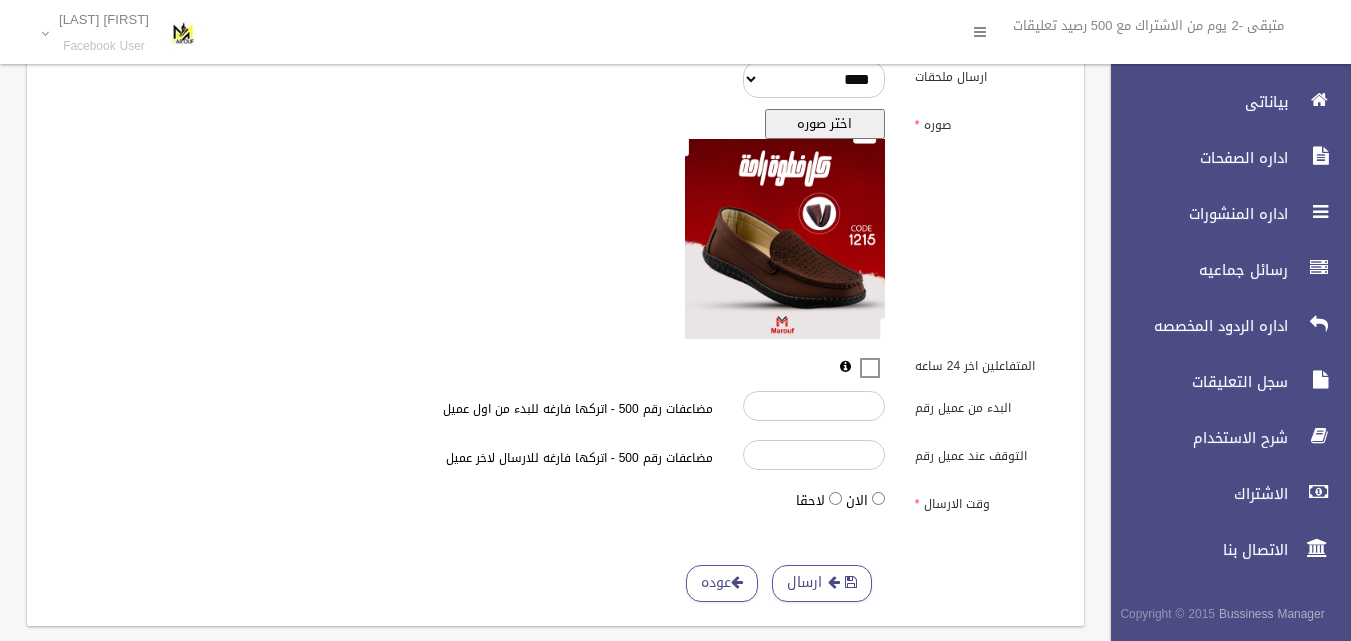 scroll, scrollTop: 650, scrollLeft: 0, axis: vertical 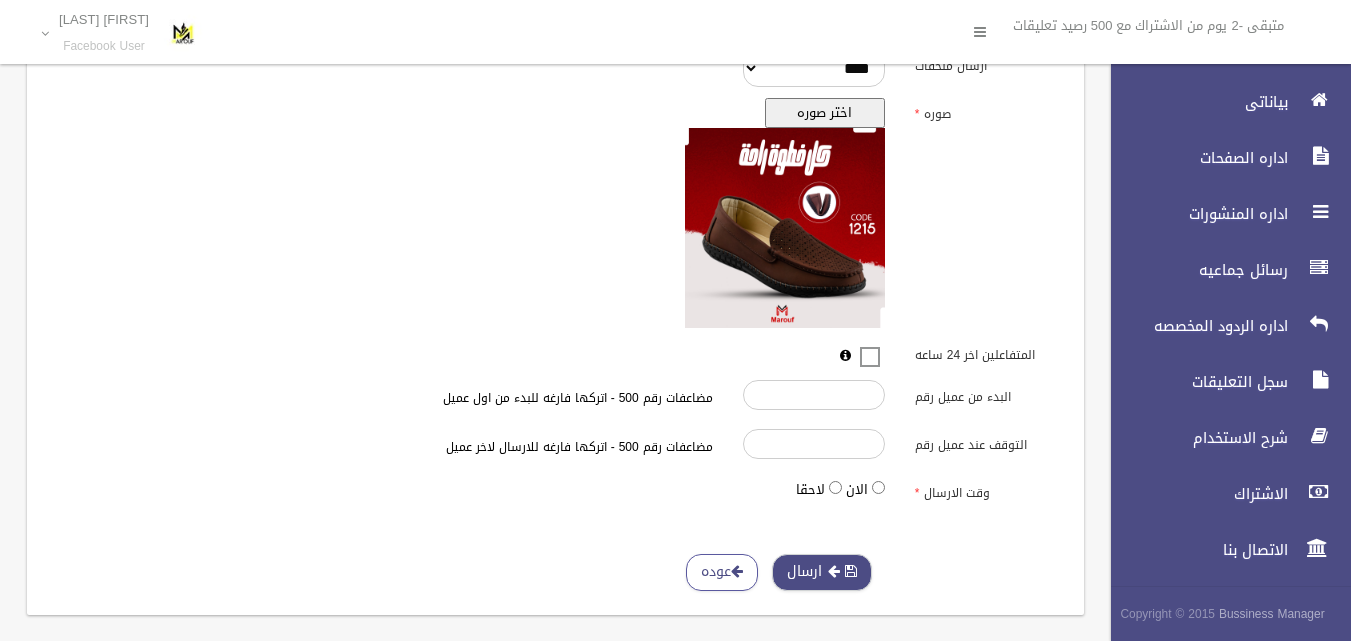 click on "ارسال" at bounding box center (822, 572) 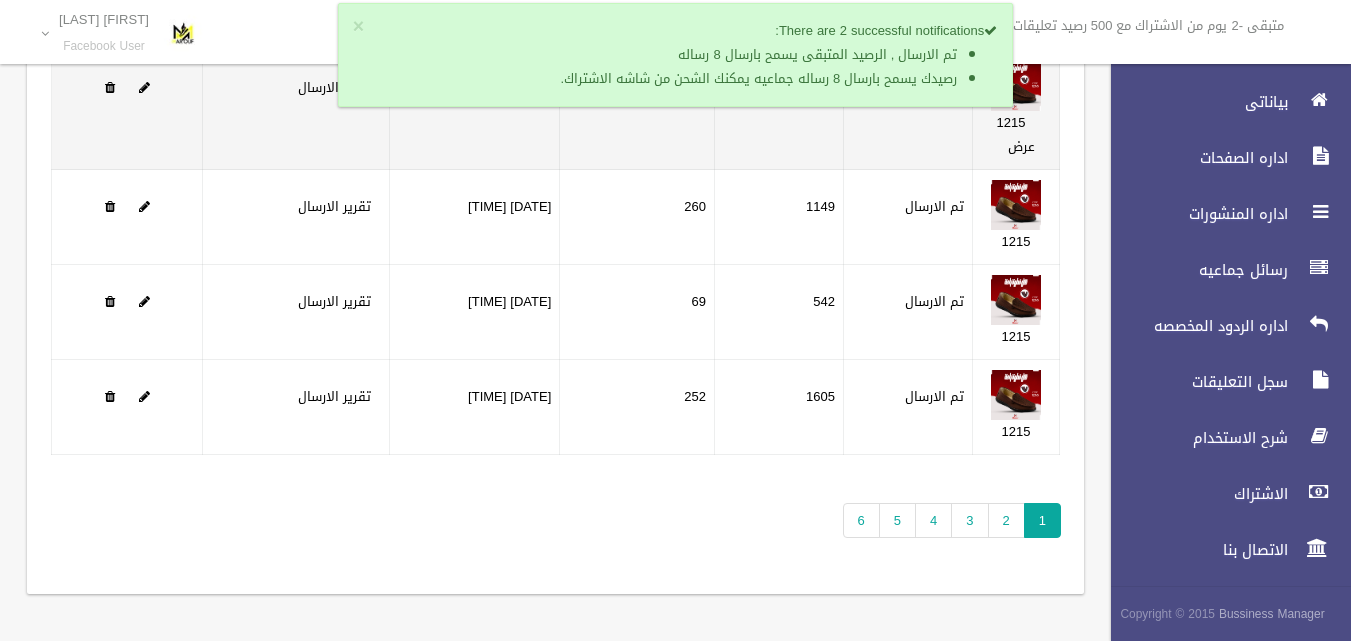 scroll, scrollTop: 296, scrollLeft: 0, axis: vertical 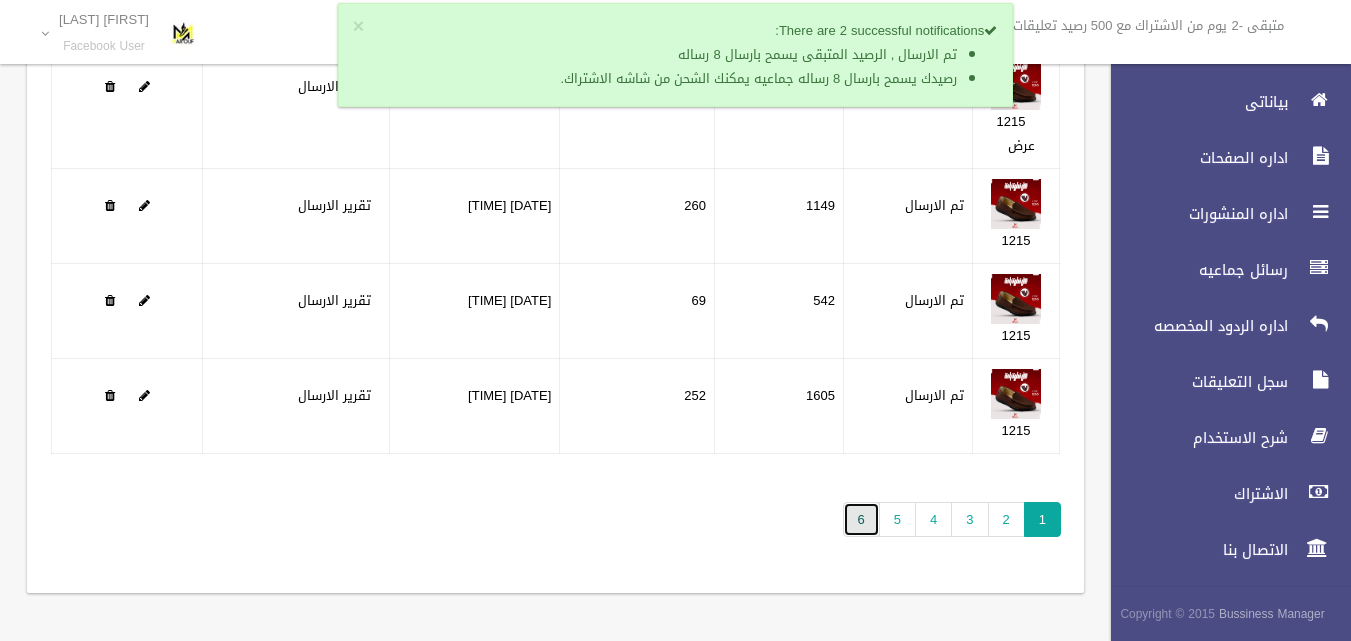 click on "6" at bounding box center (861, 519) 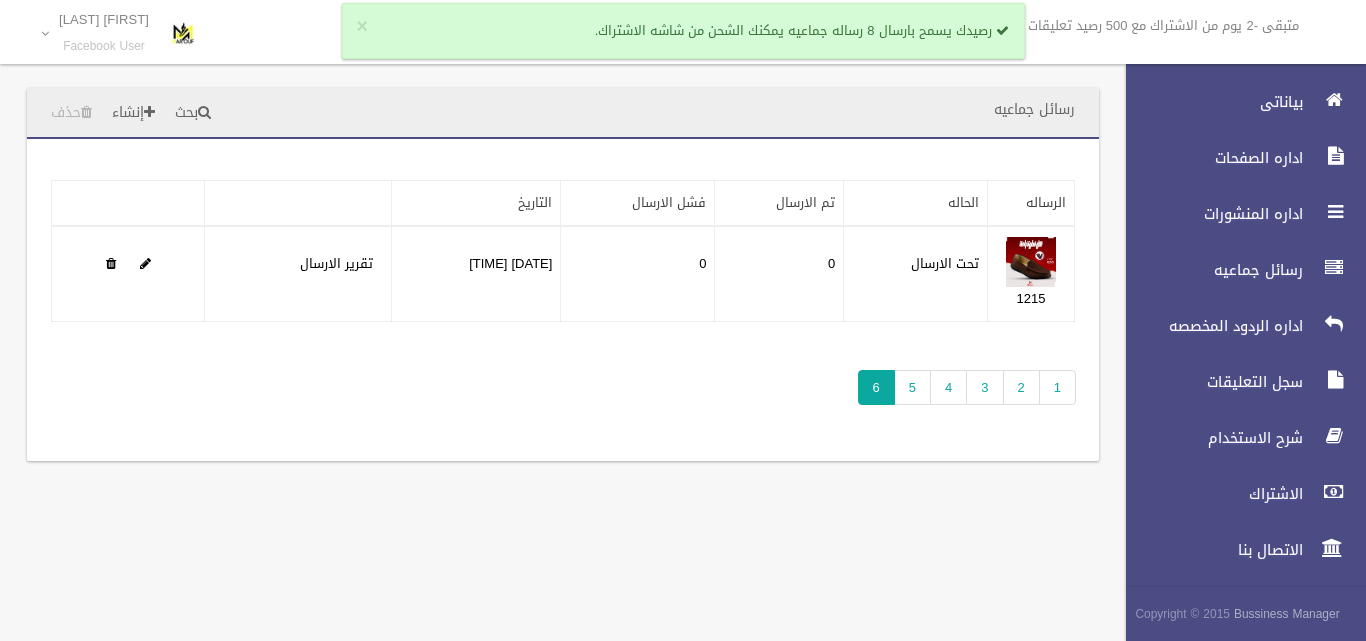 scroll, scrollTop: 0, scrollLeft: 0, axis: both 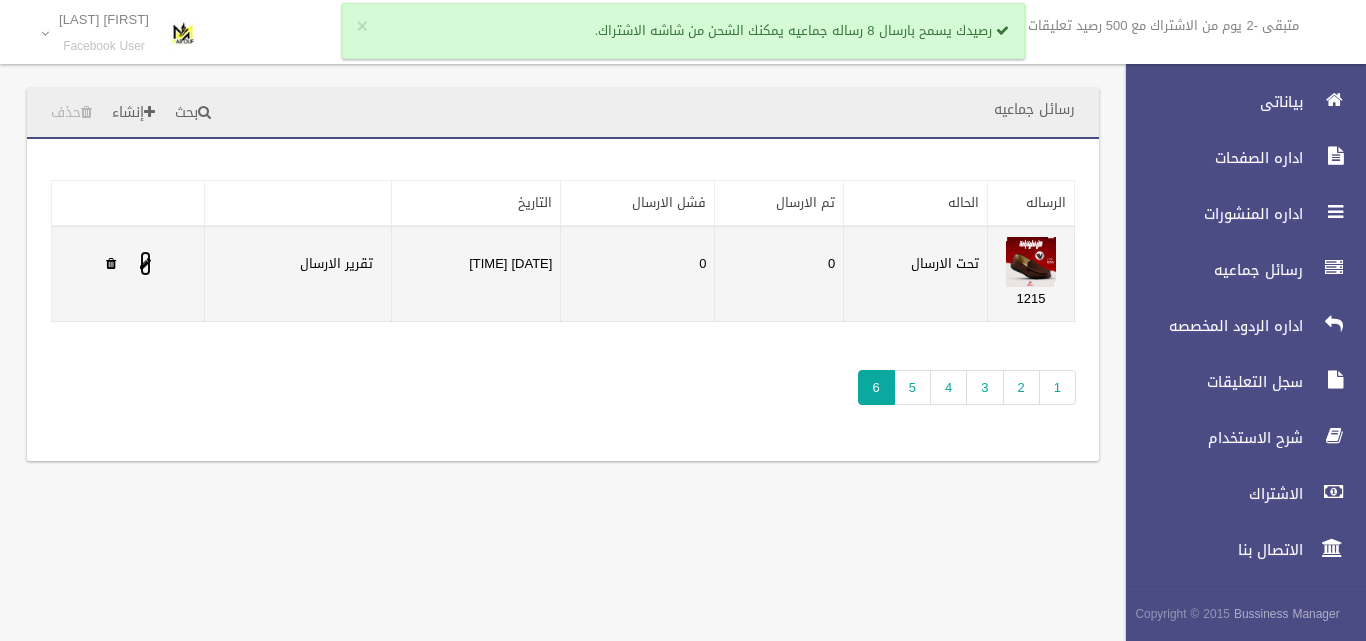 click at bounding box center [145, 263] 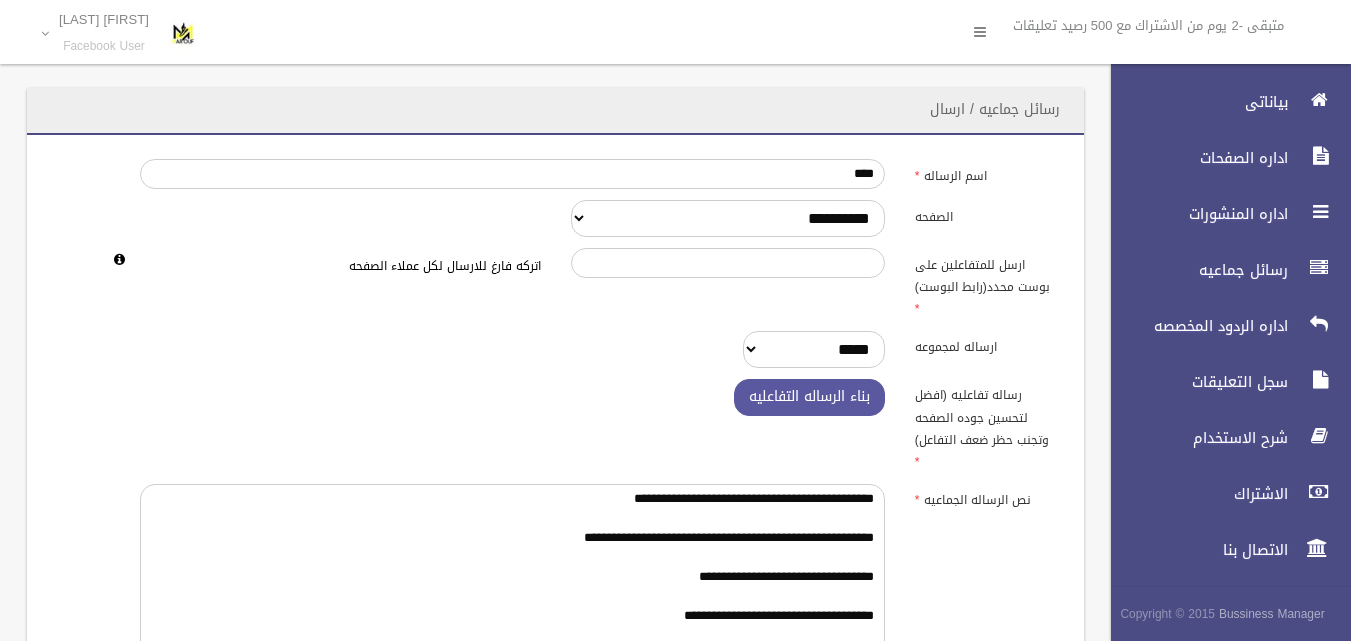 scroll, scrollTop: 0, scrollLeft: 0, axis: both 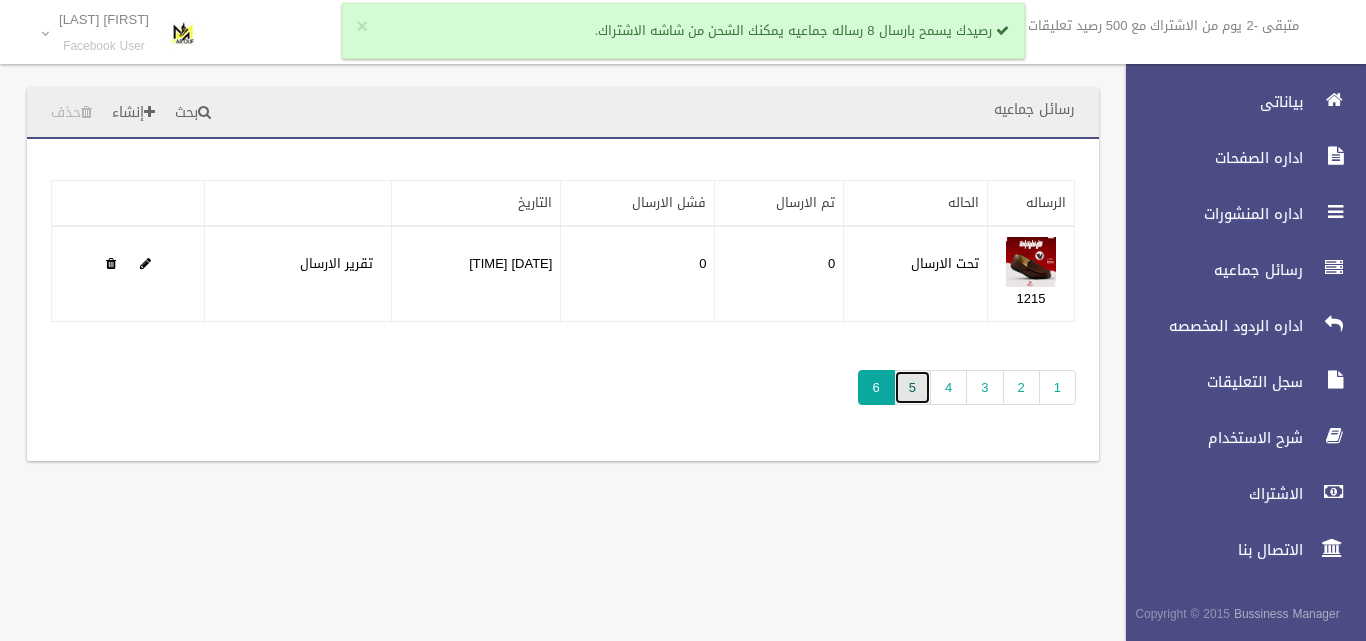 click on "5" at bounding box center (912, 387) 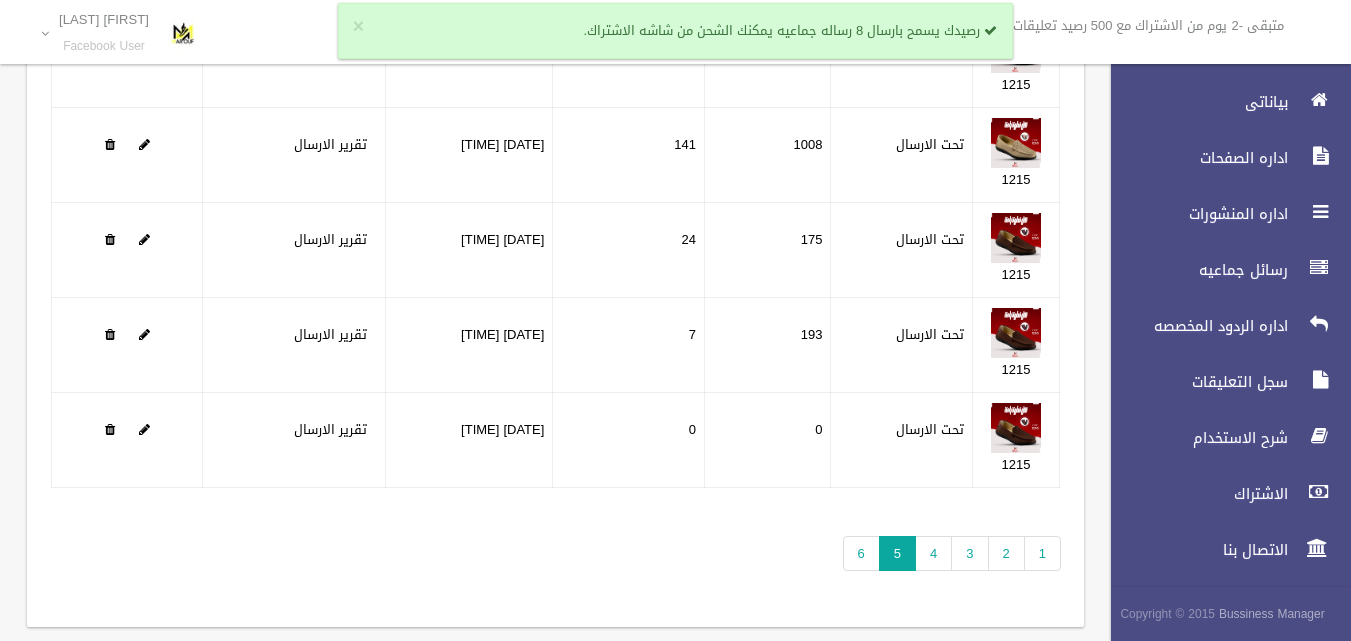 scroll, scrollTop: 248, scrollLeft: 0, axis: vertical 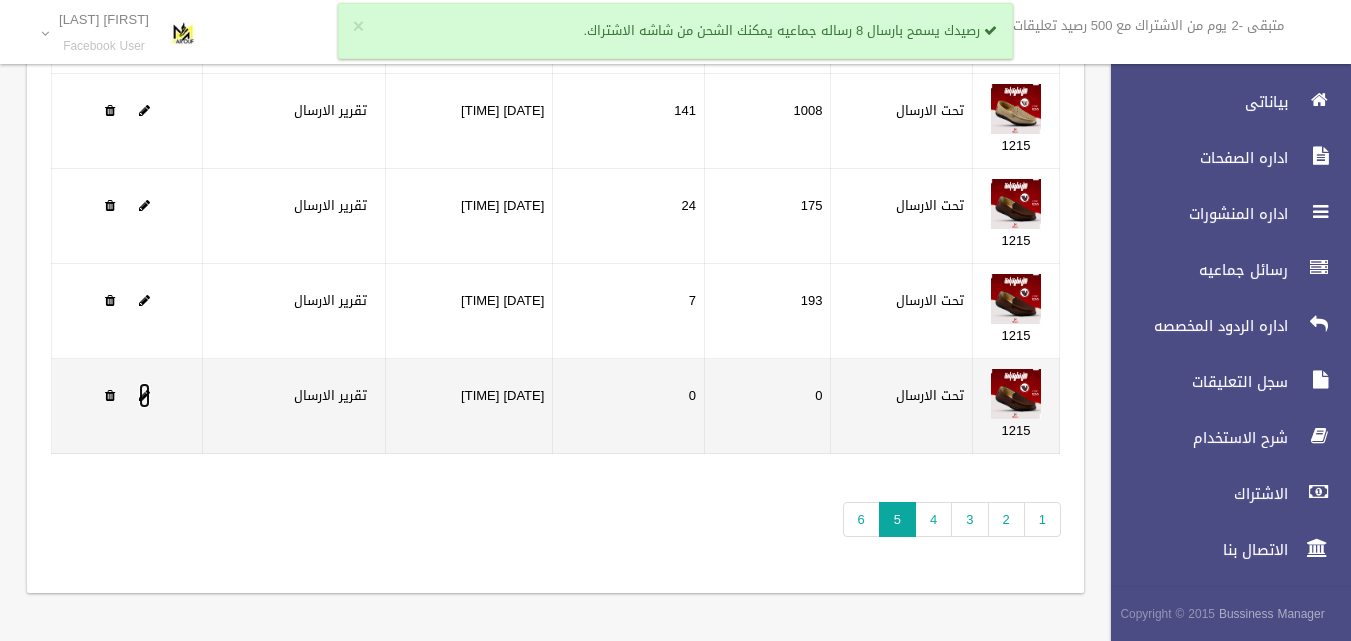 click at bounding box center [144, 395] 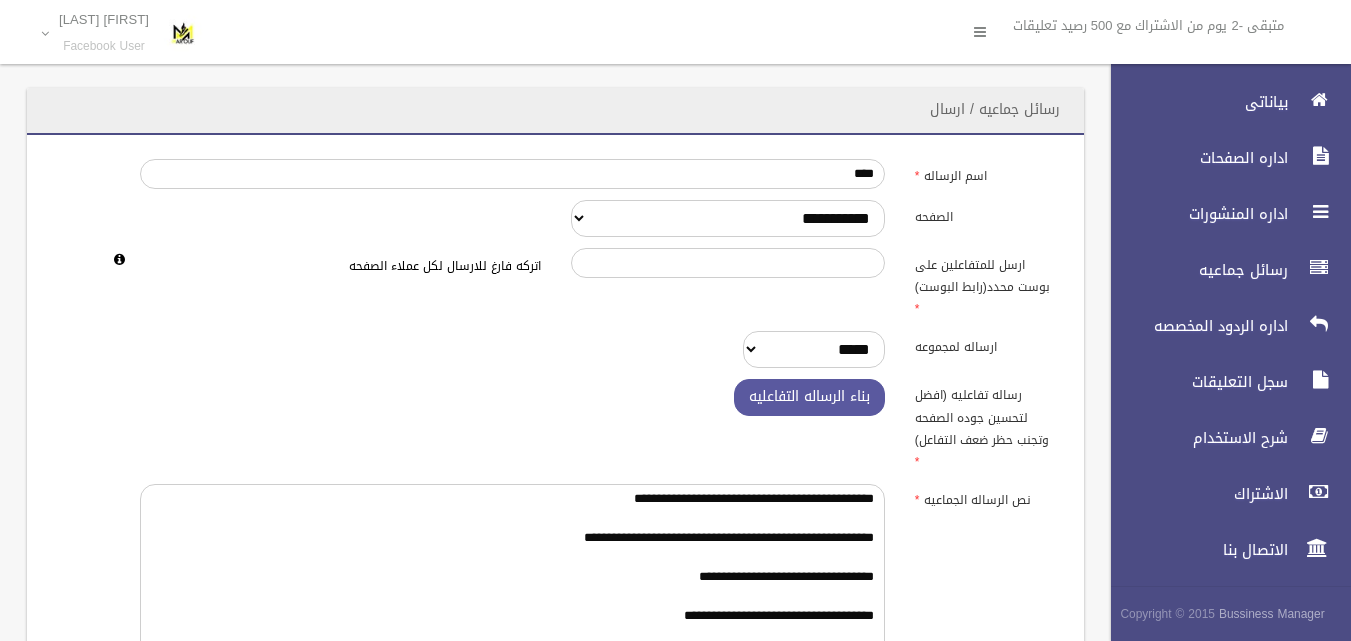 scroll, scrollTop: 0, scrollLeft: 0, axis: both 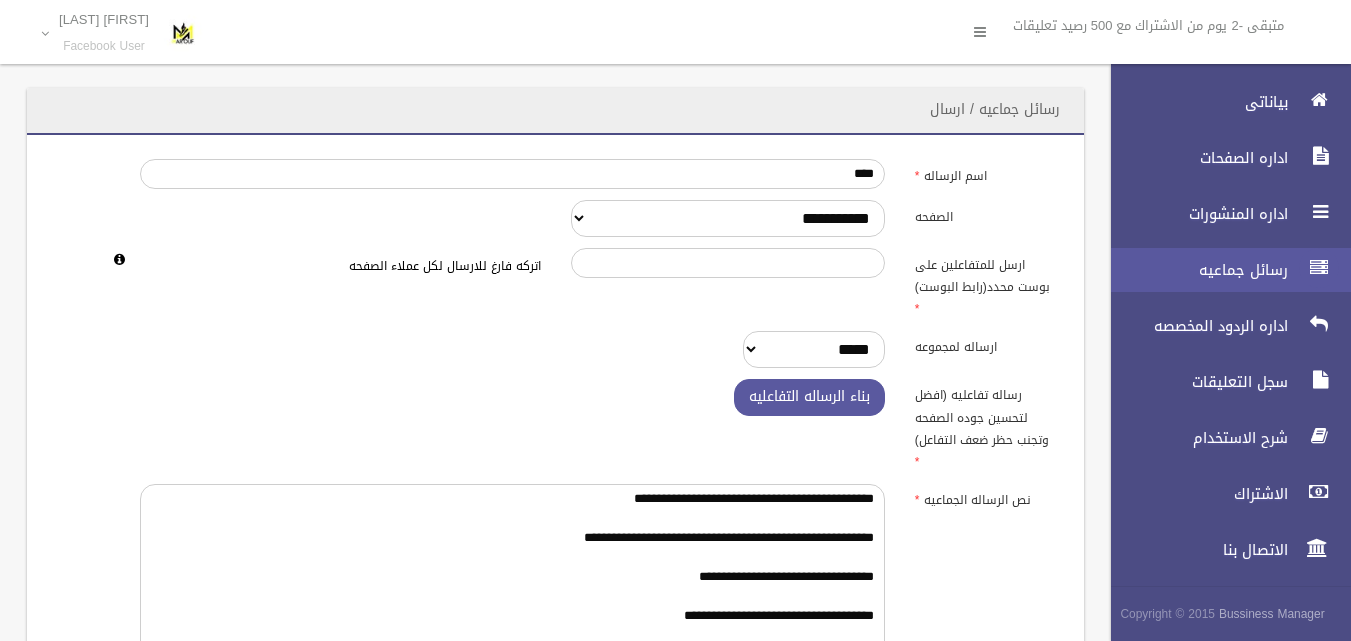 click at bounding box center [1319, 268] 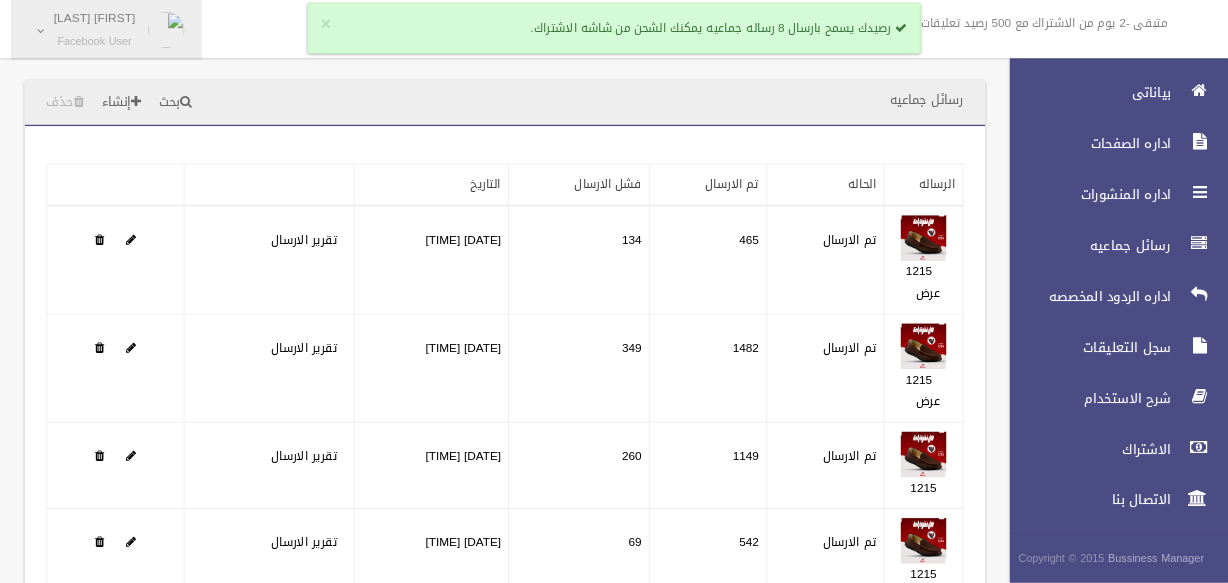 scroll, scrollTop: 0, scrollLeft: 0, axis: both 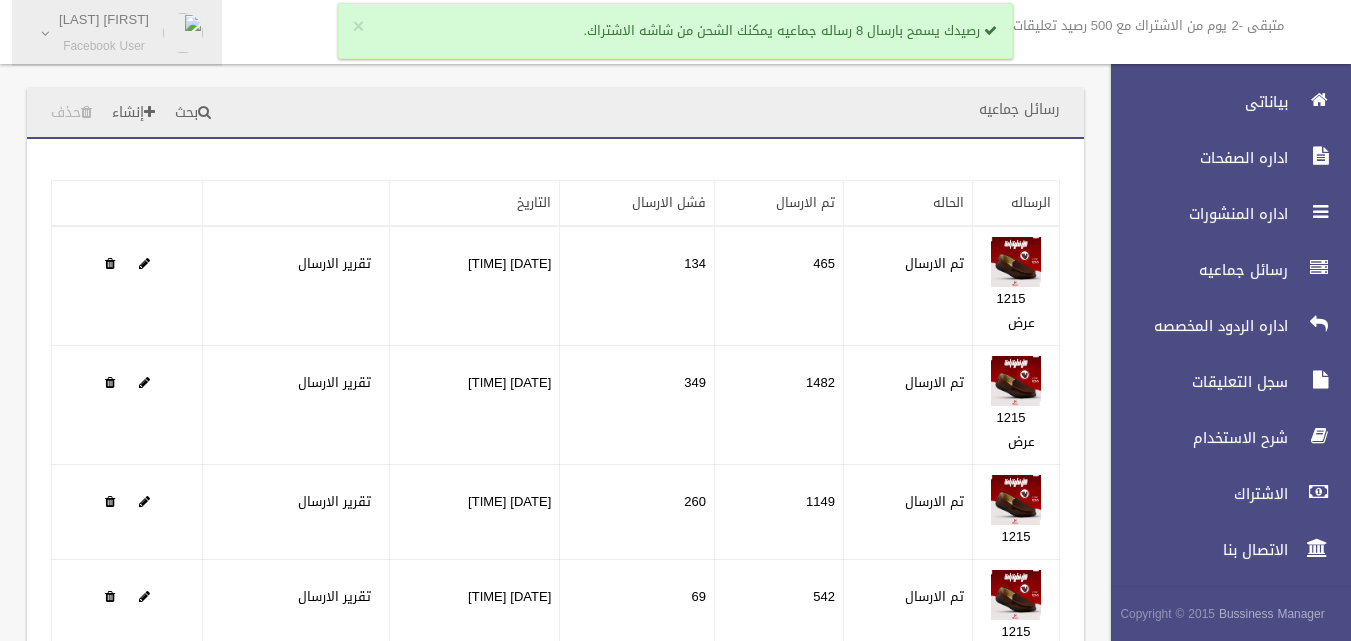 click on "Mar Ouf" at bounding box center (104, 19) 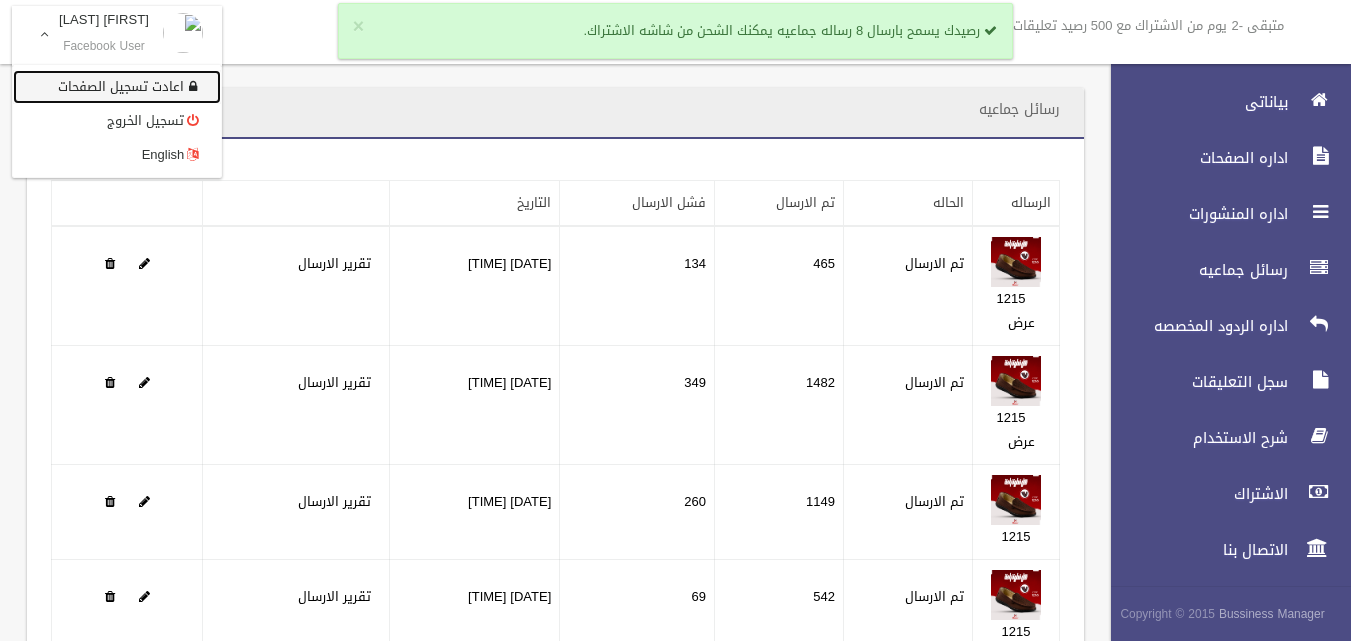 click on "اعادت تسجيل الصفحات" at bounding box center (117, 87) 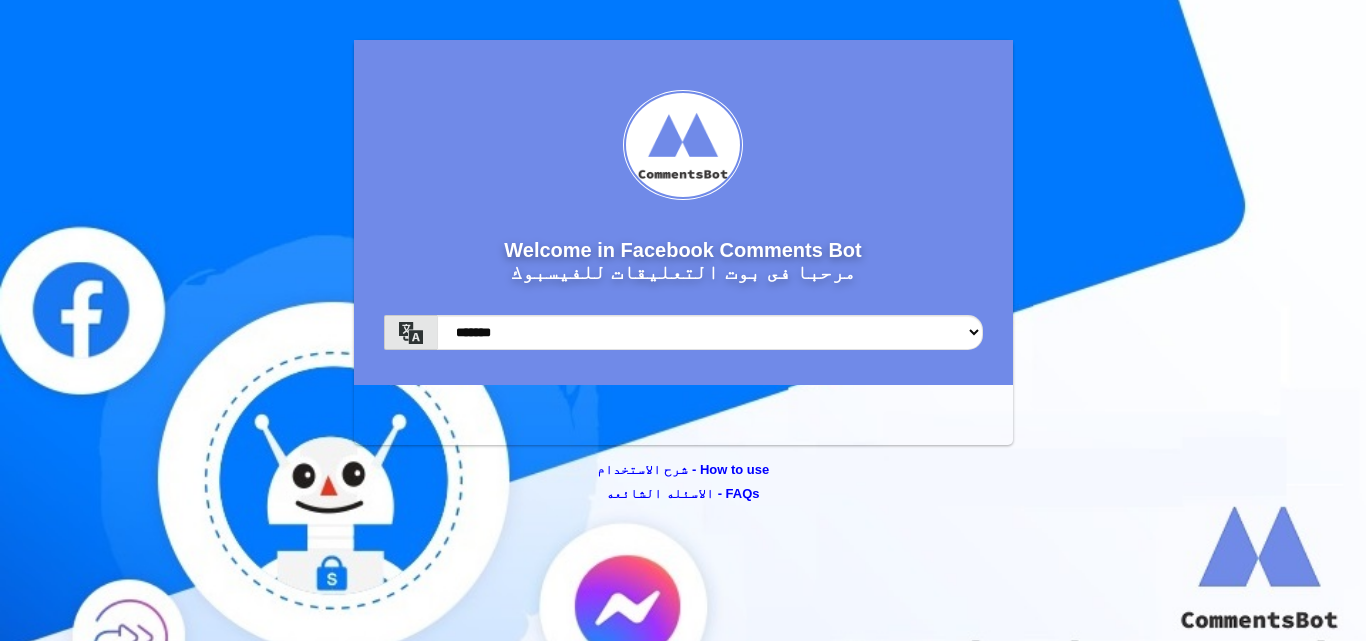 scroll, scrollTop: 0, scrollLeft: 0, axis: both 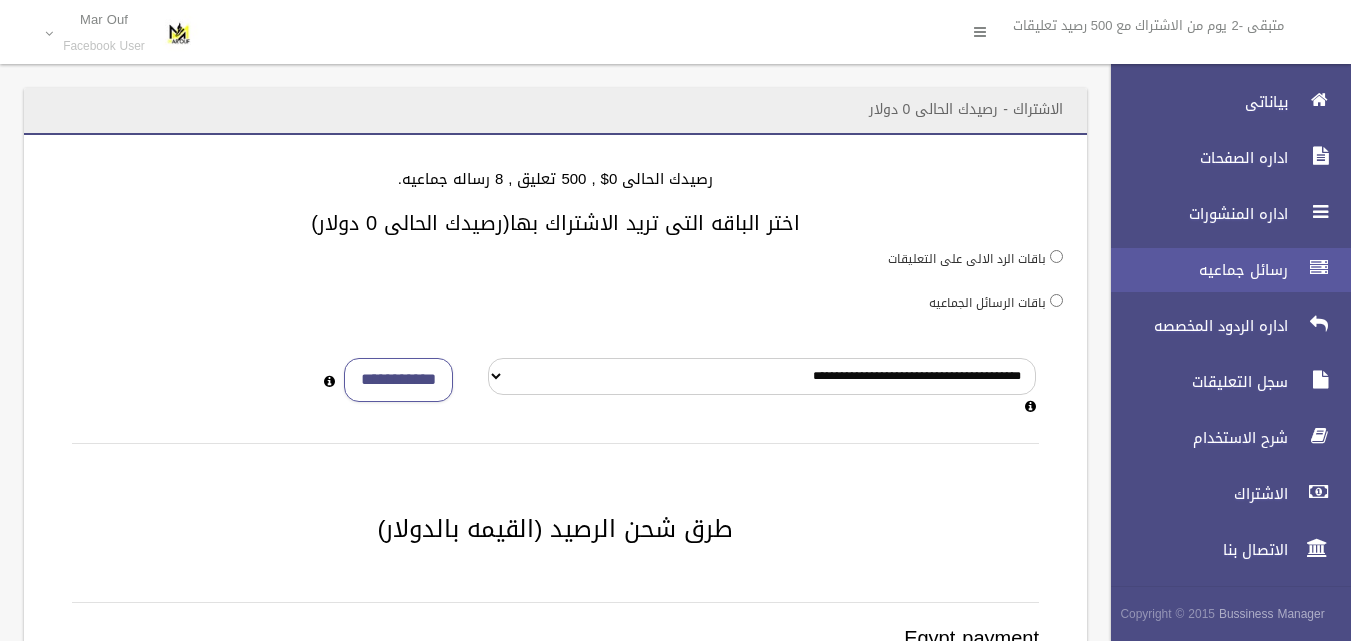 click on "رسائل جماعيه" at bounding box center [1194, 270] 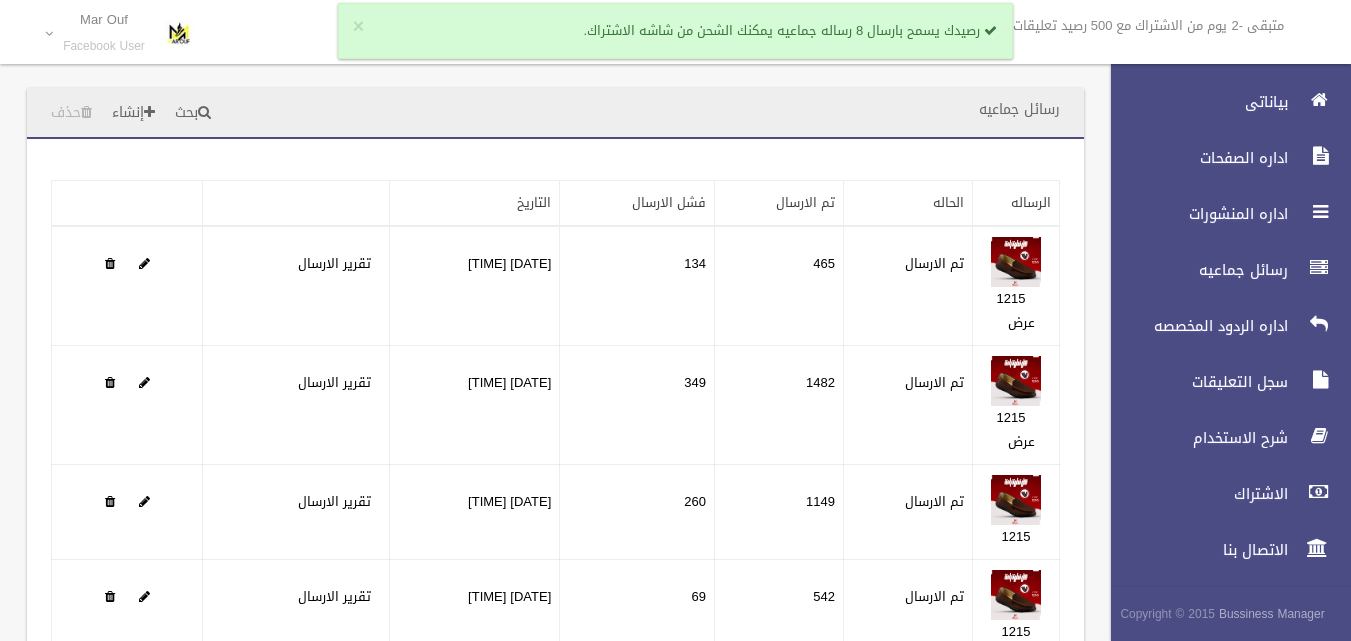 scroll, scrollTop: 0, scrollLeft: 0, axis: both 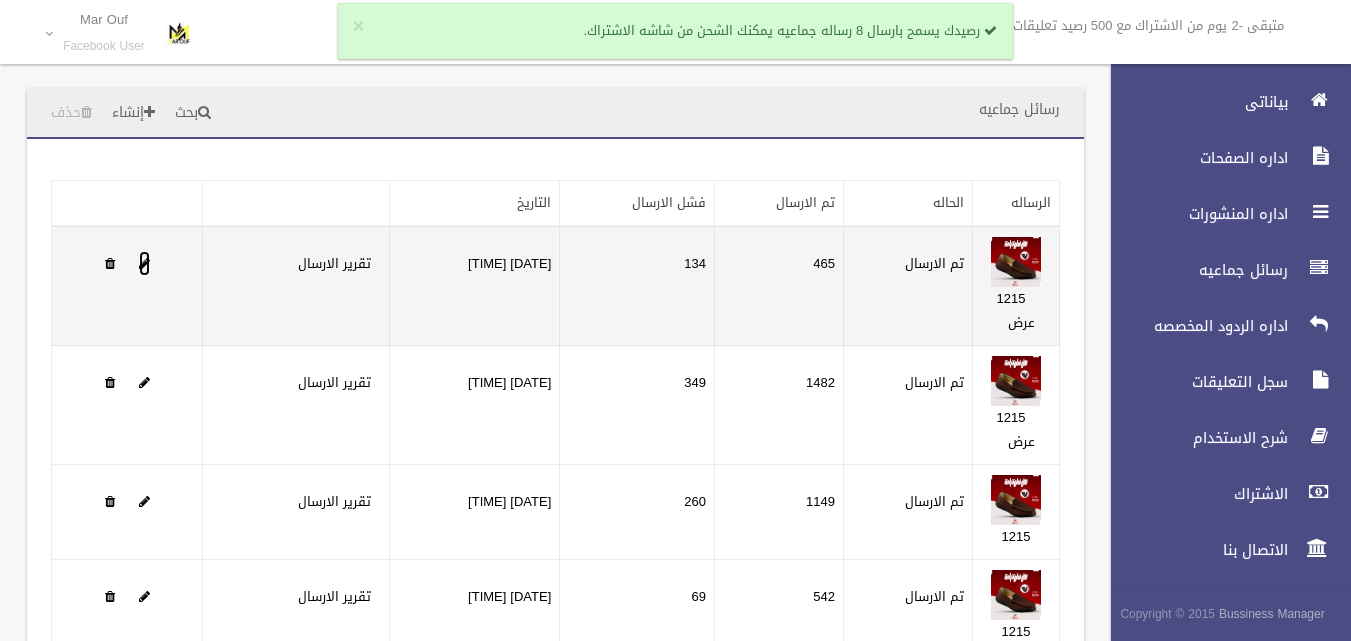 click at bounding box center (144, 263) 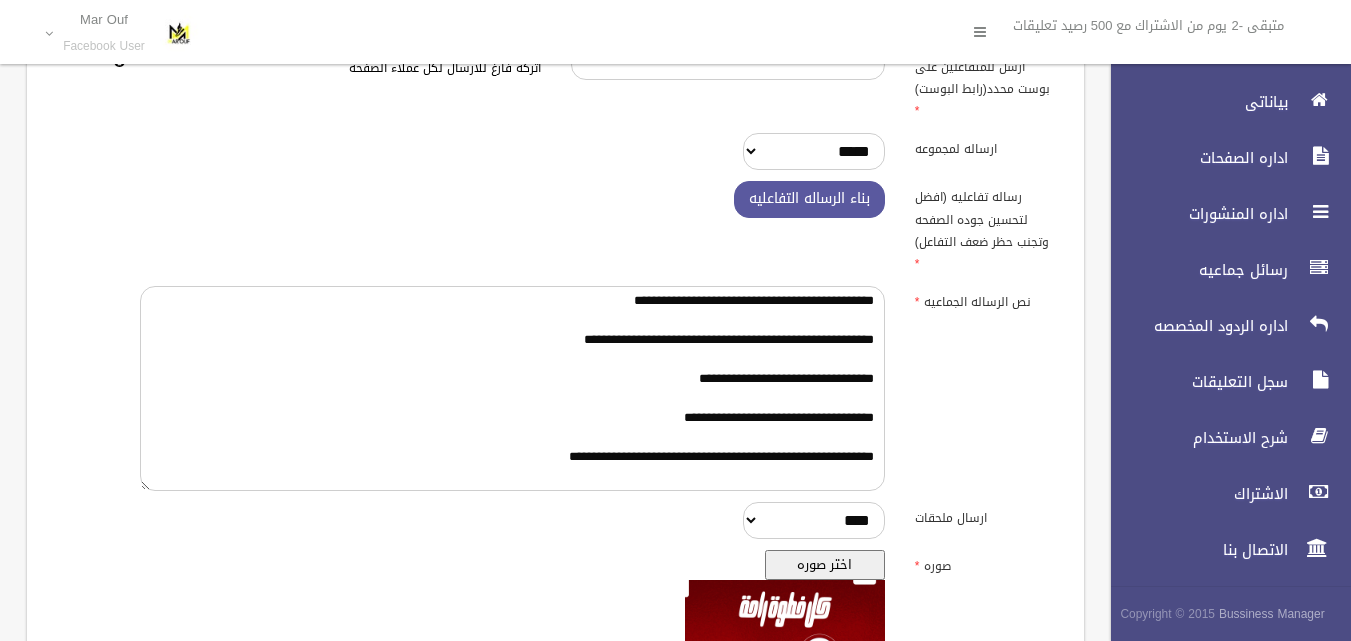 scroll, scrollTop: 200, scrollLeft: 0, axis: vertical 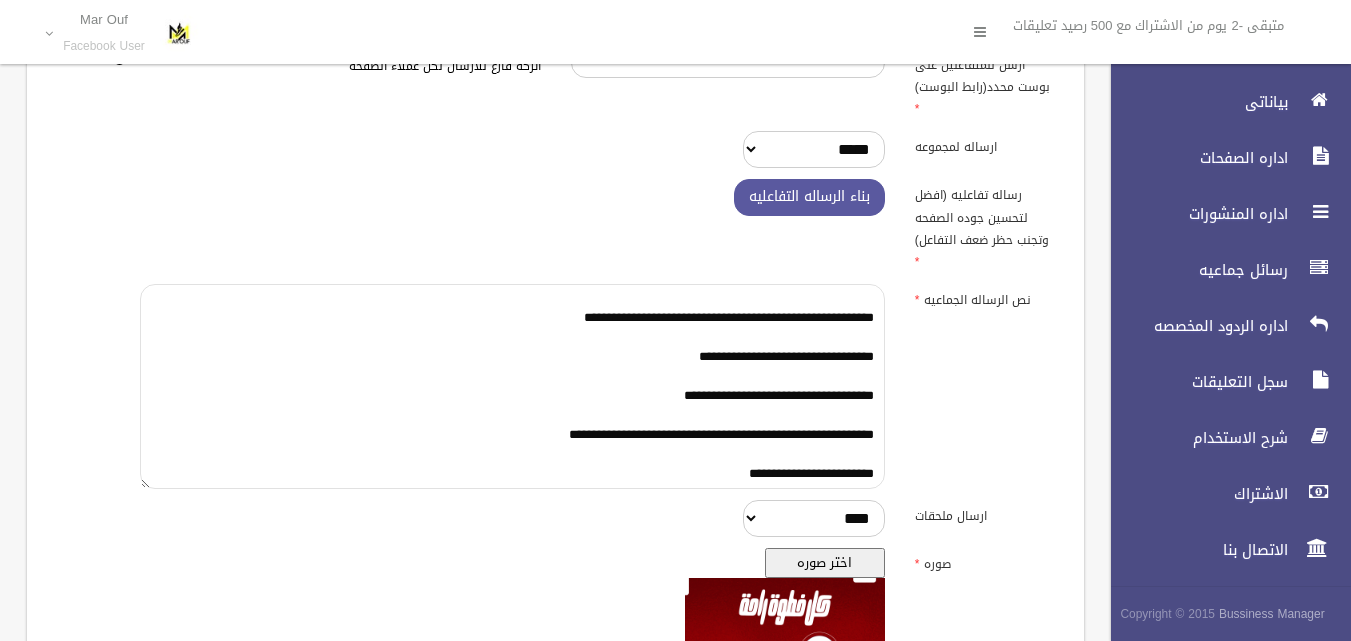 drag, startPoint x: 877, startPoint y: 275, endPoint x: 546, endPoint y: 497, distance: 398.55365 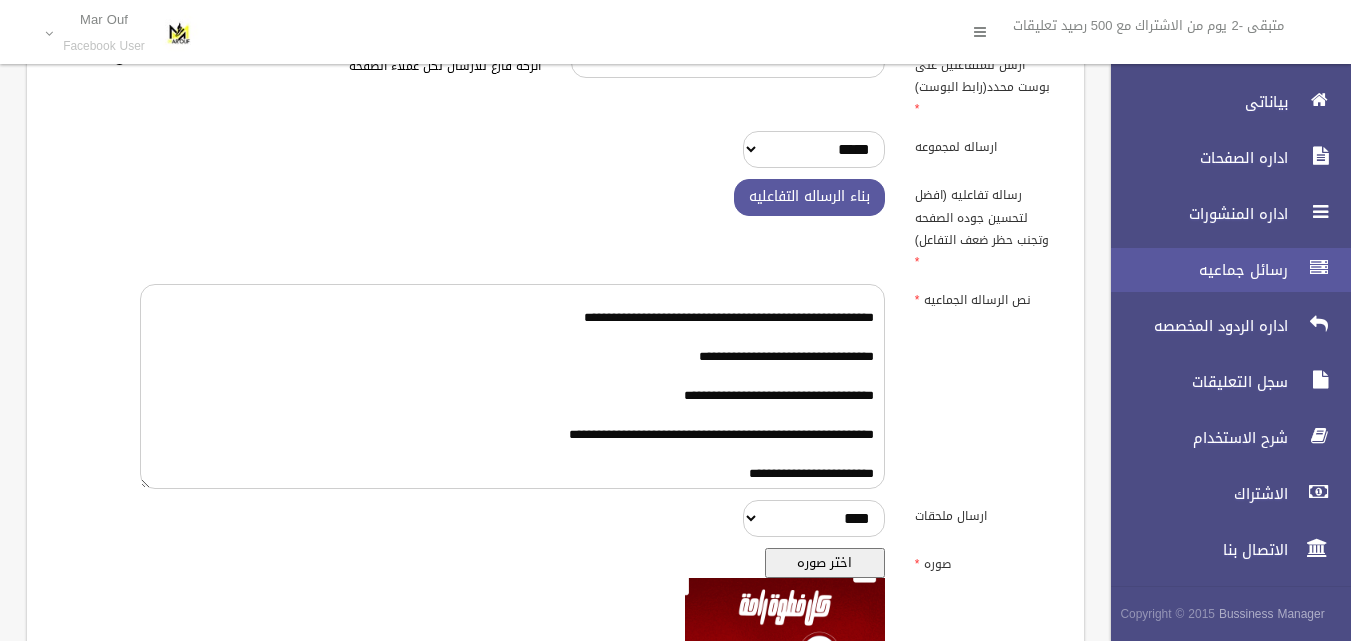 click on "رسائل جماعيه" at bounding box center [1194, 270] 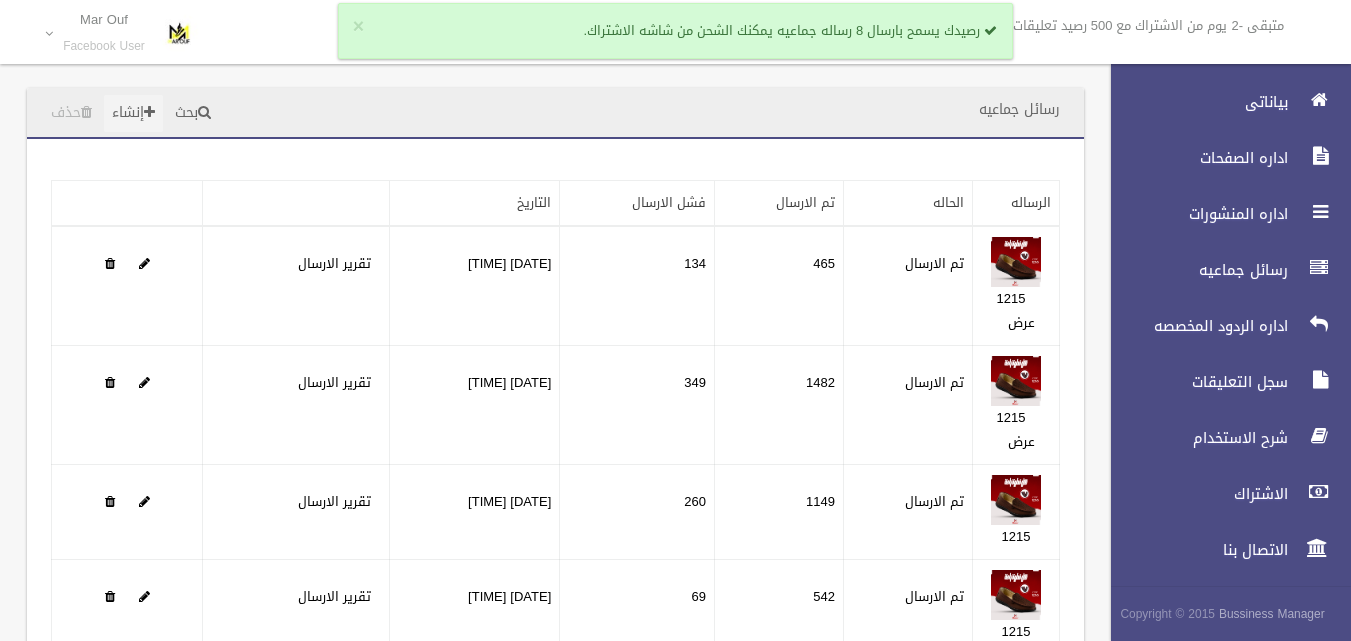 scroll, scrollTop: 0, scrollLeft: 0, axis: both 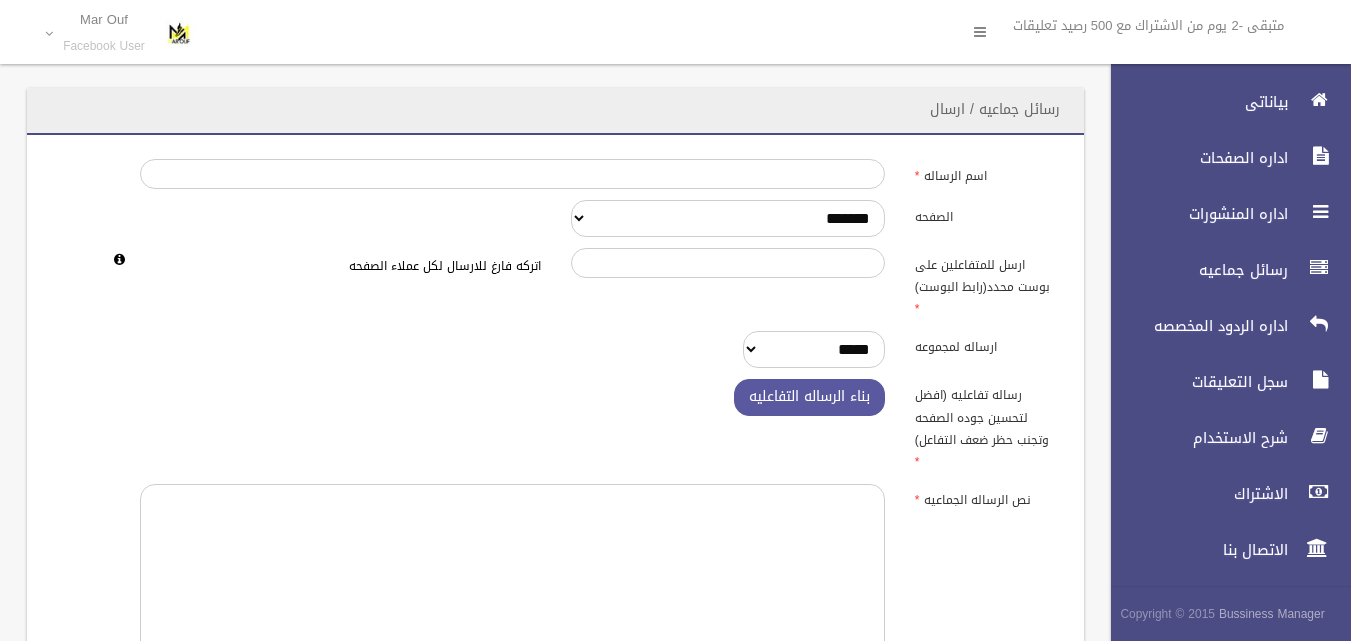 select on "******" 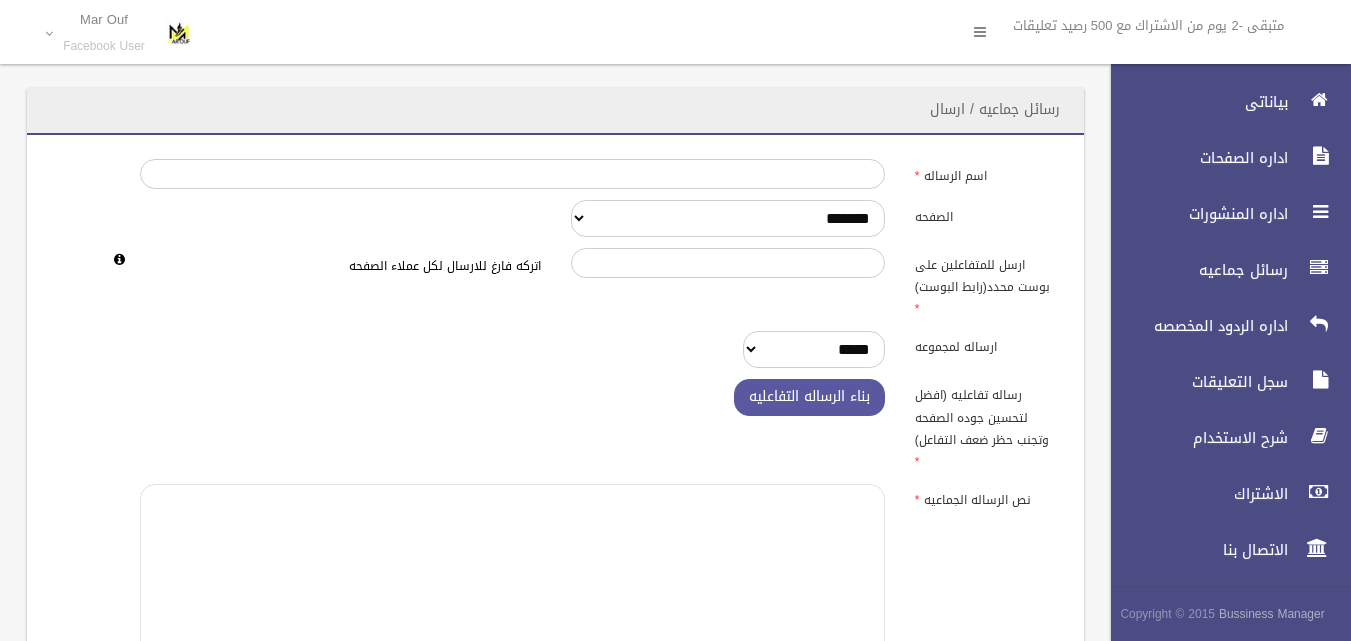 drag, startPoint x: 810, startPoint y: 577, endPoint x: 809, endPoint y: 455, distance: 122.0041 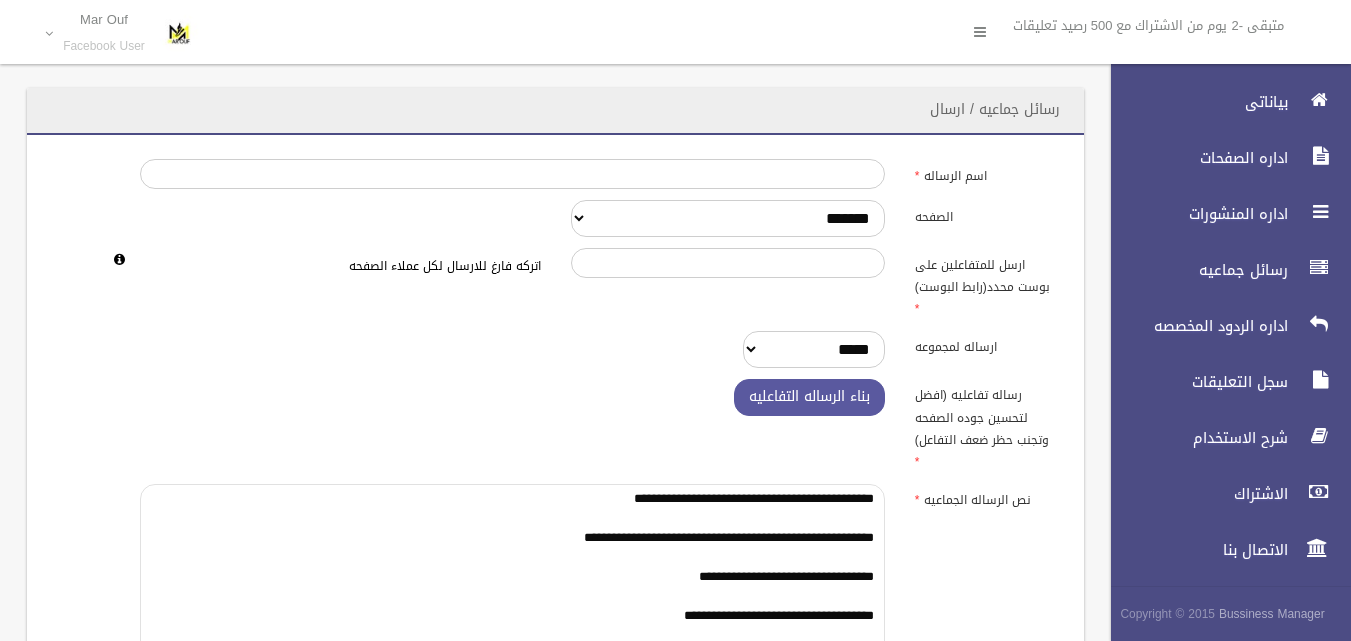 scroll, scrollTop: 18, scrollLeft: 0, axis: vertical 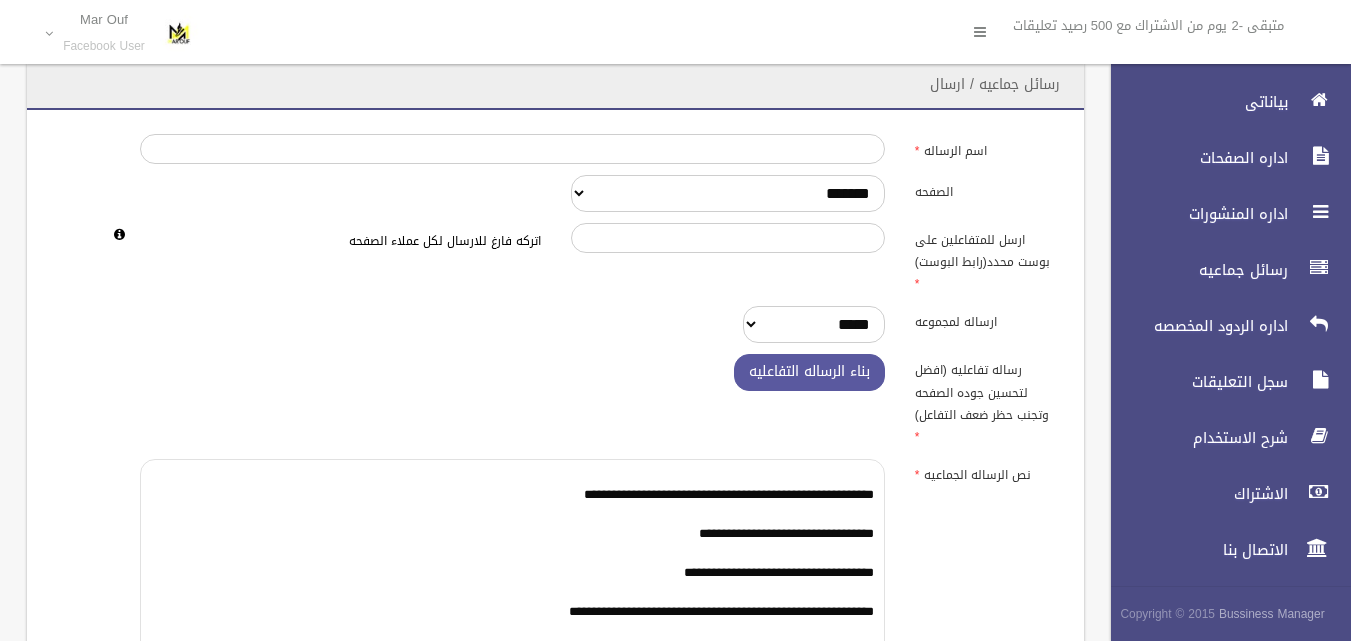 type on "**********" 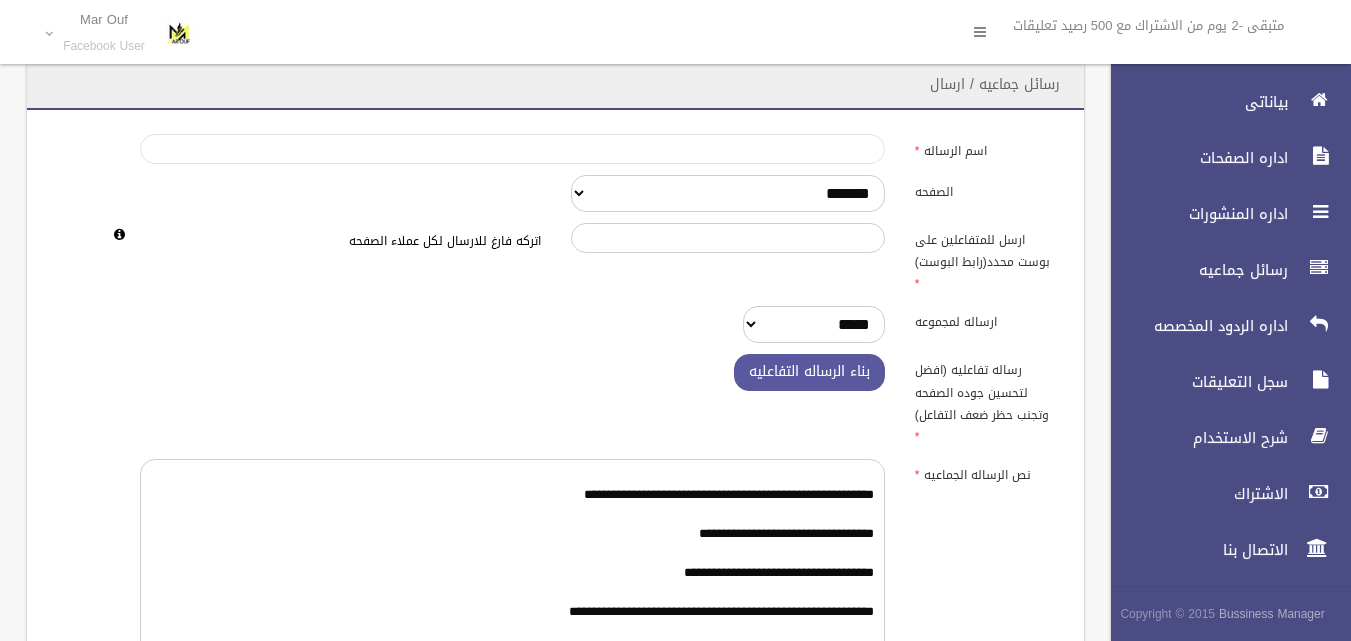 click on "اسم الرساله" at bounding box center [512, 149] 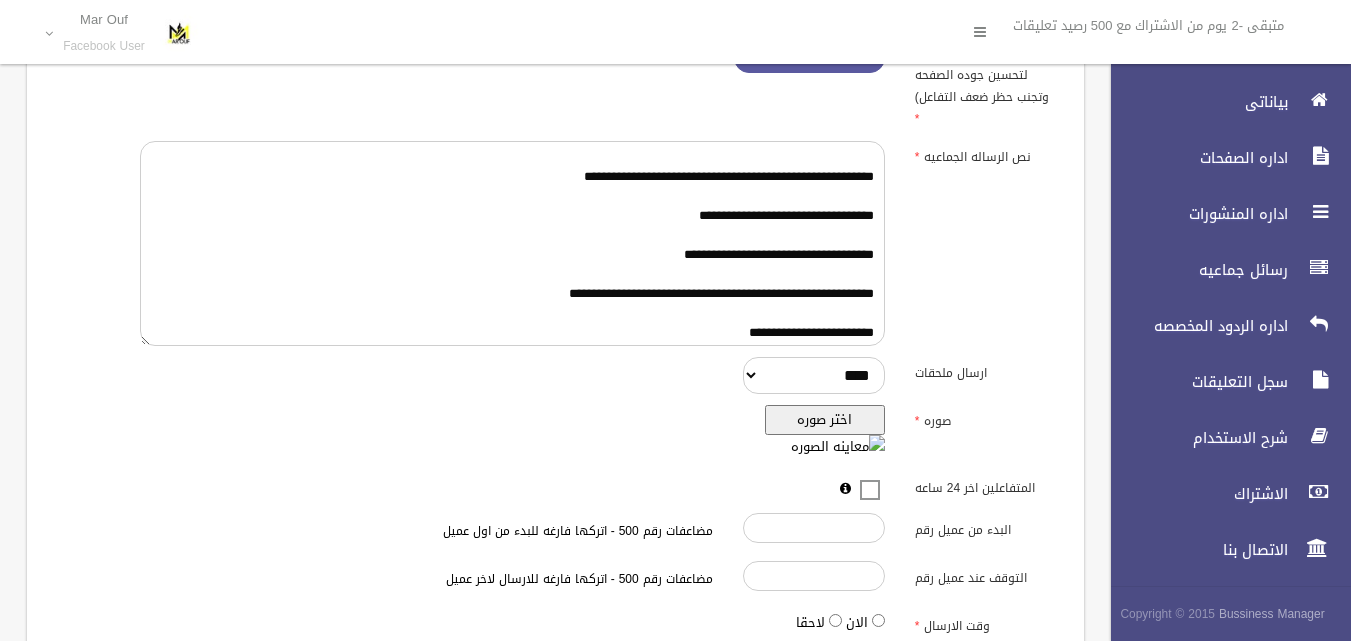 scroll, scrollTop: 425, scrollLeft: 0, axis: vertical 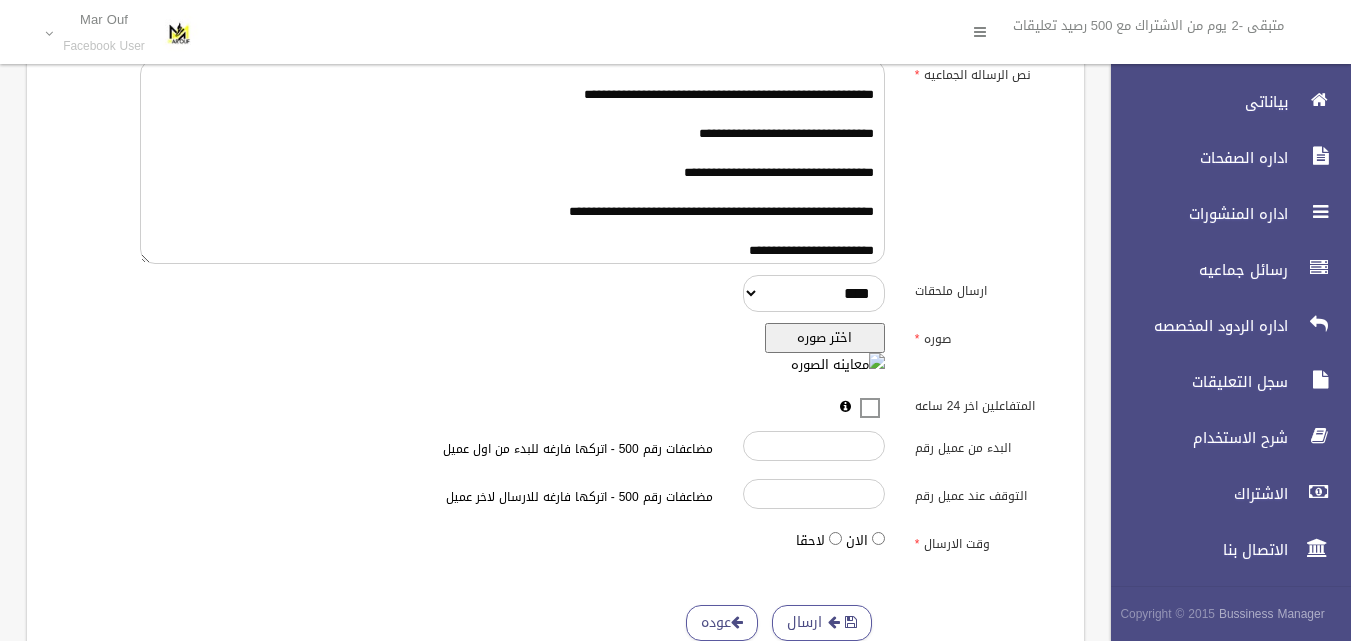 click on "اختر صوره" at bounding box center [825, 338] 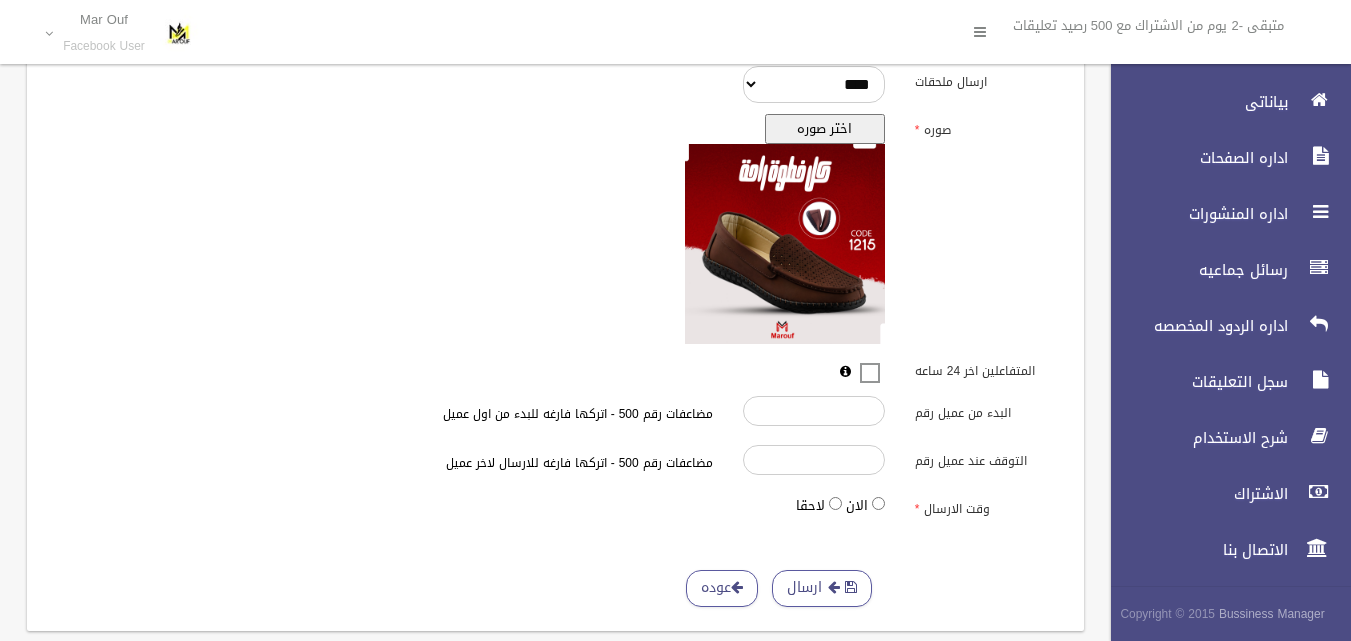 scroll, scrollTop: 650, scrollLeft: 0, axis: vertical 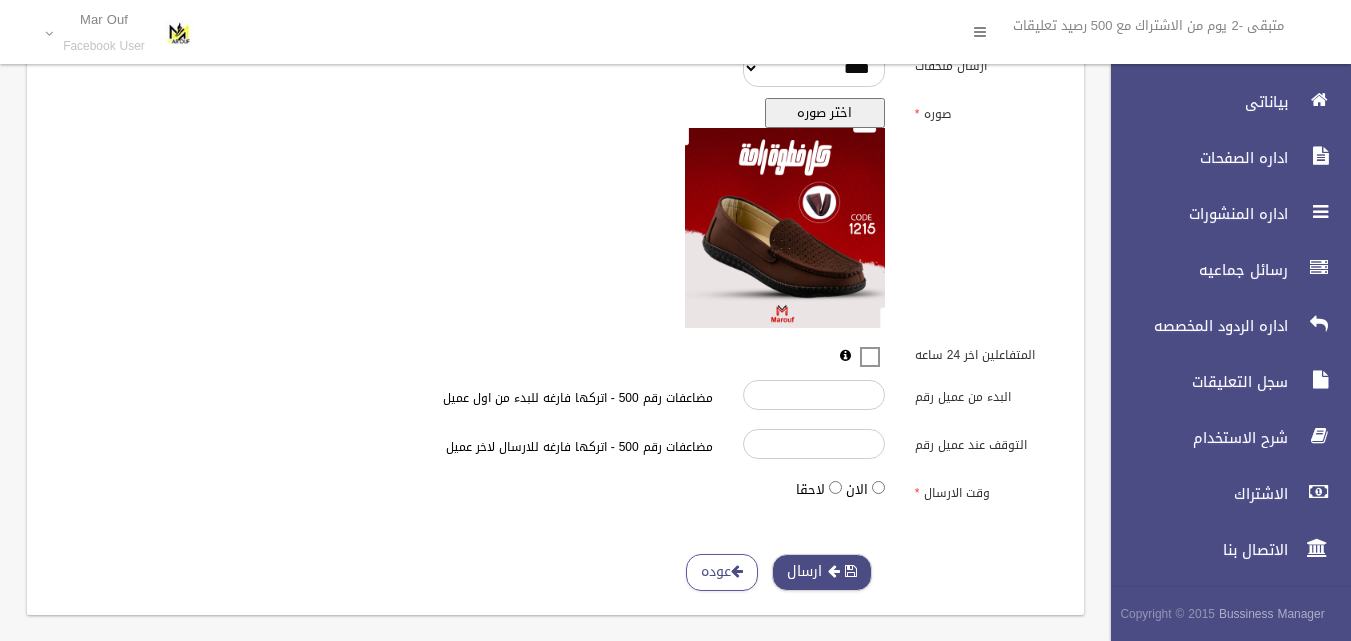 click at bounding box center (834, 571) 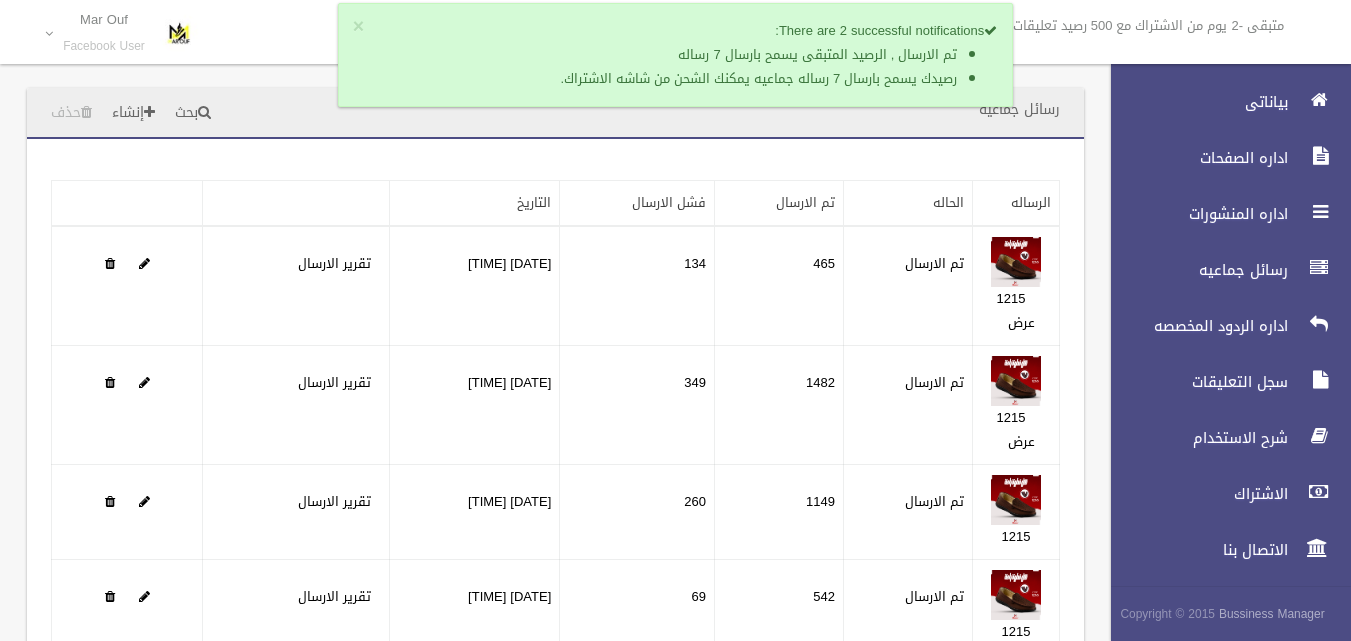 scroll, scrollTop: 0, scrollLeft: 0, axis: both 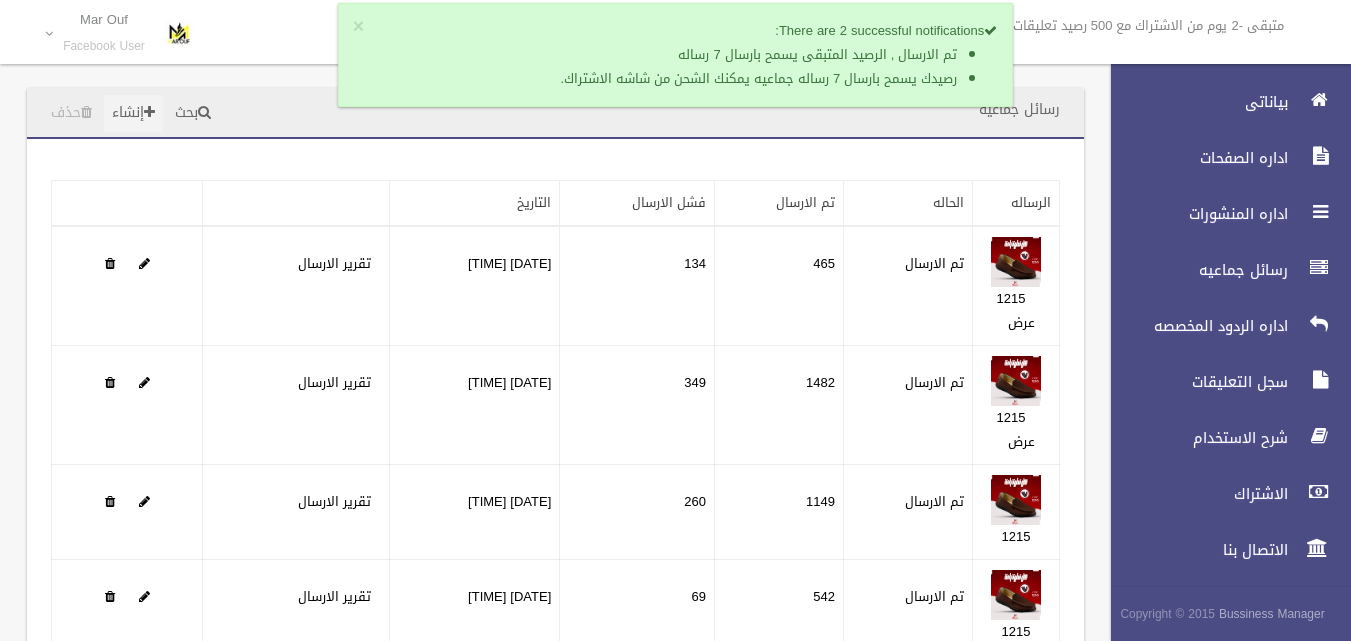 click on "إنشاء" at bounding box center (133, 113) 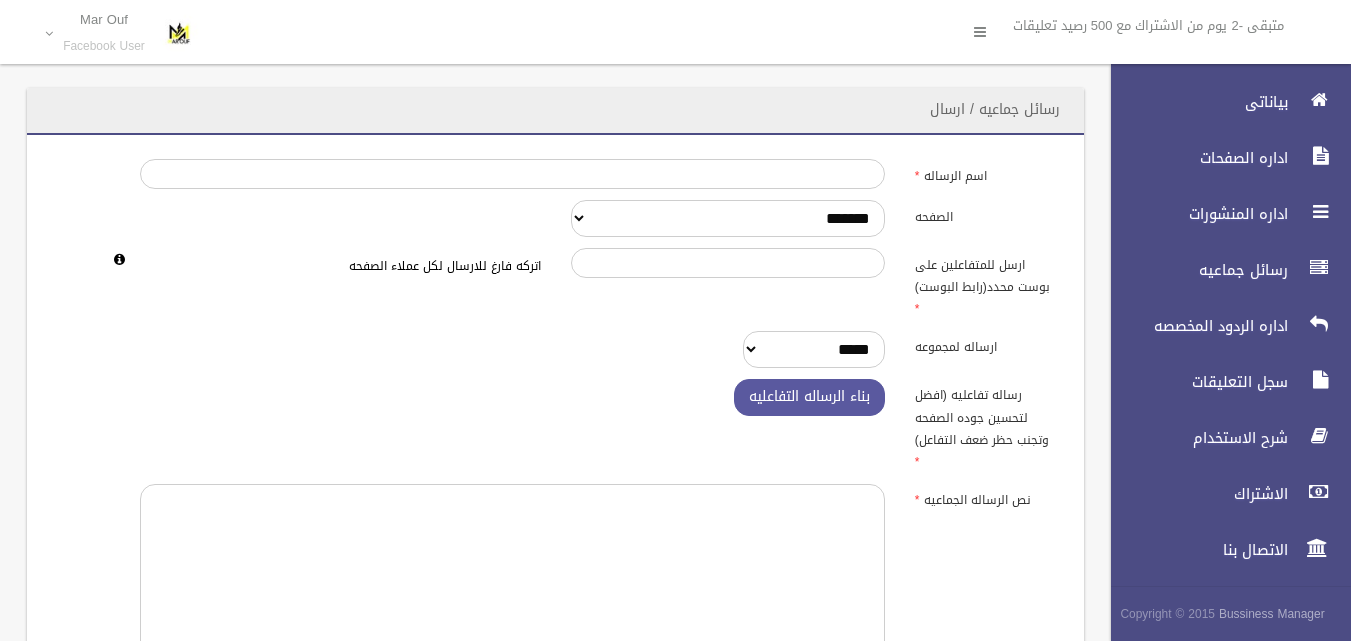 scroll, scrollTop: 0, scrollLeft: 0, axis: both 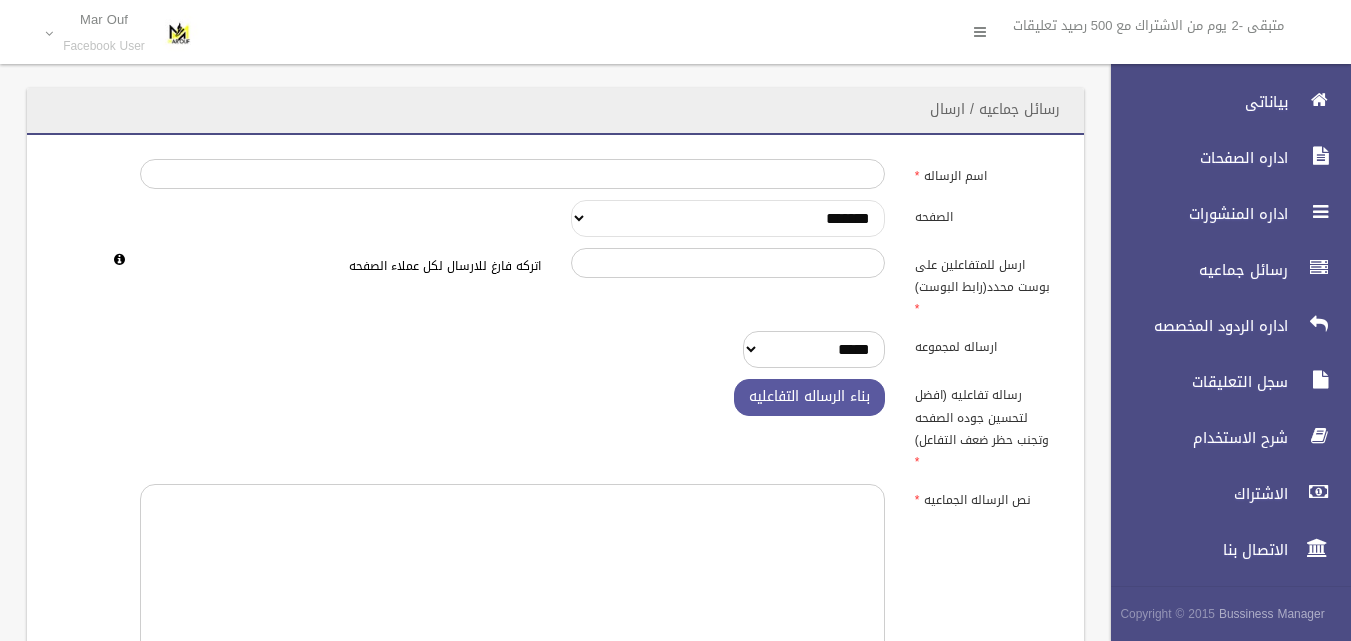 click on "**********" at bounding box center [728, 218] 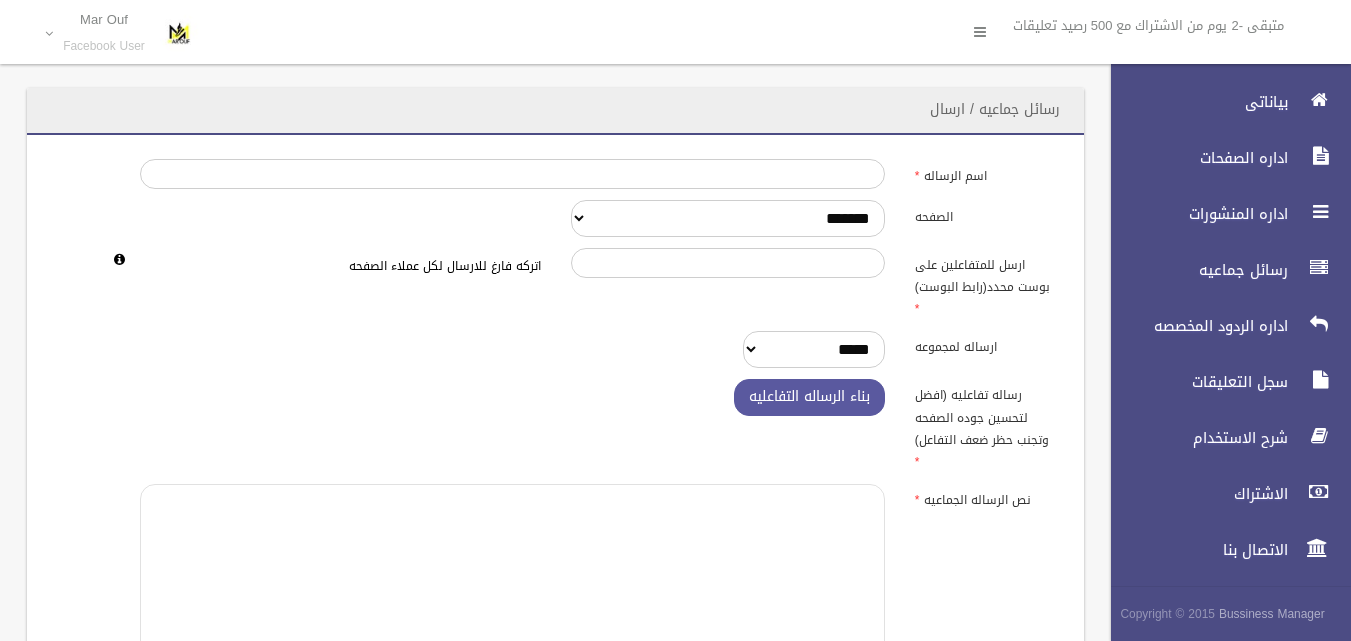 click at bounding box center [512, 586] 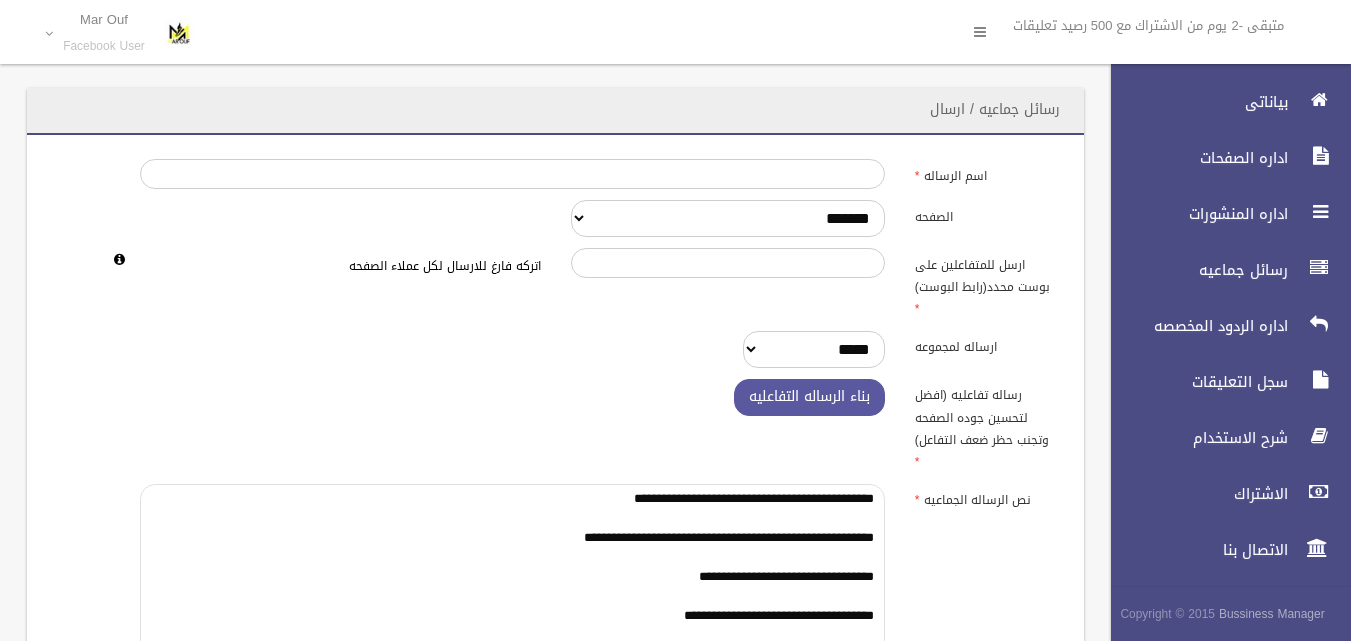 scroll, scrollTop: 25, scrollLeft: 0, axis: vertical 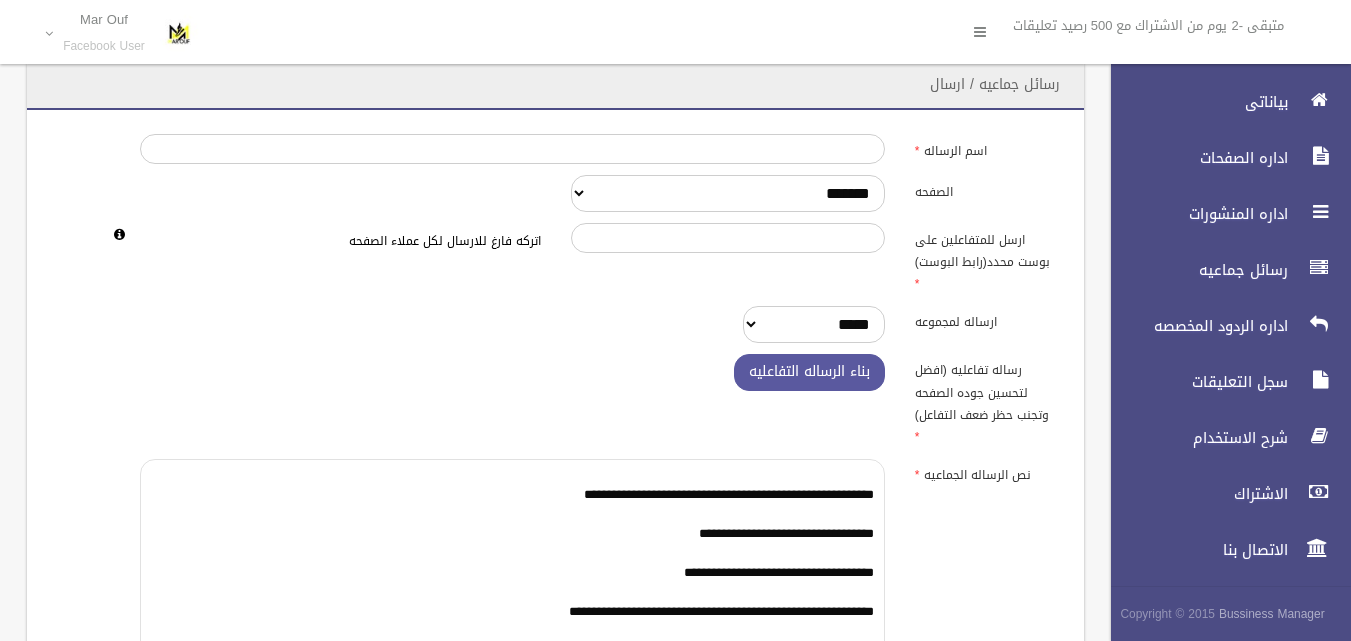 type on "**********" 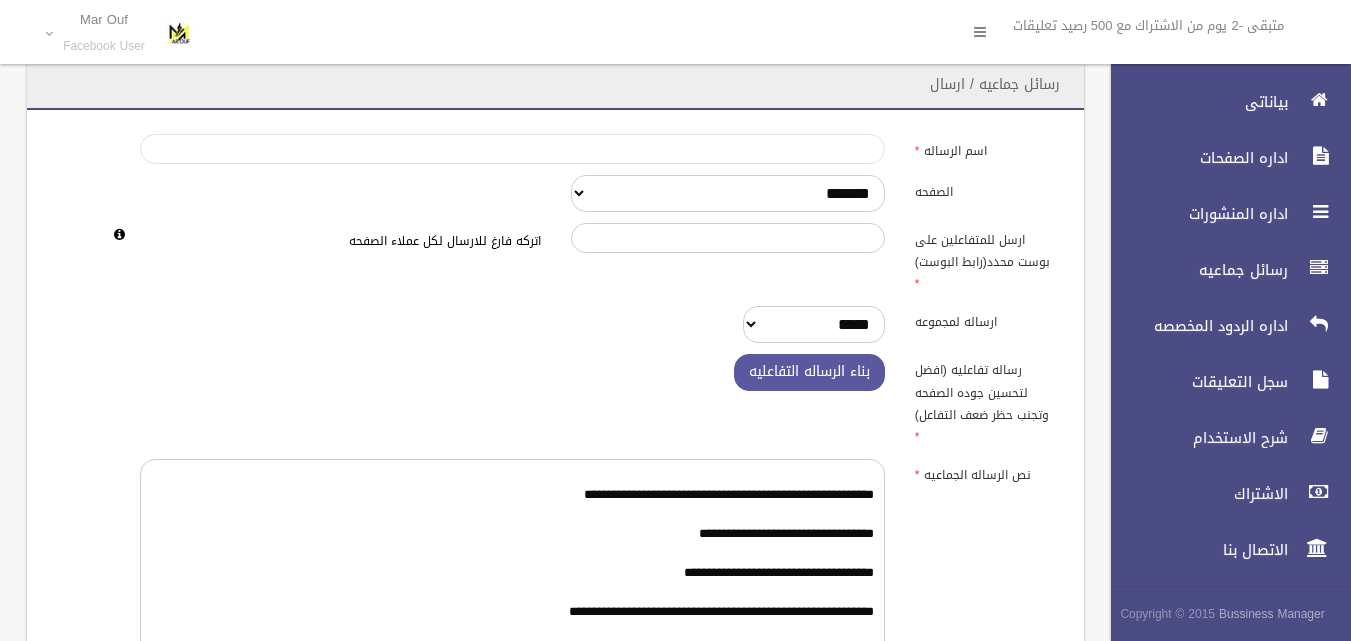 click on "اسم الرساله" at bounding box center (512, 149) 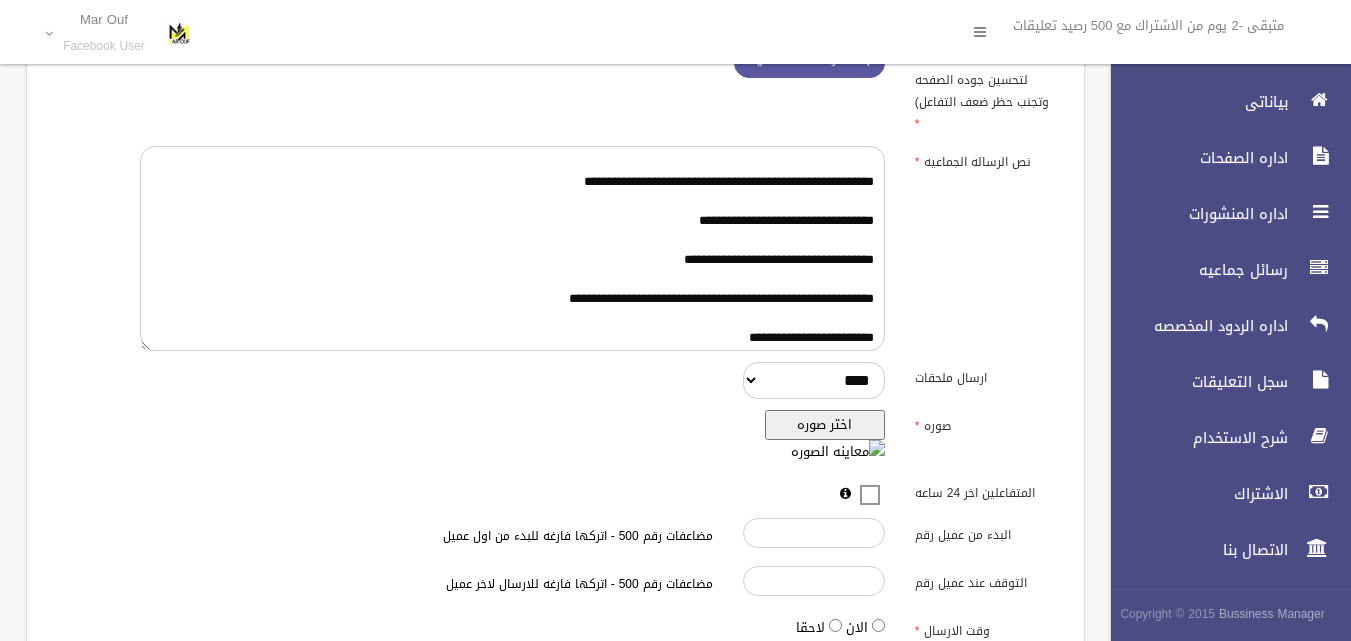 scroll, scrollTop: 475, scrollLeft: 0, axis: vertical 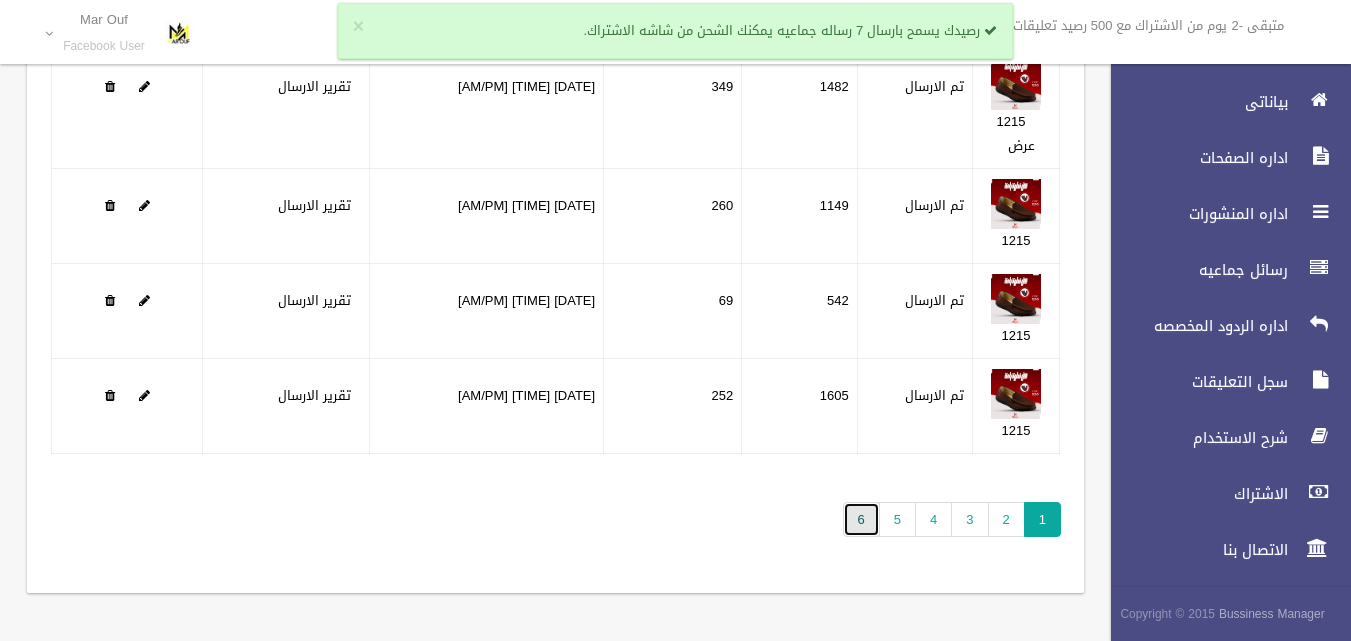 click on "6" at bounding box center [861, 519] 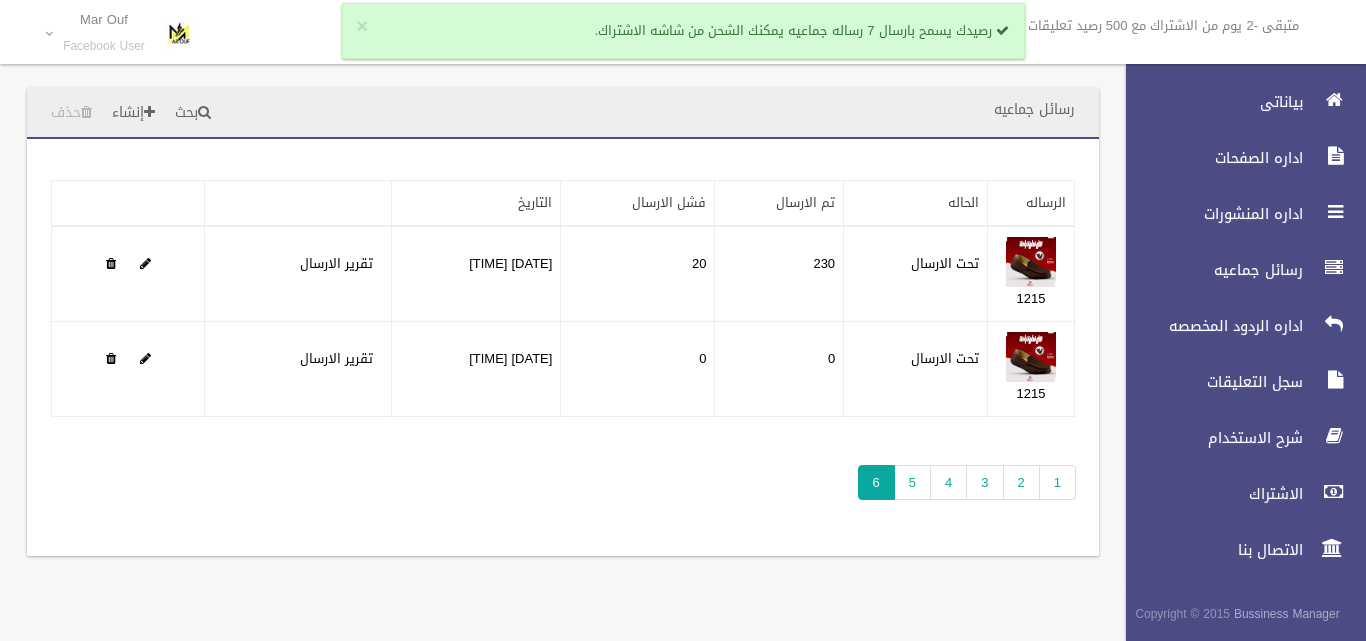 scroll, scrollTop: 0, scrollLeft: 0, axis: both 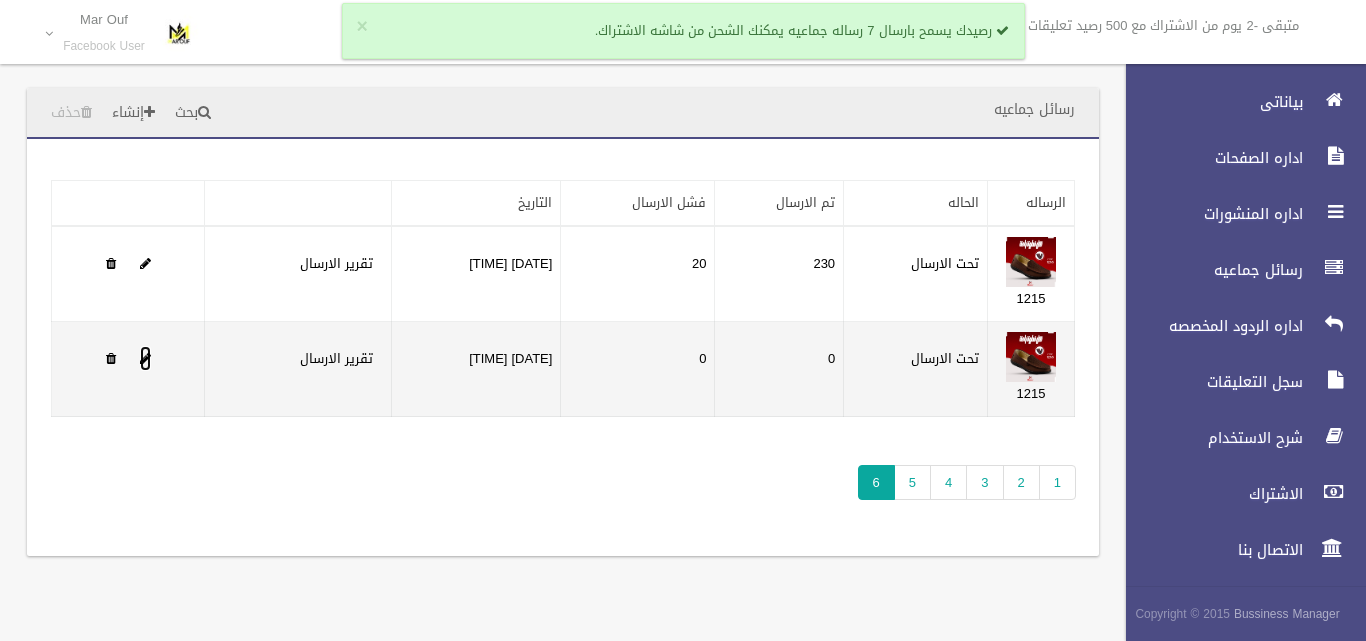 click at bounding box center [145, 358] 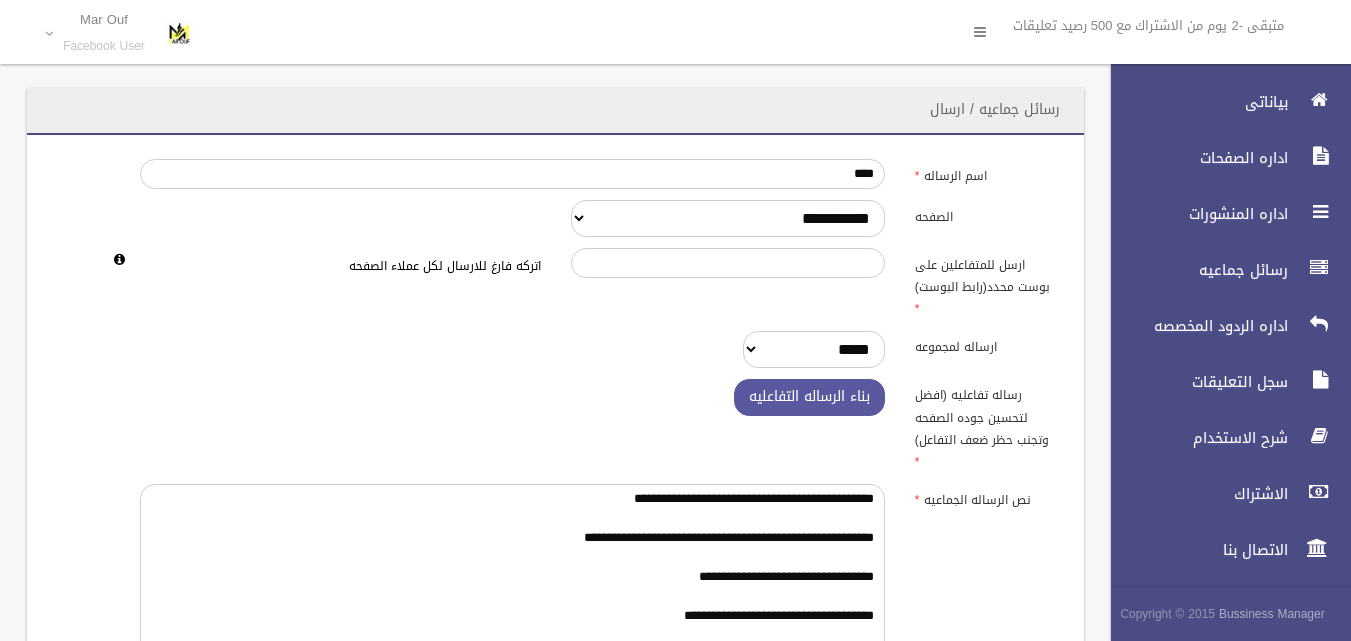 scroll, scrollTop: 0, scrollLeft: 0, axis: both 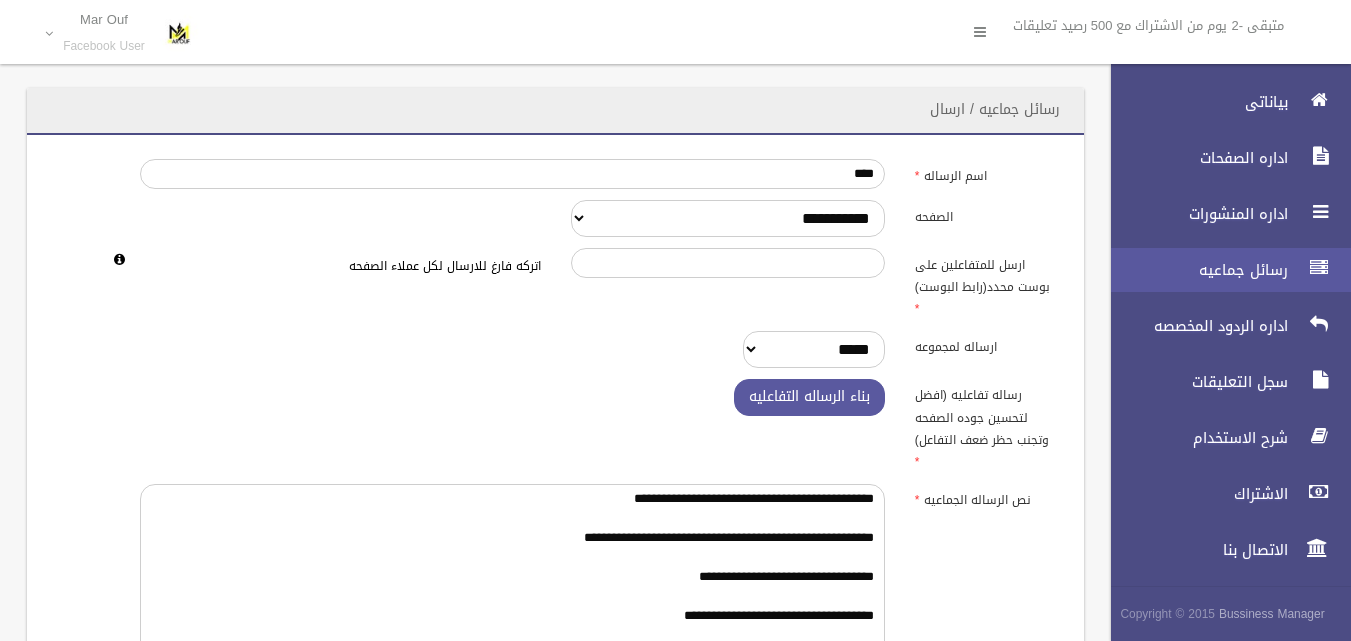 click on "رسائل جماعيه" at bounding box center [1222, 270] 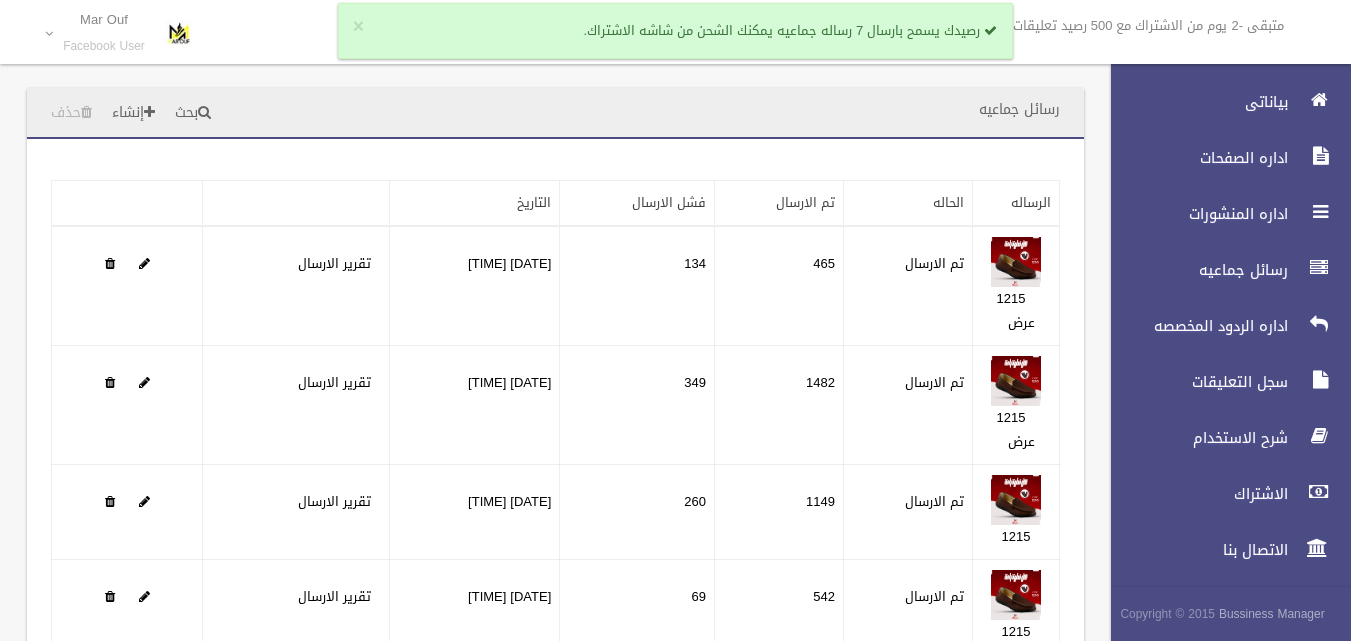 scroll, scrollTop: 0, scrollLeft: 0, axis: both 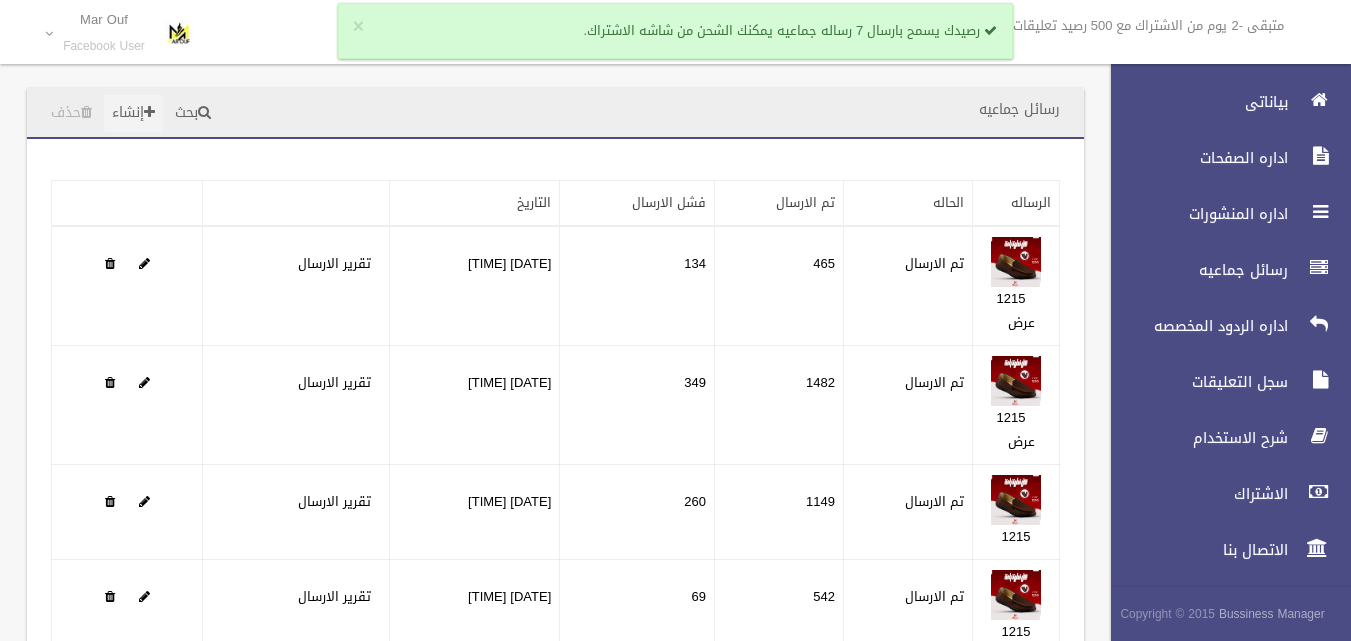 click on "إنشاء" at bounding box center [133, 113] 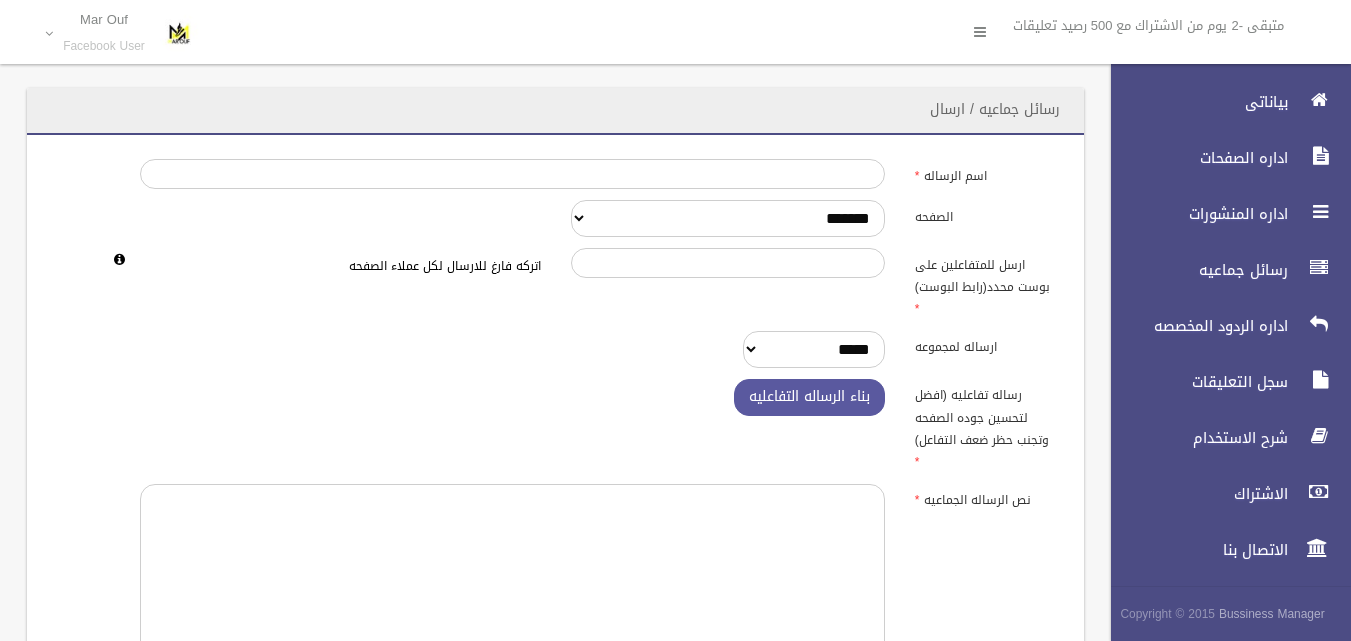 scroll, scrollTop: 0, scrollLeft: 0, axis: both 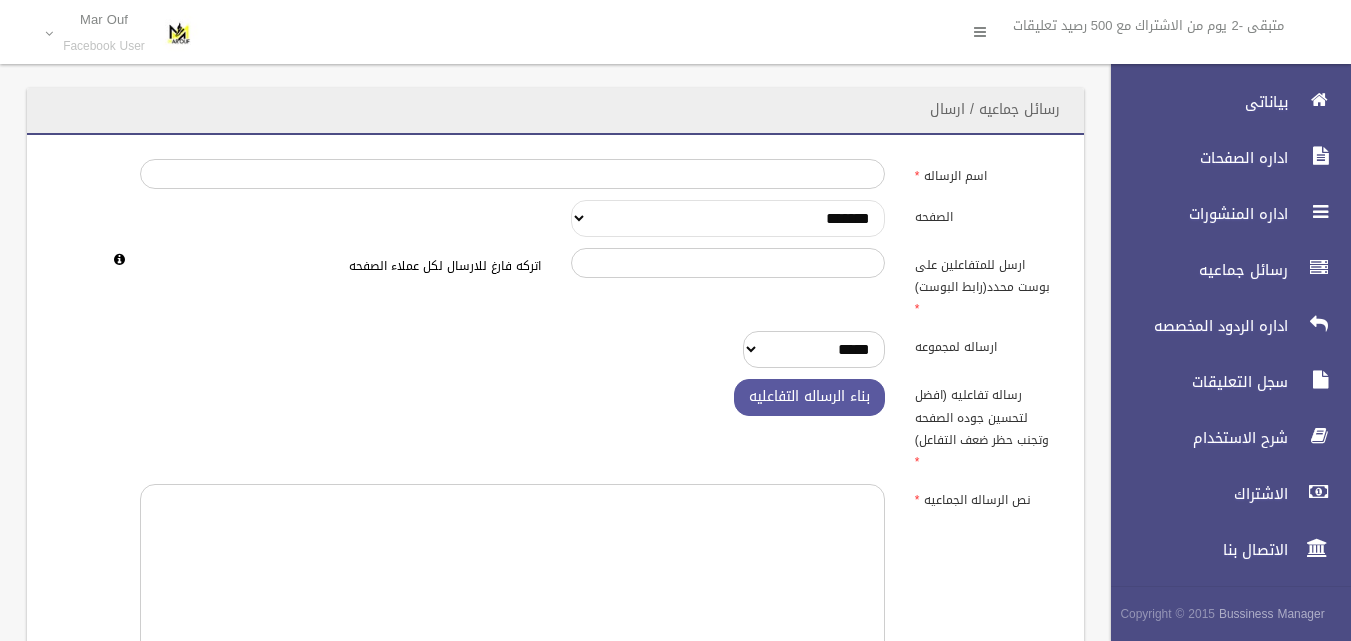 drag, startPoint x: 824, startPoint y: 219, endPoint x: 808, endPoint y: 231, distance: 20 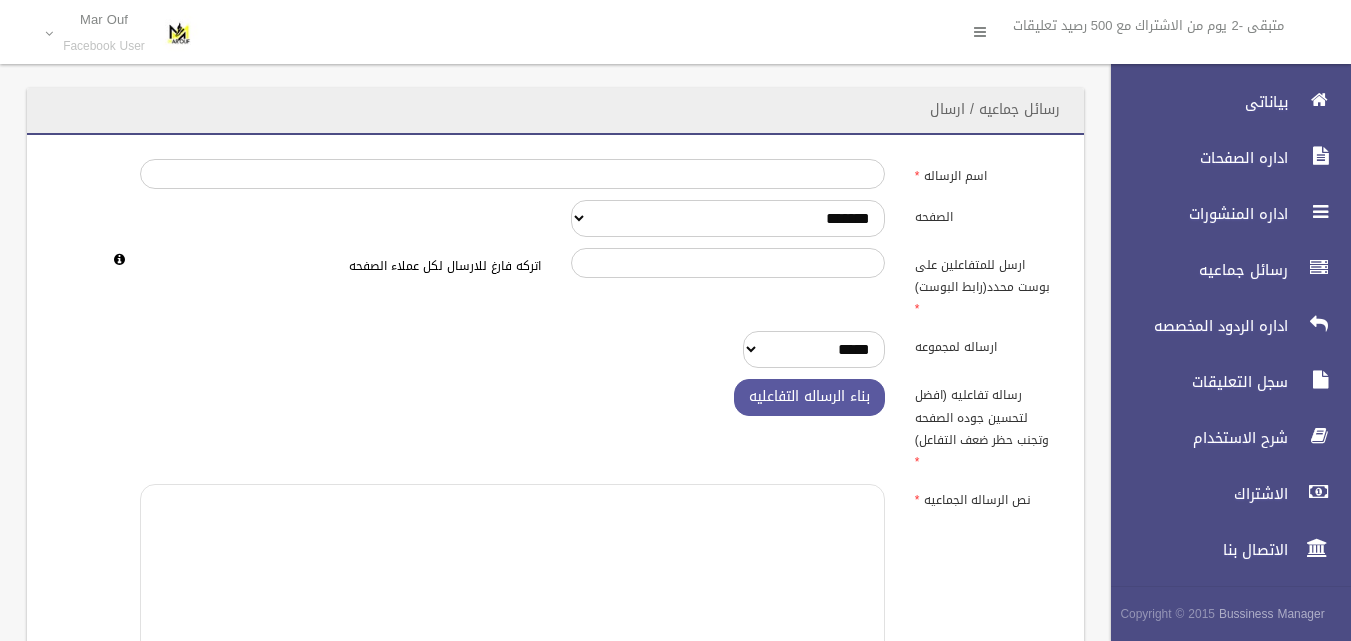 click at bounding box center [512, 586] 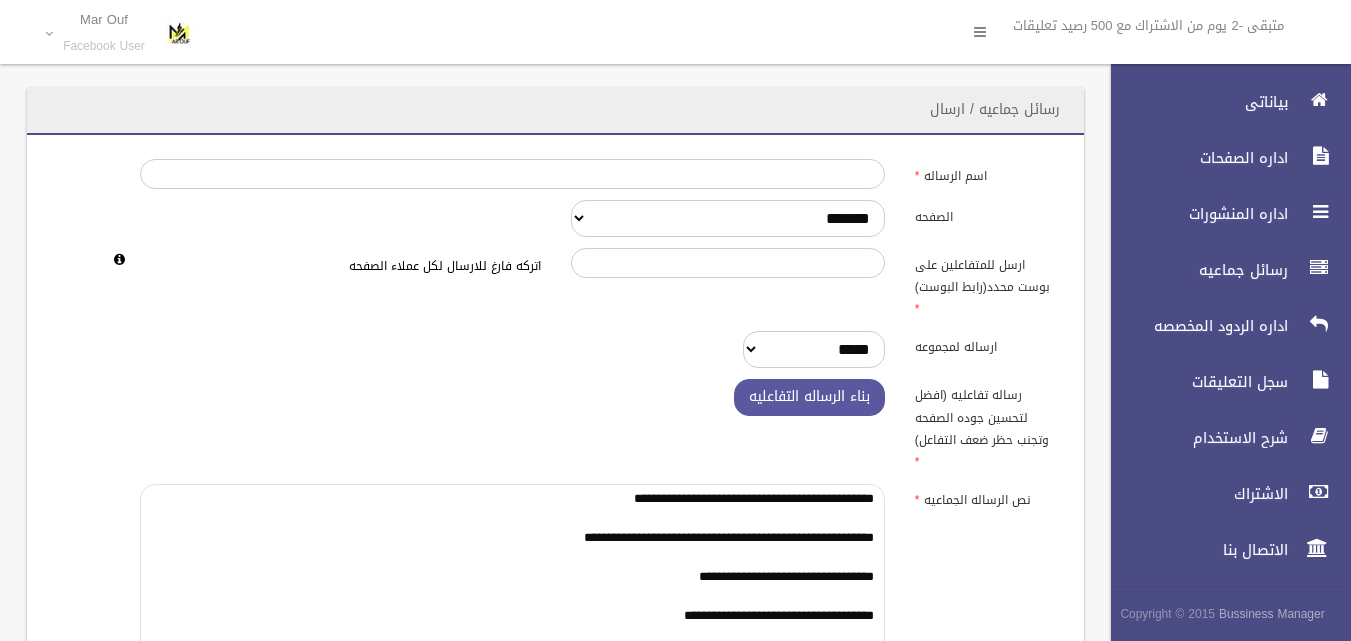 scroll, scrollTop: 25, scrollLeft: 0, axis: vertical 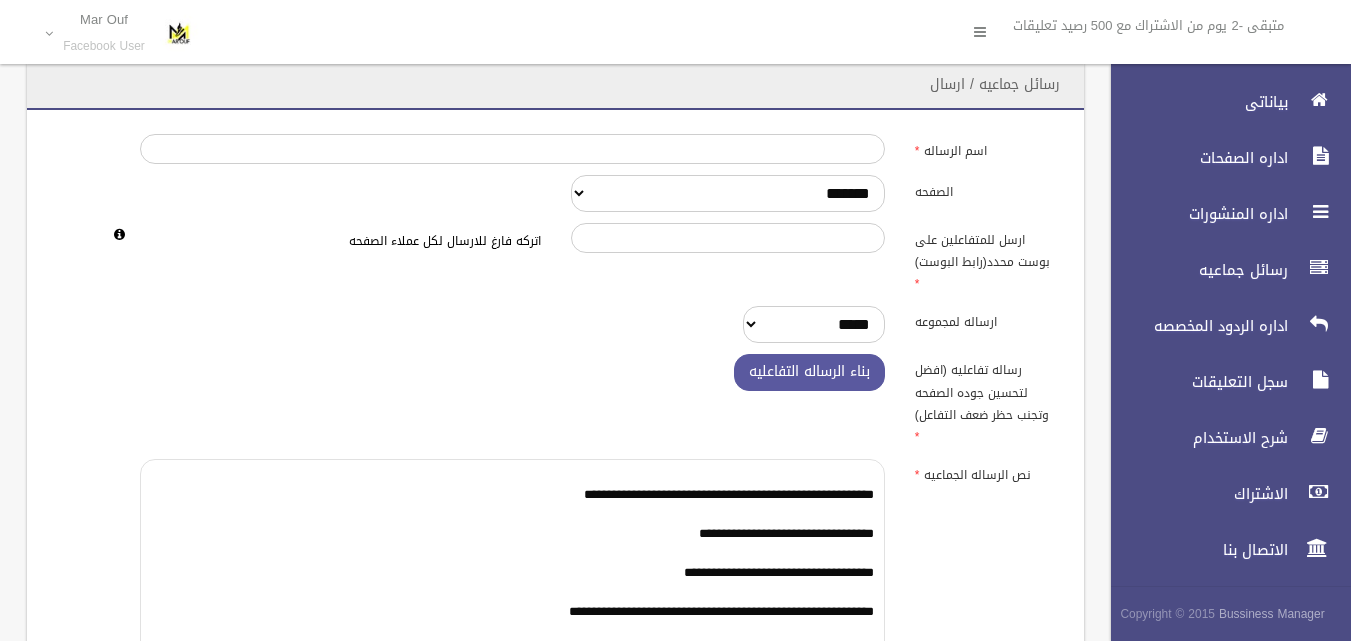type on "**********" 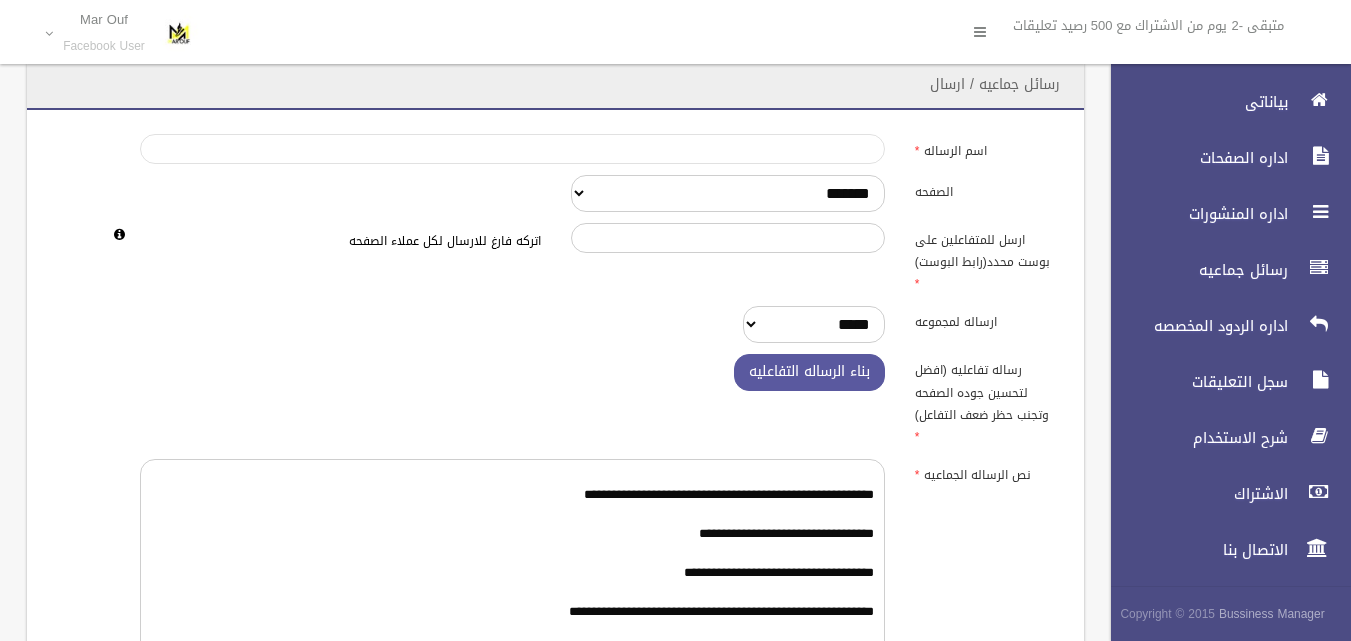 click on "اسم الرساله" at bounding box center [512, 149] 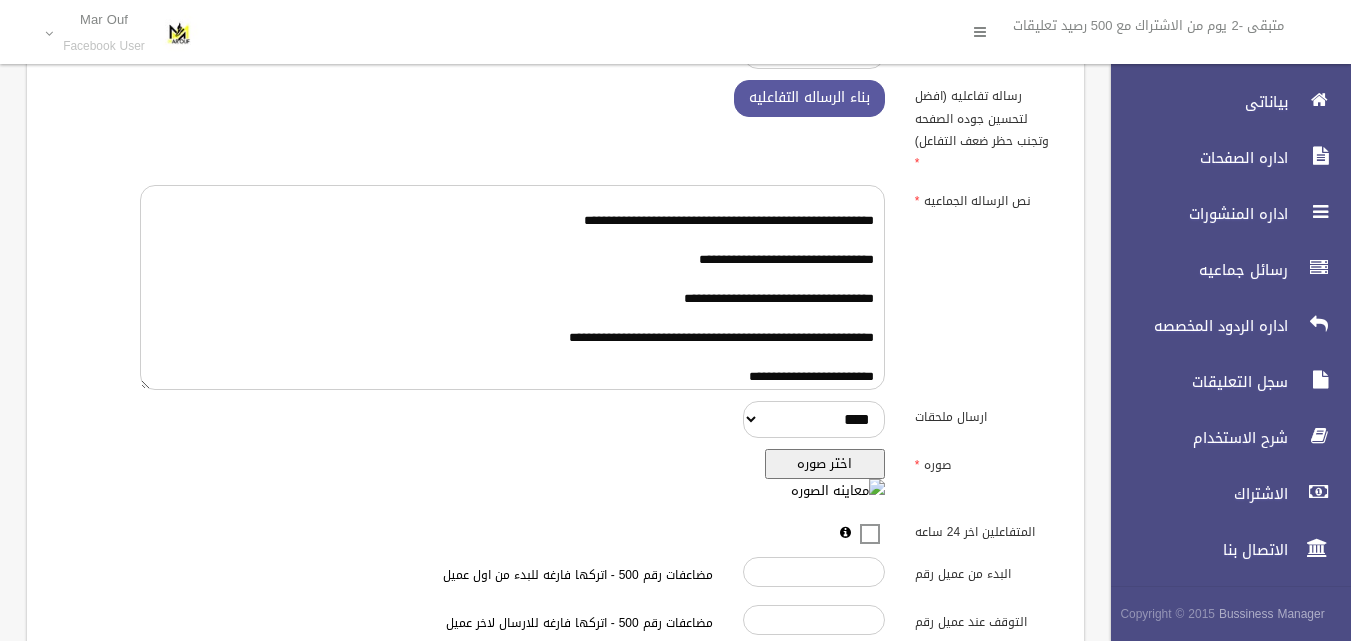 scroll, scrollTop: 425, scrollLeft: 0, axis: vertical 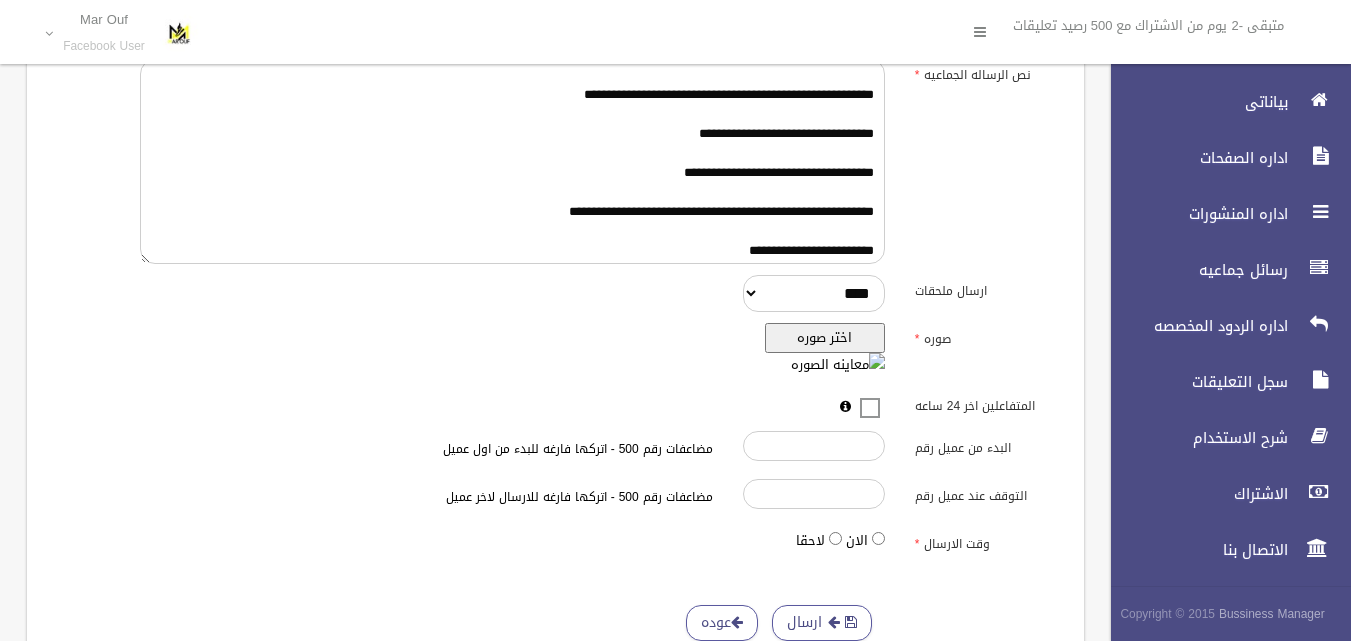 click on "اختر صوره" at bounding box center (825, 338) 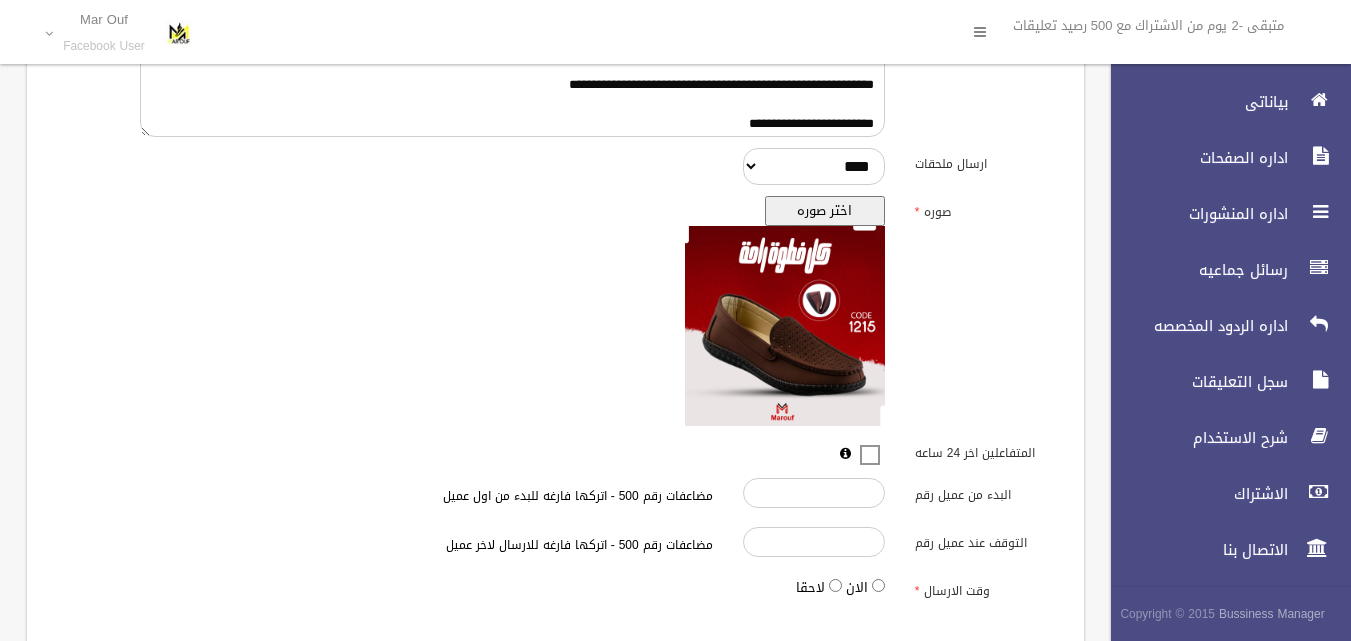 scroll, scrollTop: 650, scrollLeft: 0, axis: vertical 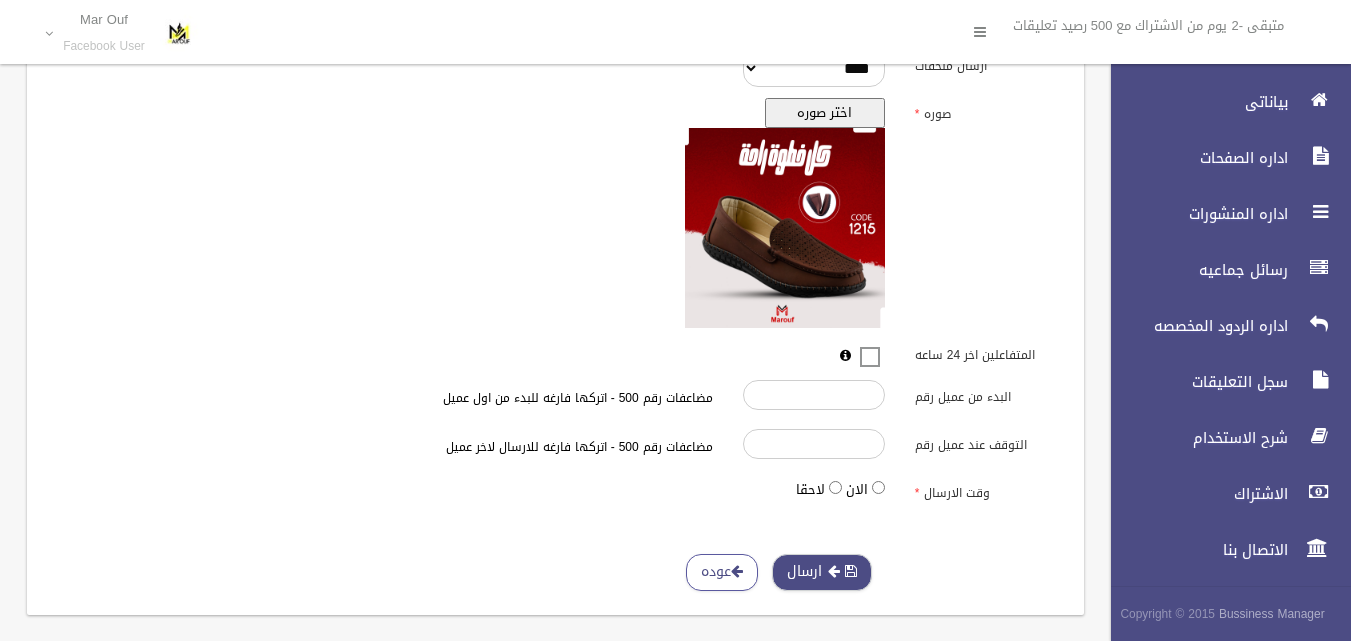 click on "ارسال" at bounding box center (822, 572) 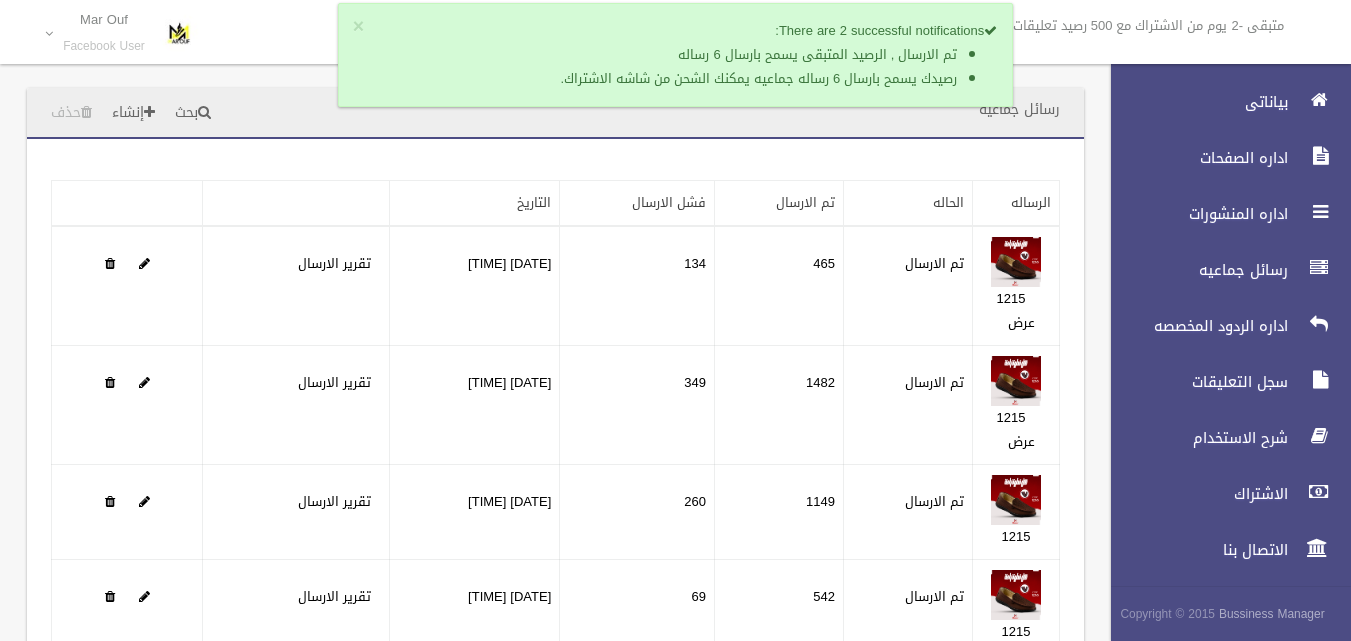 scroll, scrollTop: 0, scrollLeft: 0, axis: both 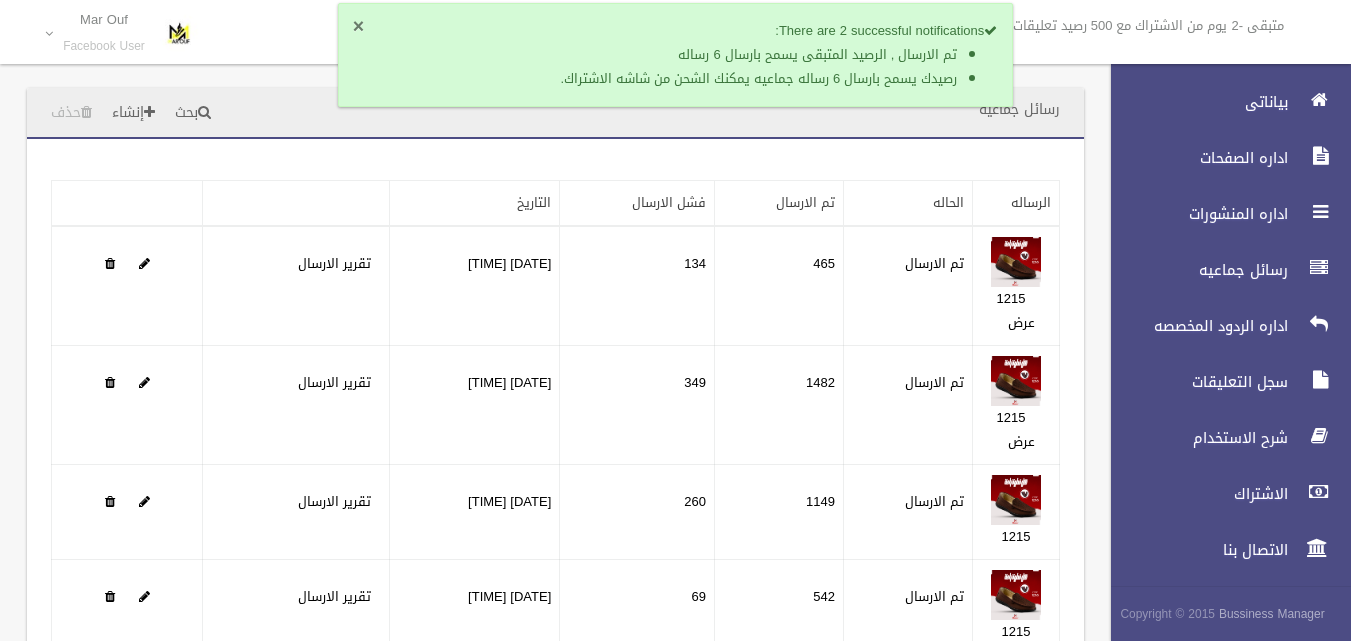 click on "×" at bounding box center [358, 27] 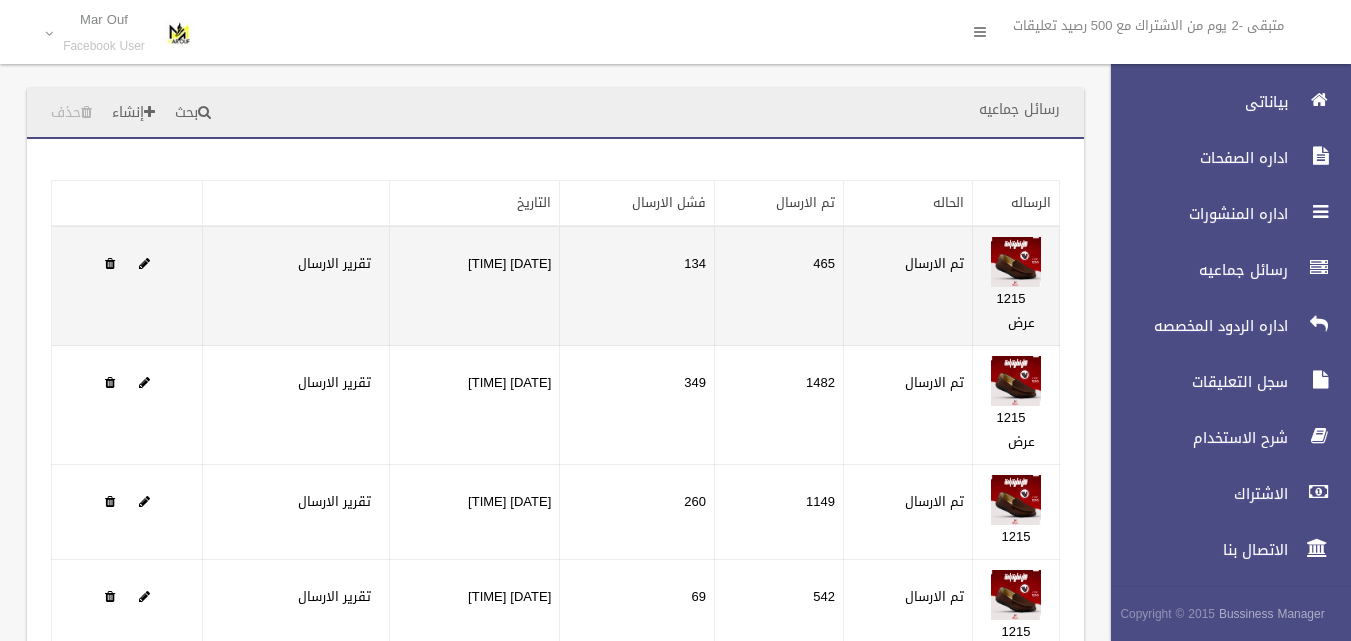 scroll, scrollTop: 296, scrollLeft: 0, axis: vertical 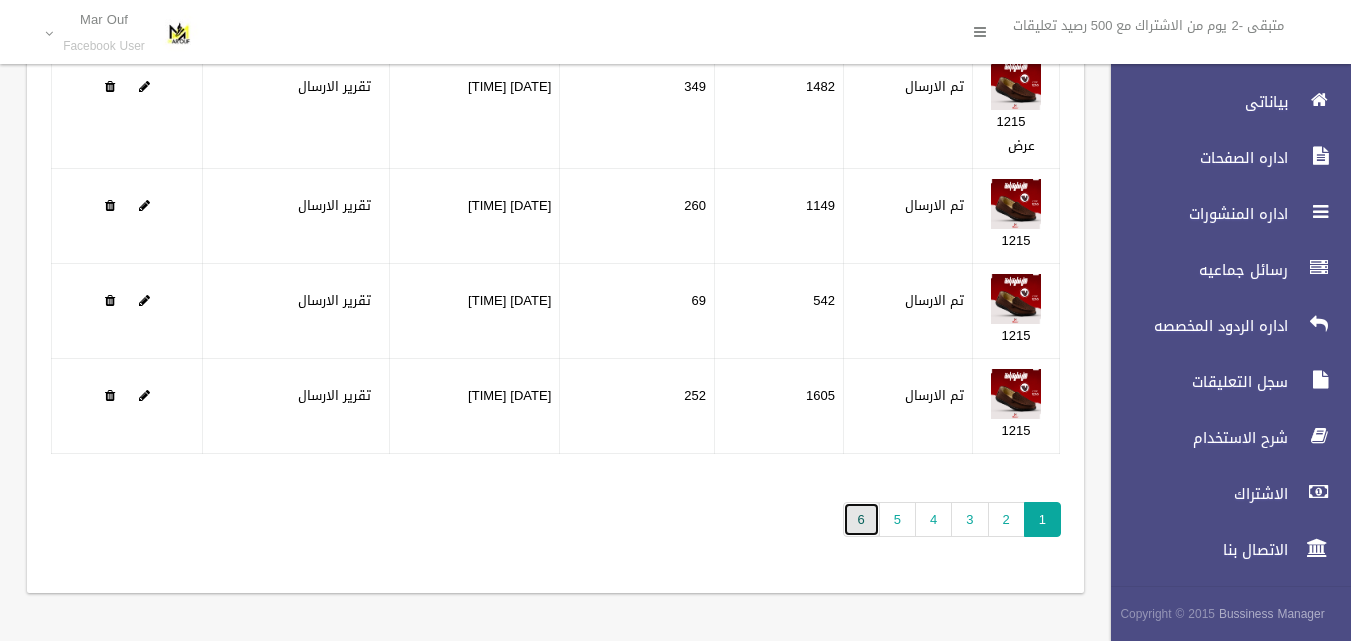 click on "6" at bounding box center (861, 519) 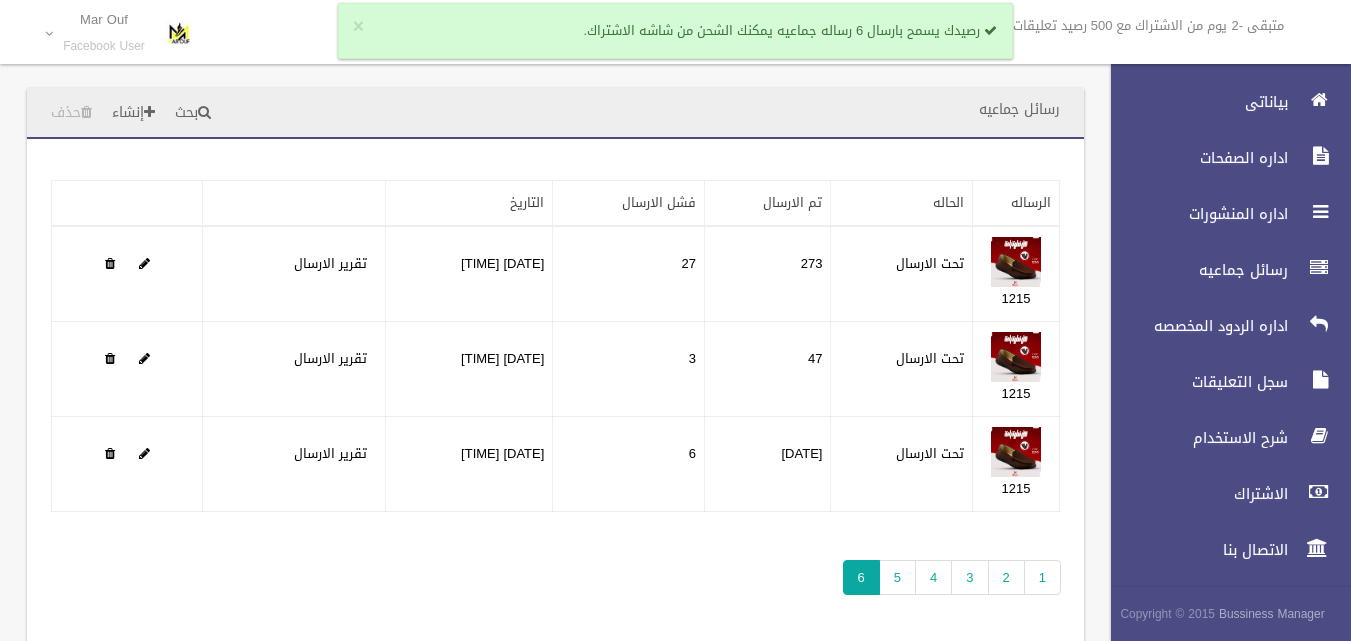 scroll, scrollTop: 0, scrollLeft: 0, axis: both 